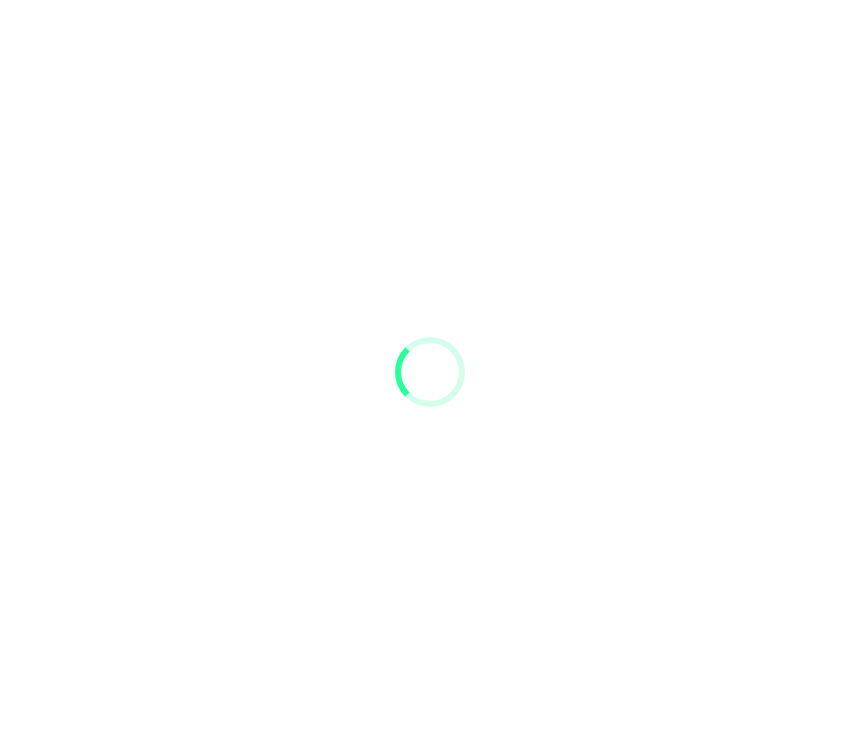 scroll, scrollTop: 0, scrollLeft: 0, axis: both 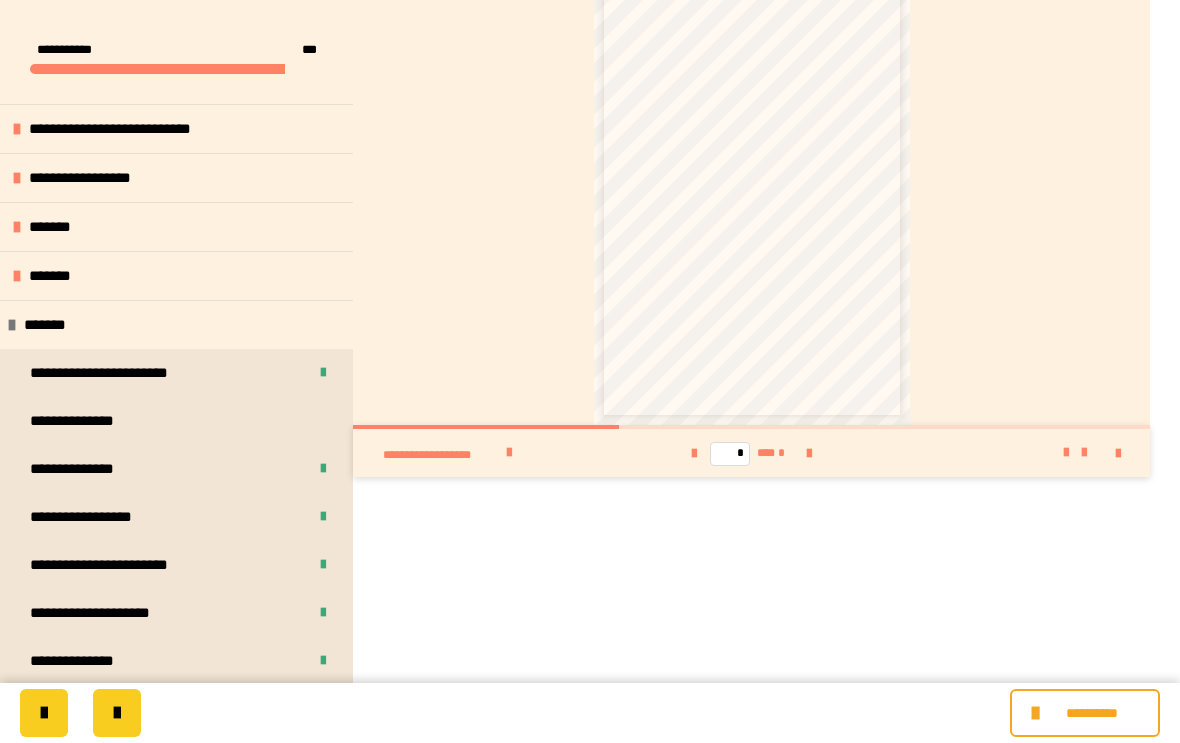 click on "*******" at bounding box center [176, 324] 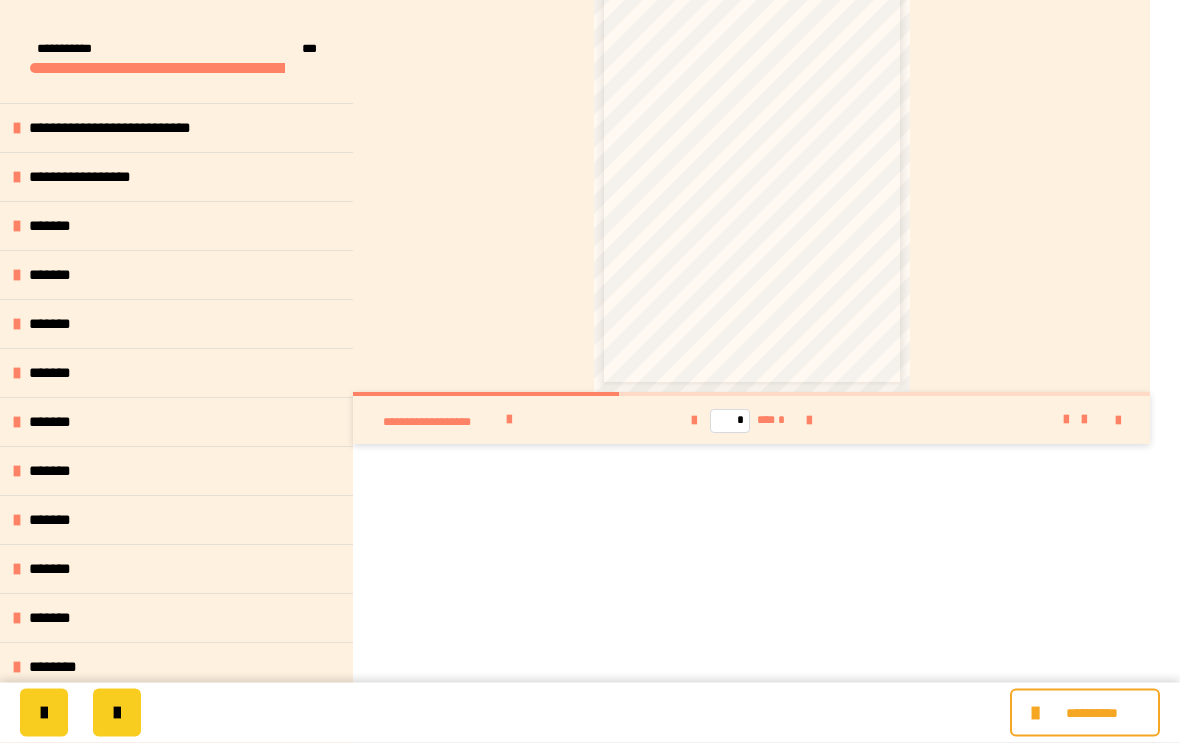 scroll, scrollTop: 382, scrollLeft: 0, axis: vertical 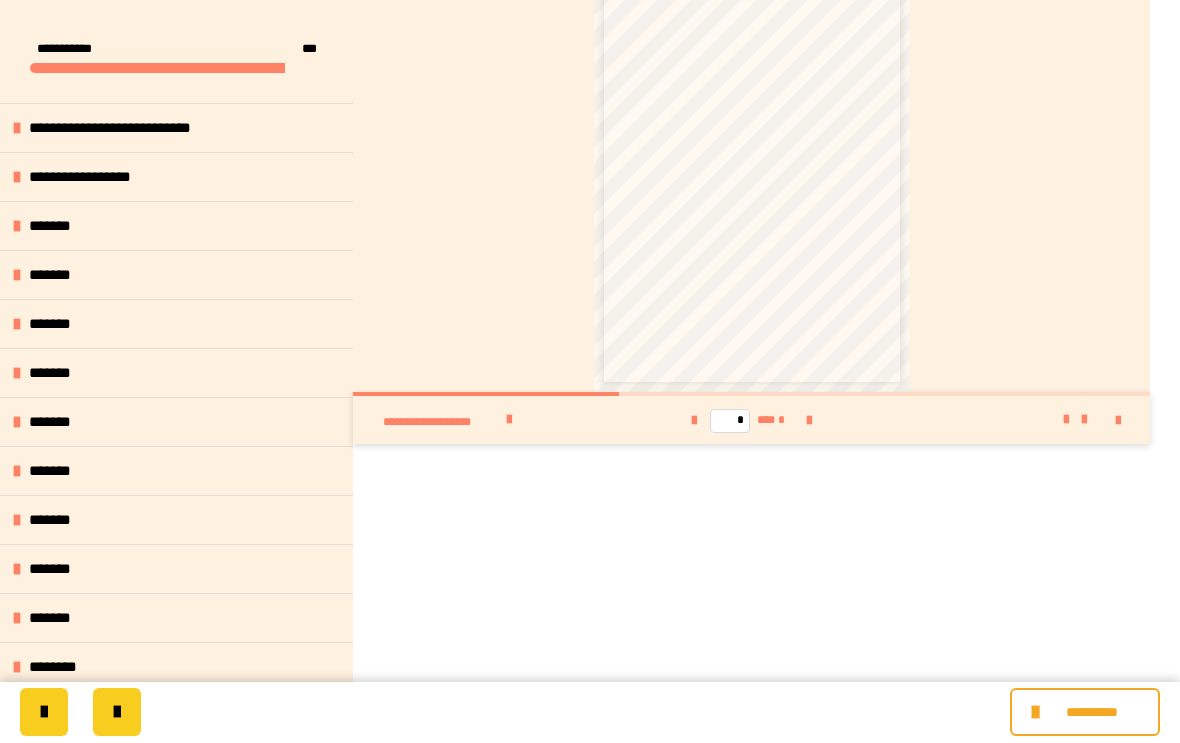 click on "*******" at bounding box center (59, 227) 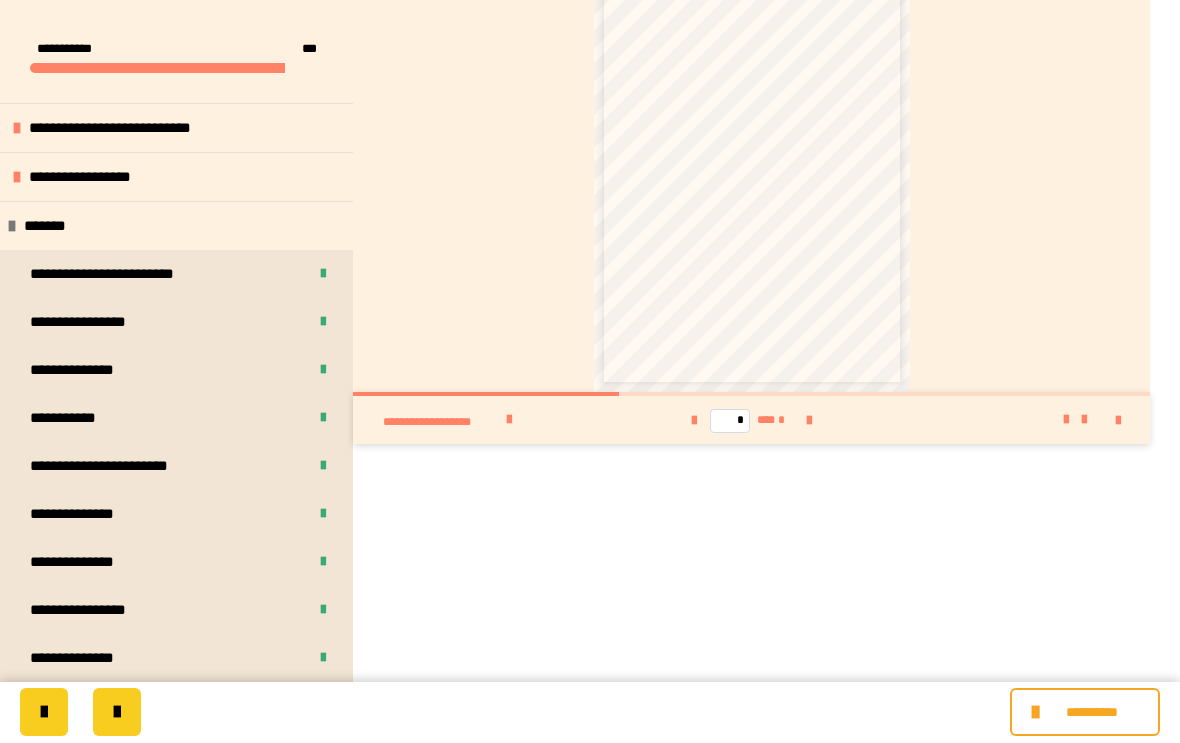 click on "*******" at bounding box center (54, 227) 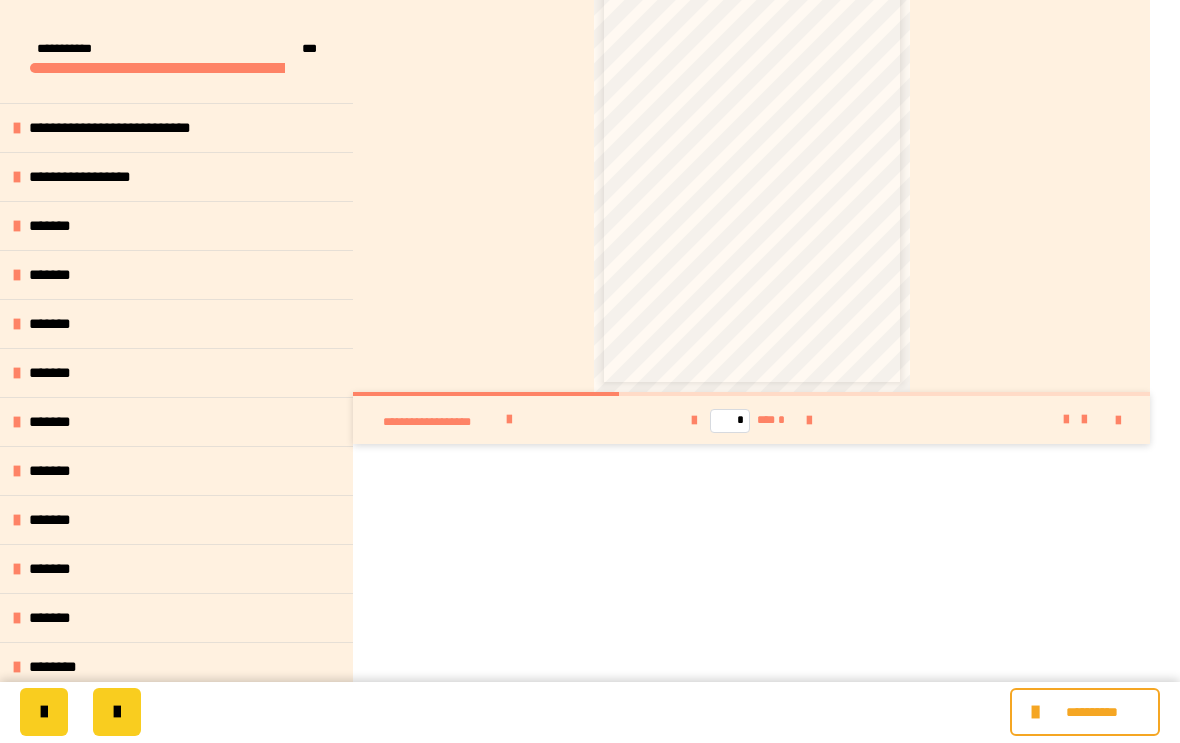 click on "*******" at bounding box center (60, 276) 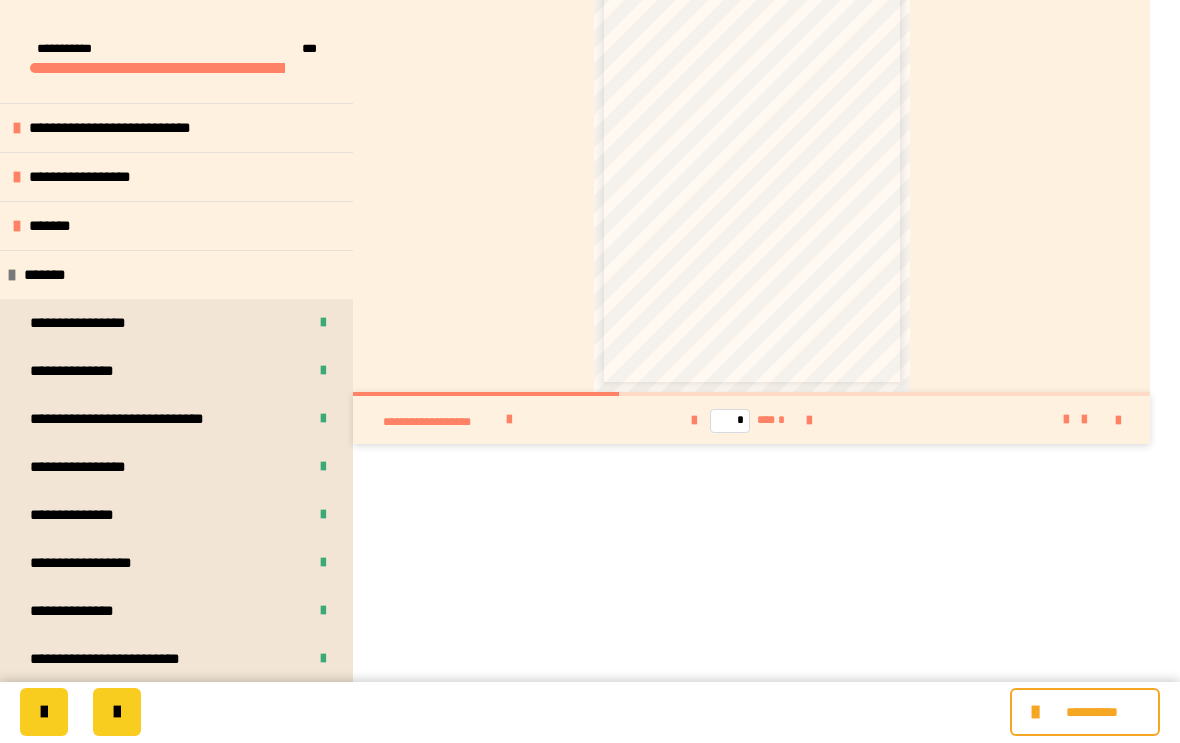 scroll, scrollTop: 0, scrollLeft: 0, axis: both 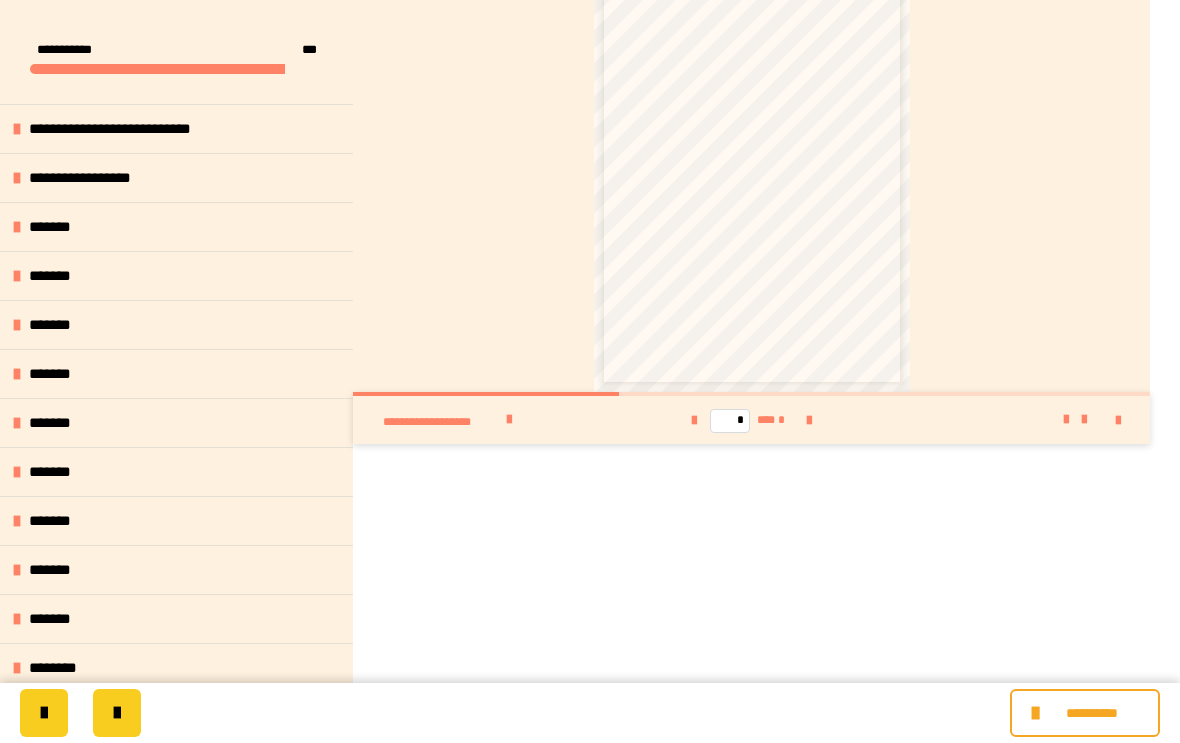 click on "*******" at bounding box center [176, 275] 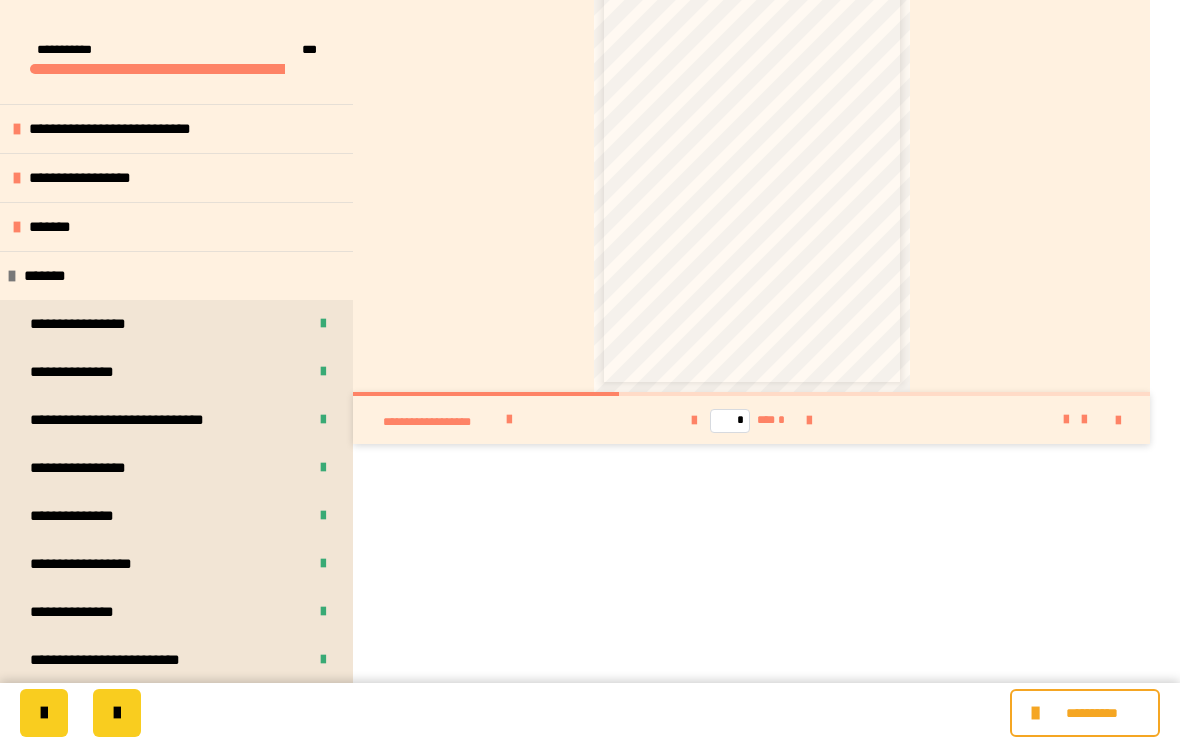 scroll, scrollTop: 0, scrollLeft: 0, axis: both 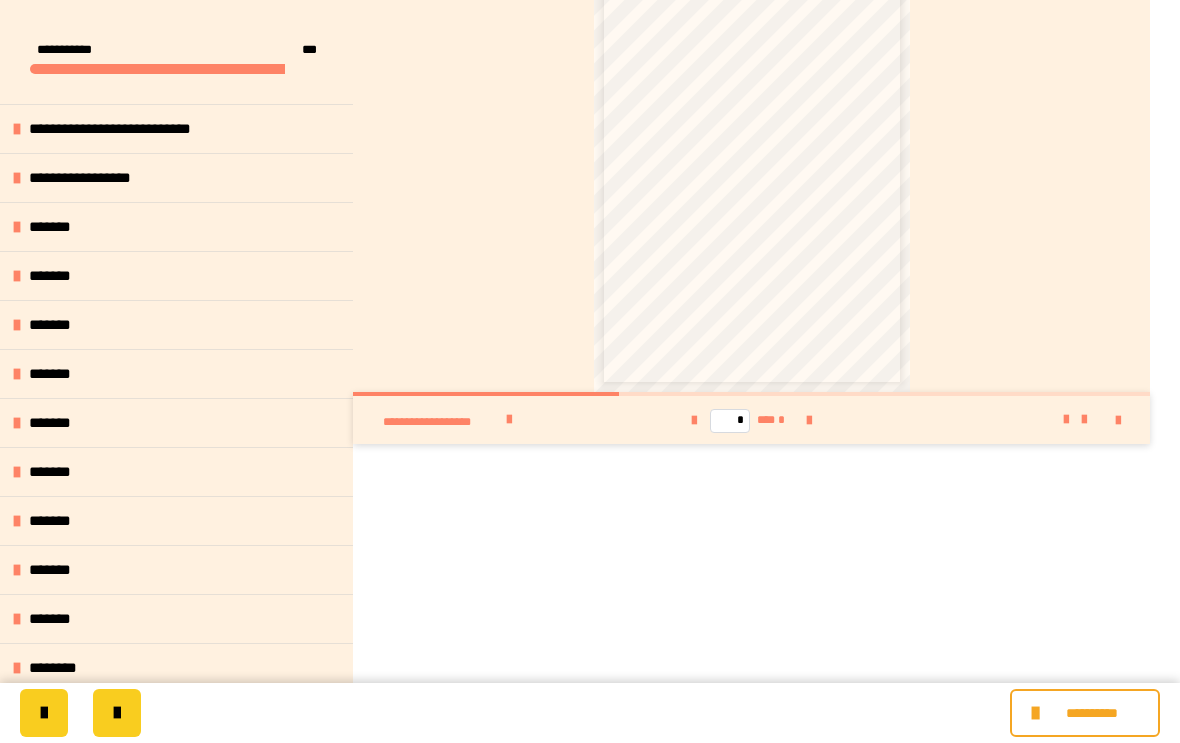 click on "*******" at bounding box center (60, 325) 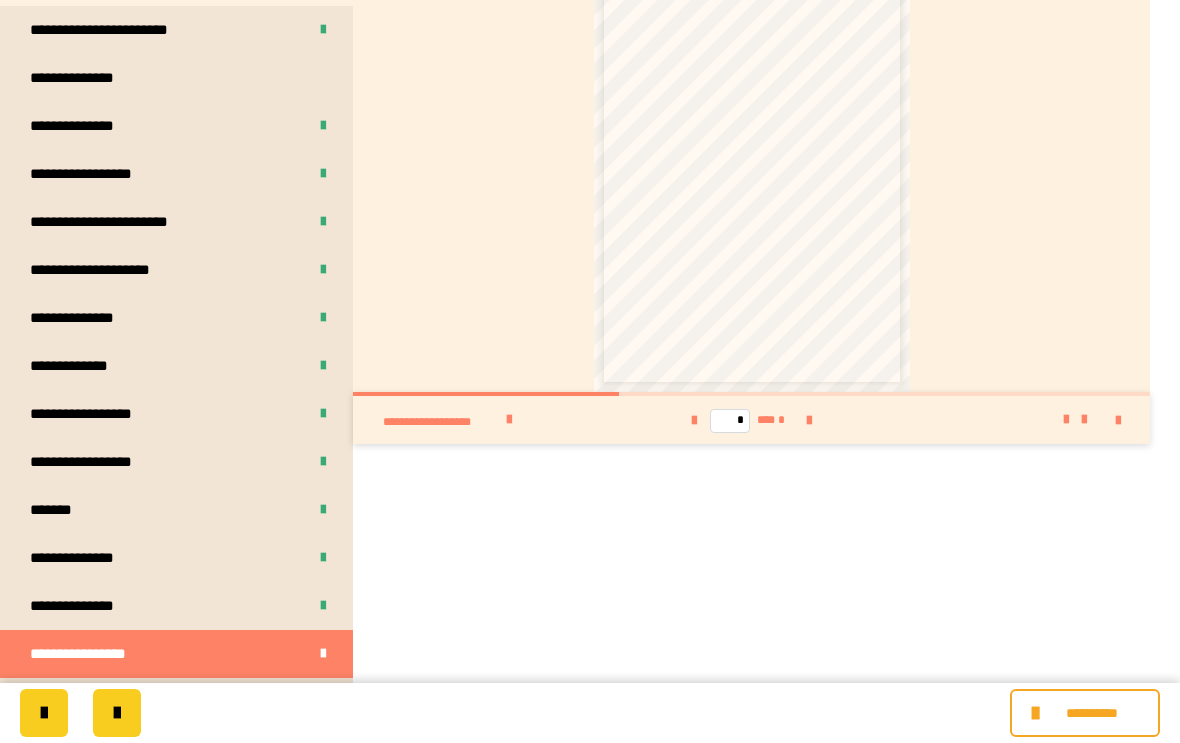 scroll, scrollTop: 344, scrollLeft: 0, axis: vertical 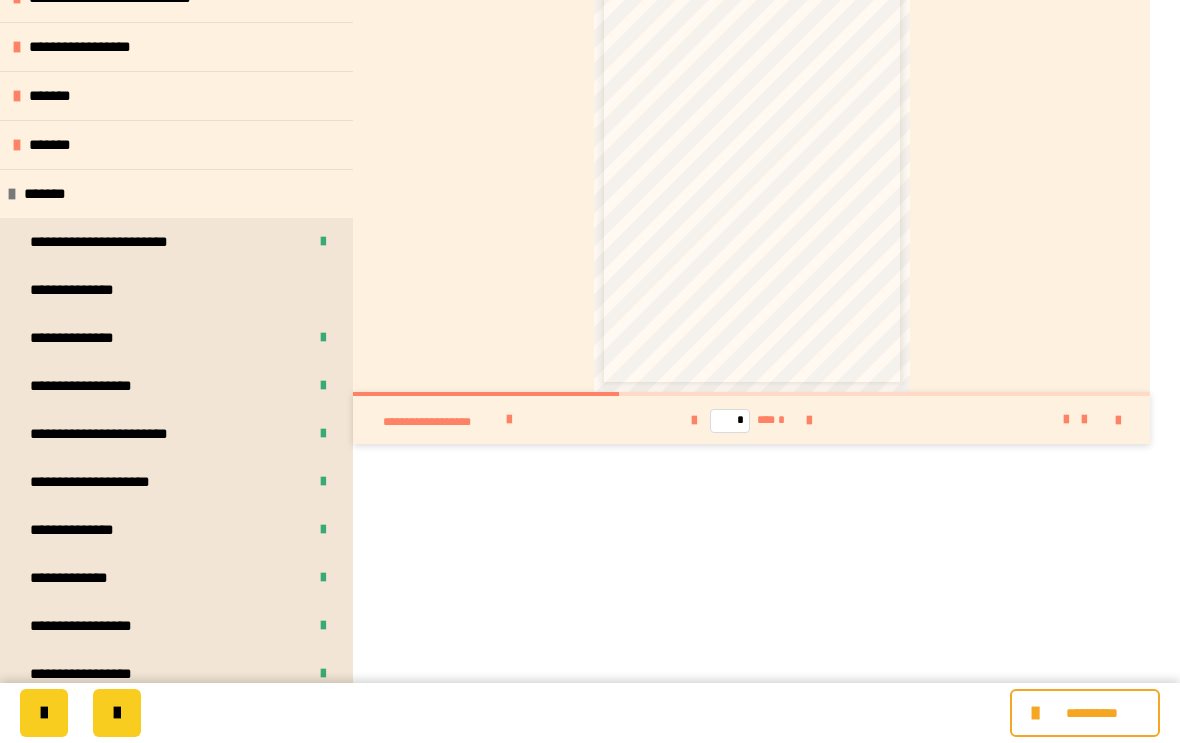 click on "*******" at bounding box center (55, 194) 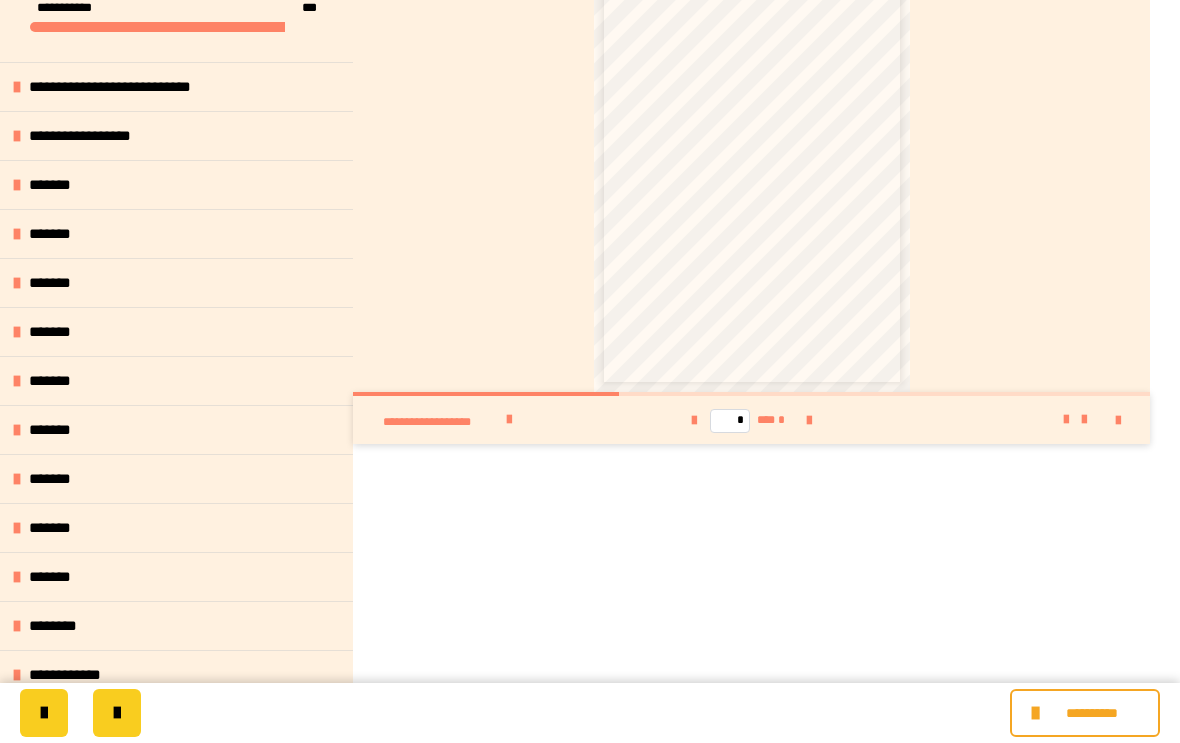 scroll, scrollTop: 42, scrollLeft: 0, axis: vertical 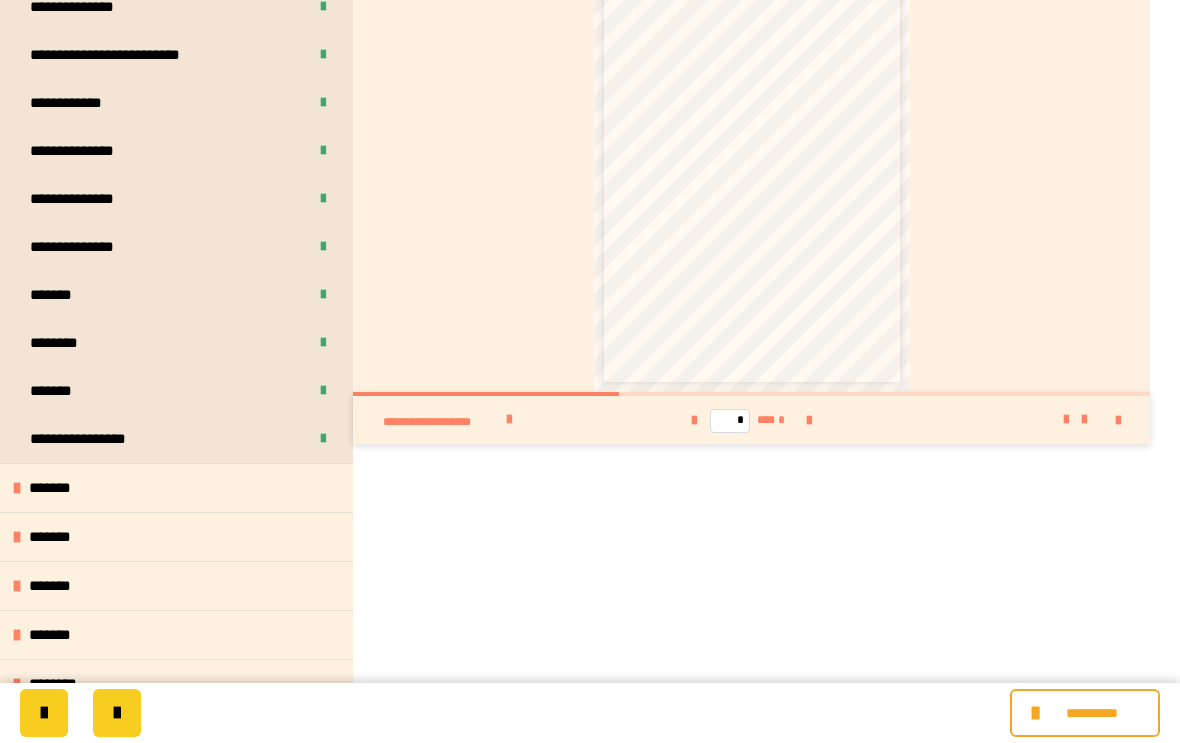 click on "*******" at bounding box center (61, 488) 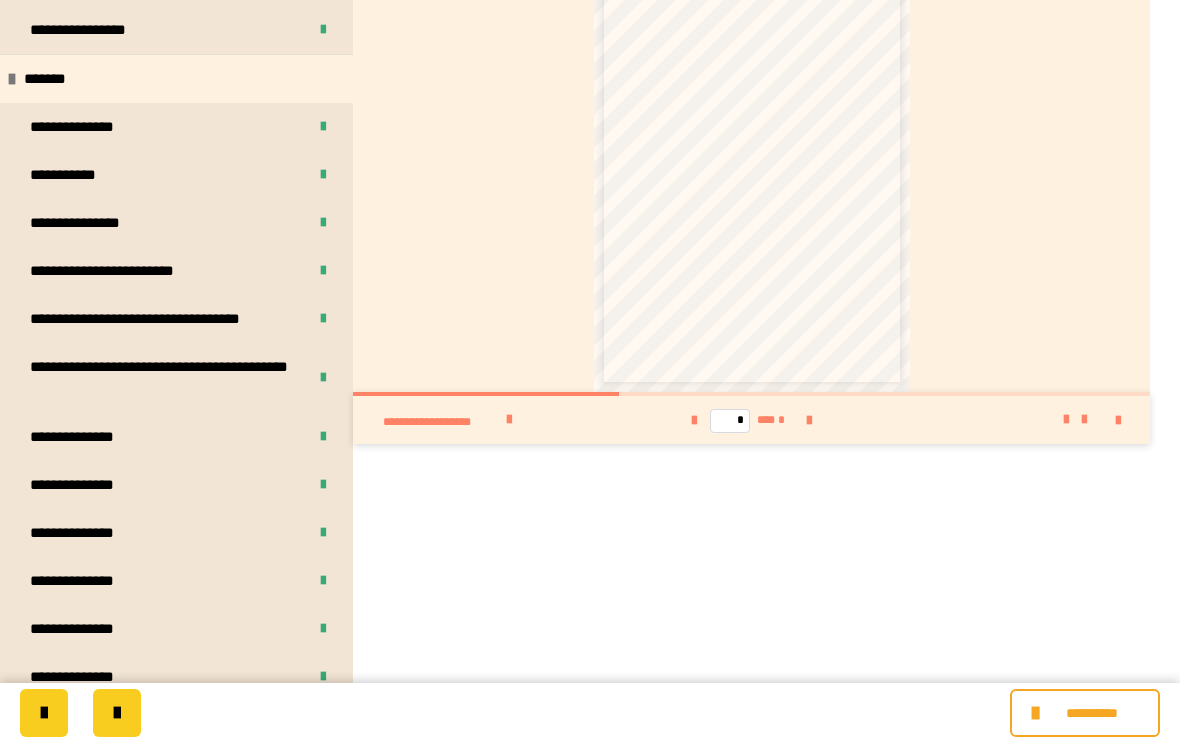 scroll, scrollTop: 1134, scrollLeft: 0, axis: vertical 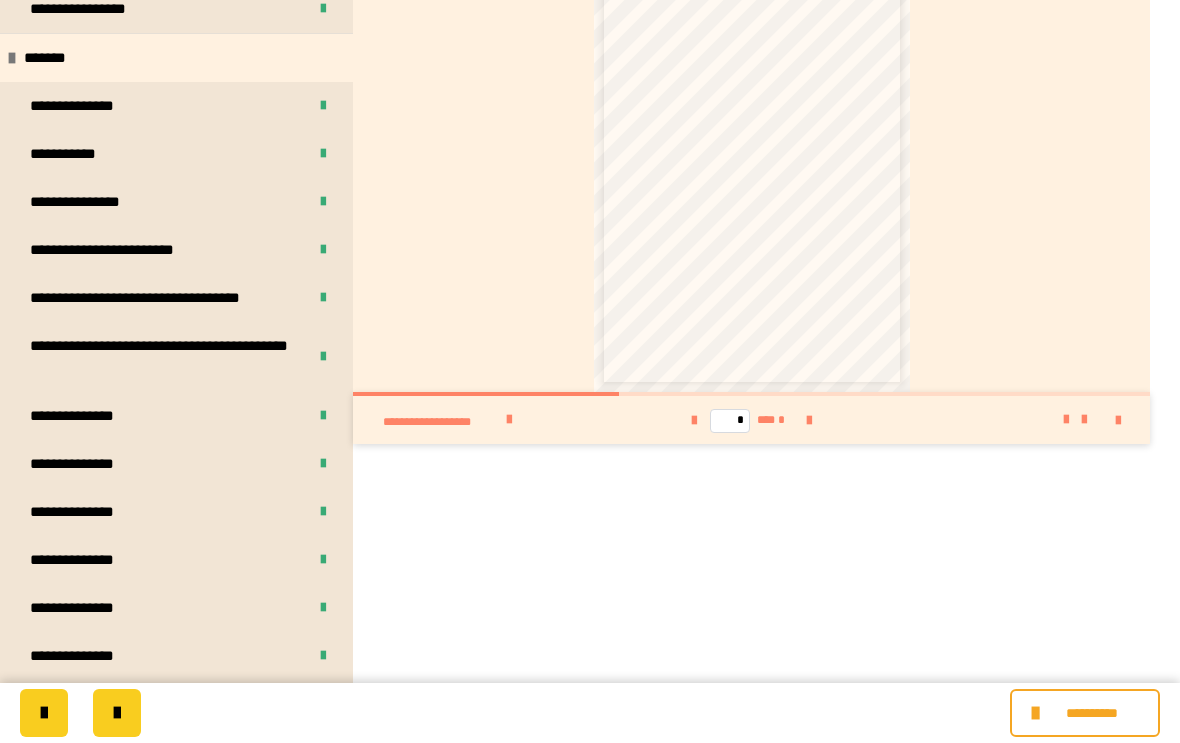 click on "*******" at bounding box center (56, 58) 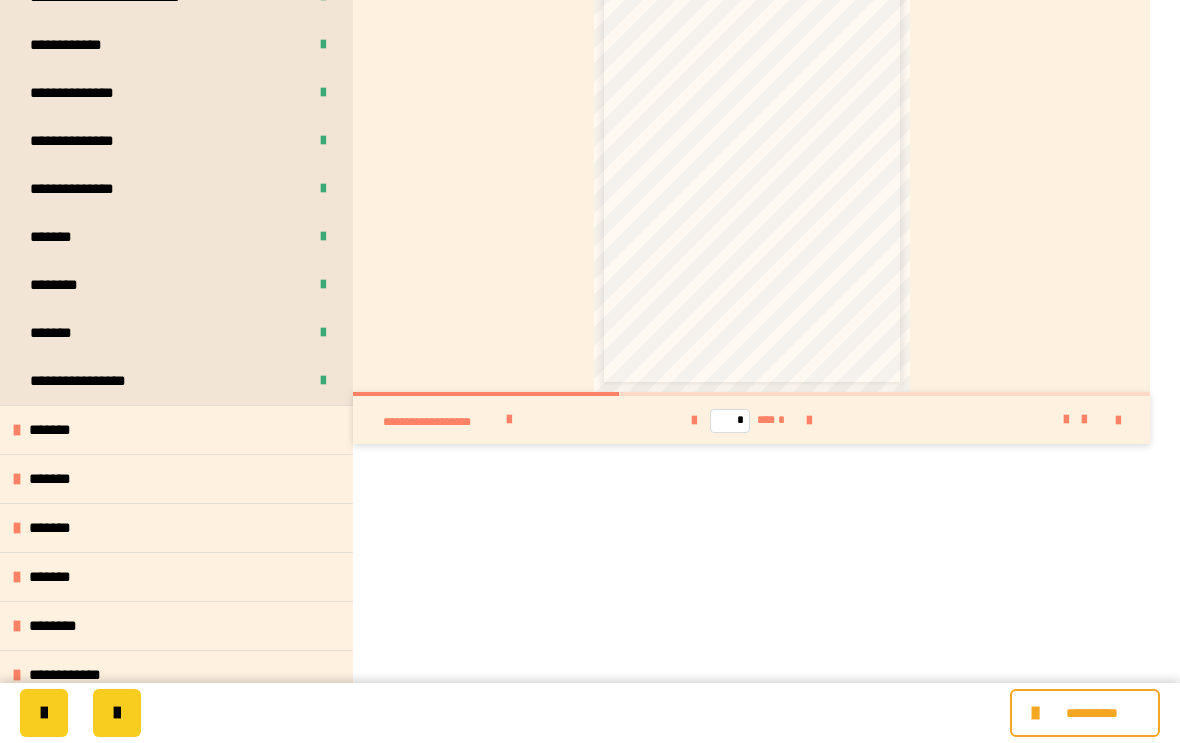 scroll, scrollTop: 762, scrollLeft: 0, axis: vertical 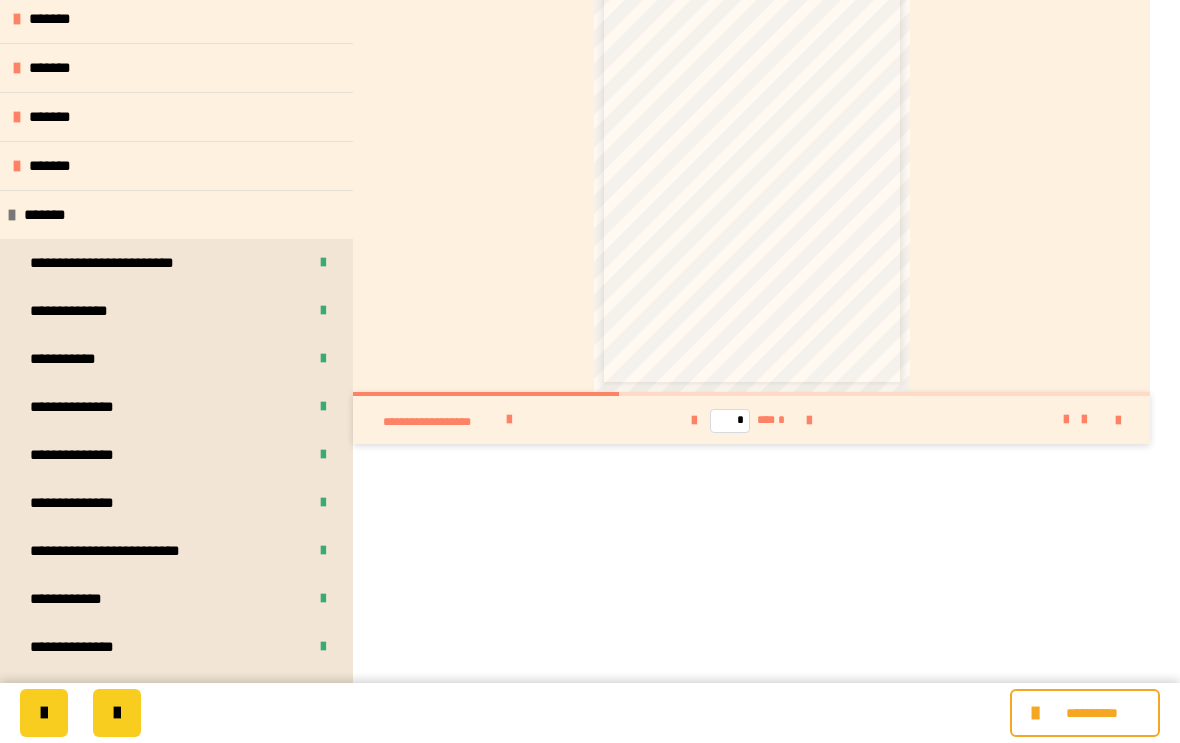 click on "*******" at bounding box center [55, 215] 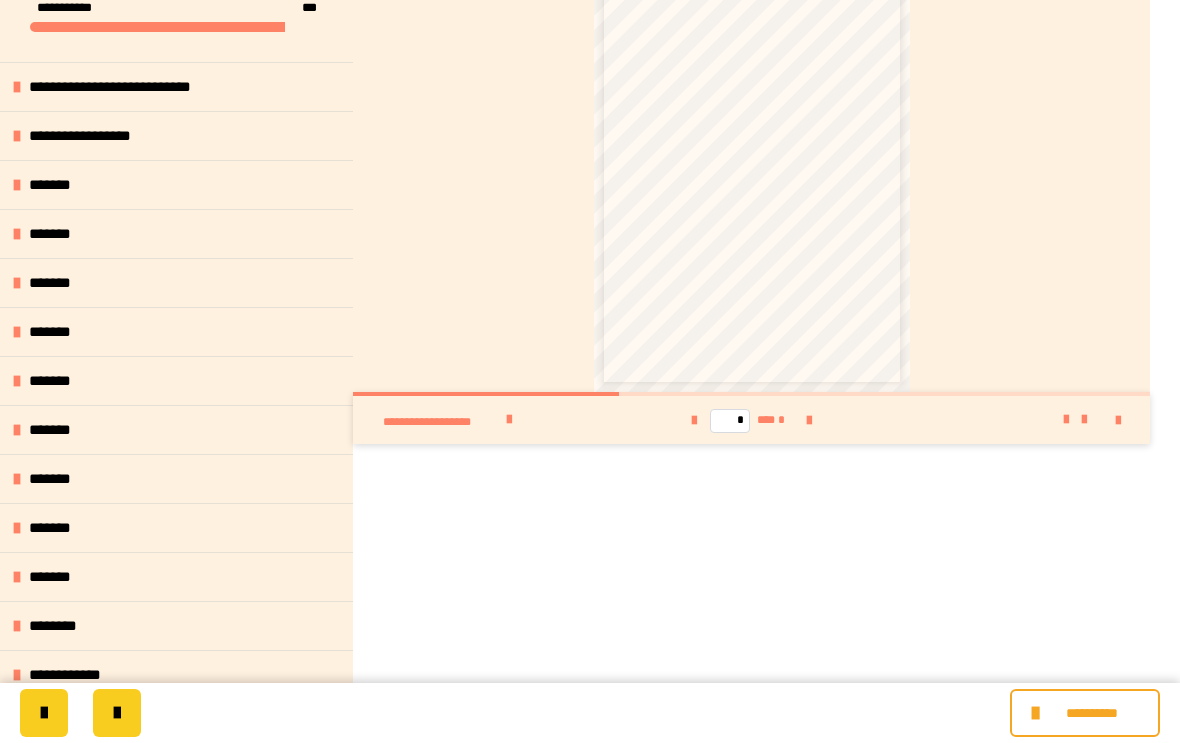 click on "*******" at bounding box center [61, 479] 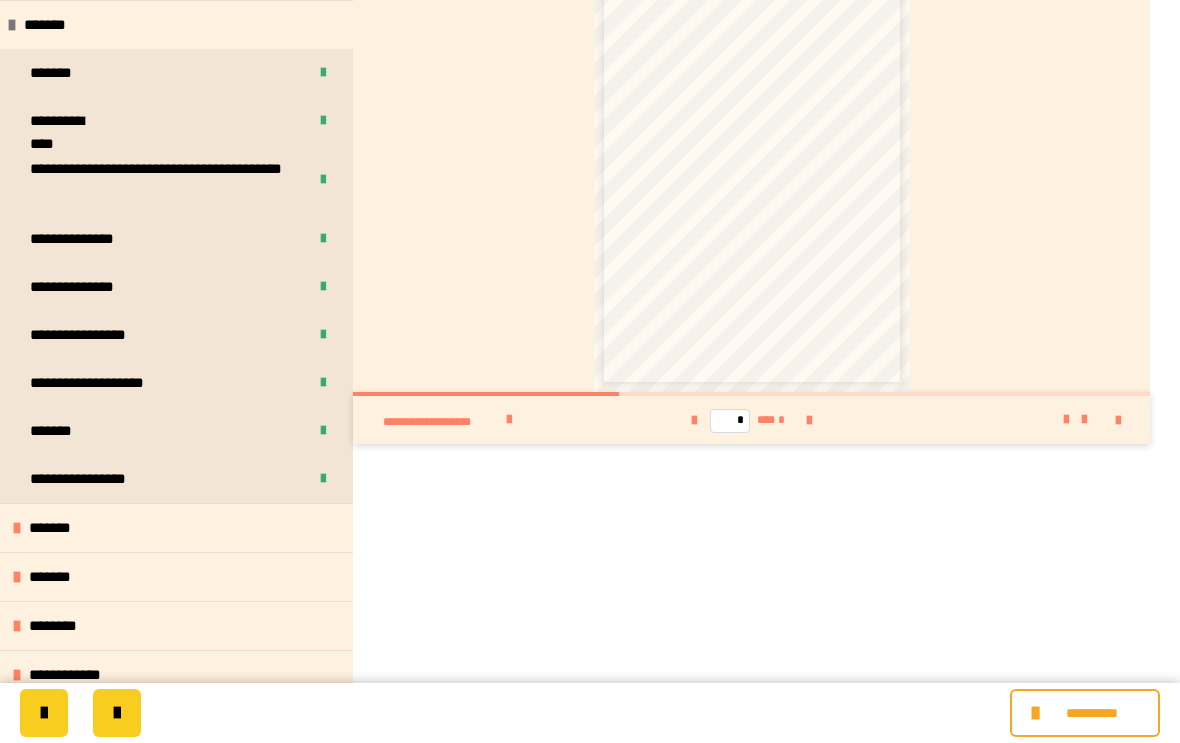 scroll, scrollTop: 496, scrollLeft: 0, axis: vertical 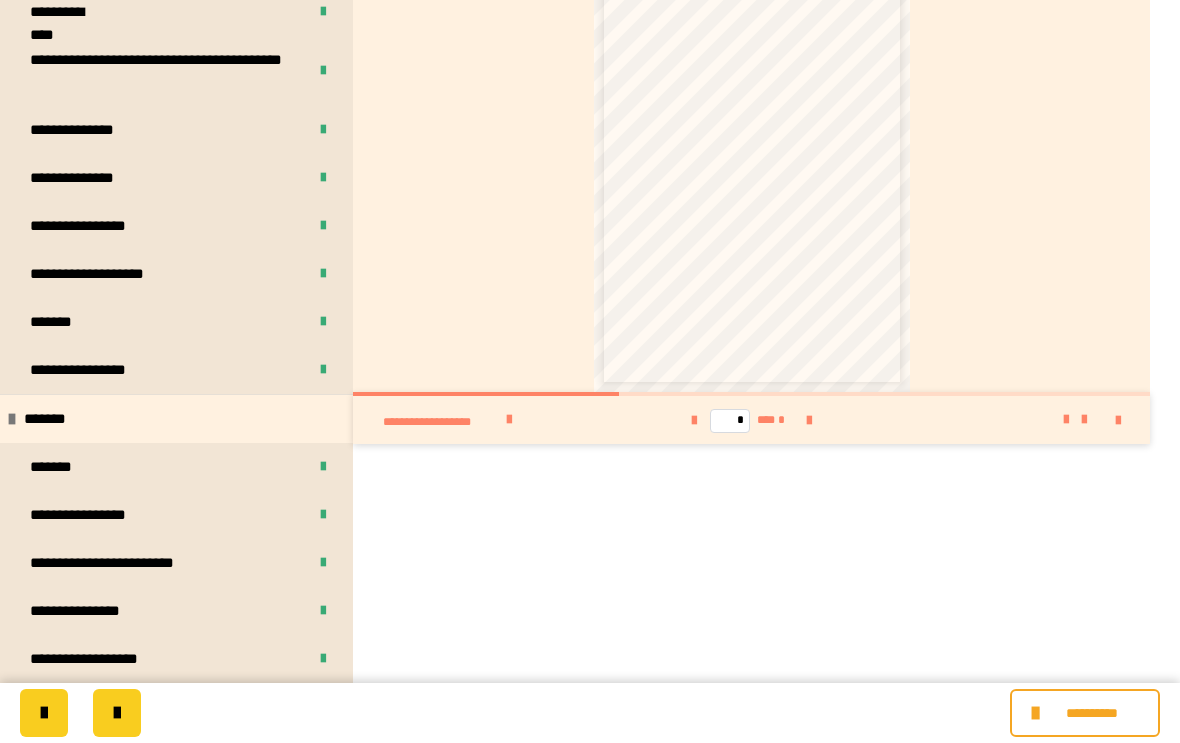 click on "*******" at bounding box center (56, 419) 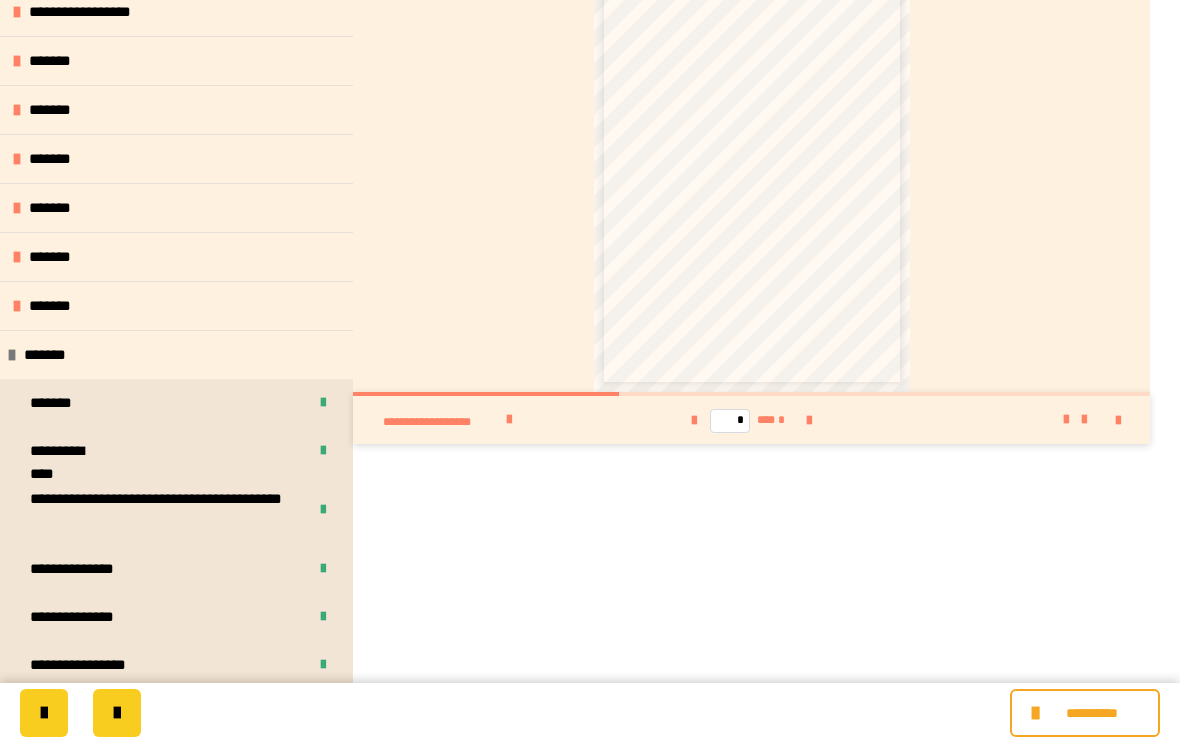 click on "*******" at bounding box center (56, 355) 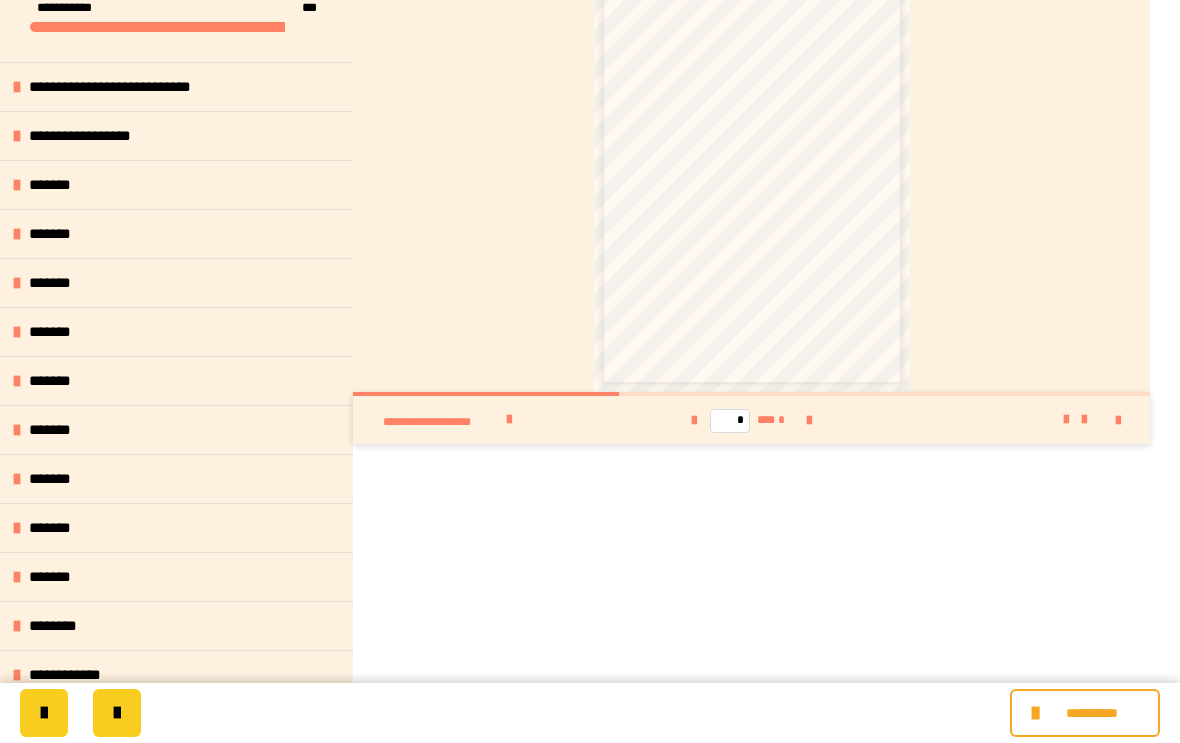 click on "*******" at bounding box center [60, 283] 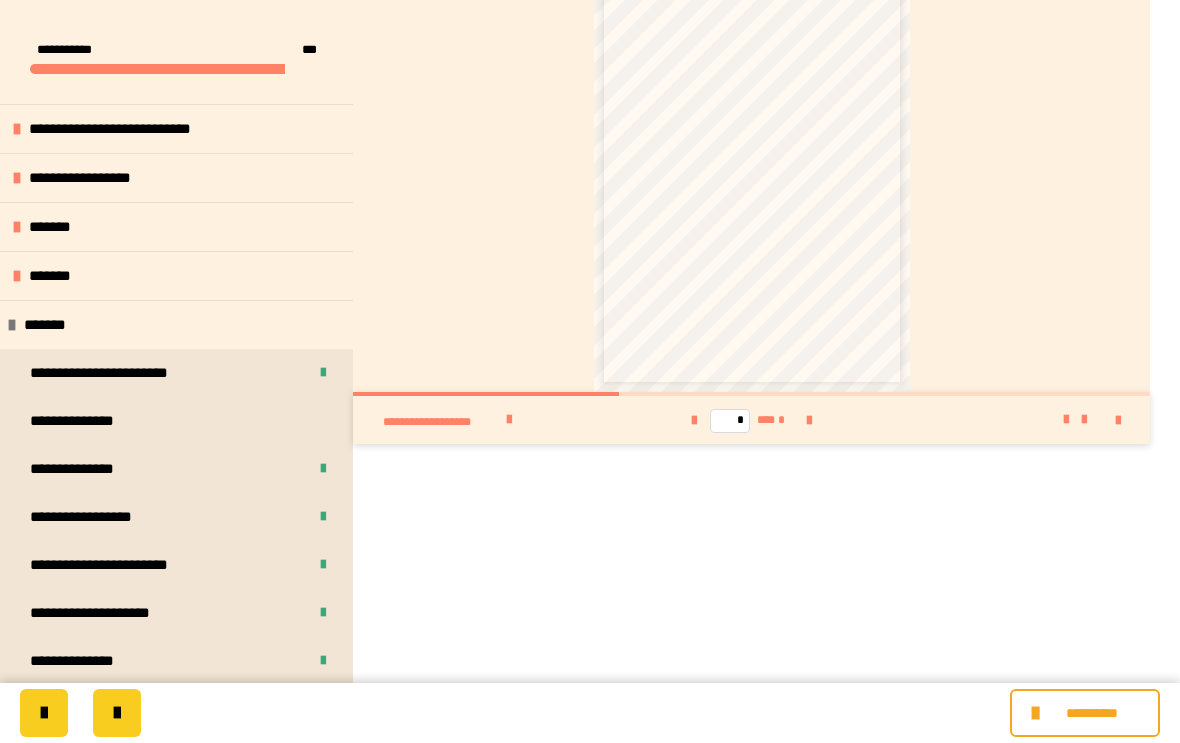 scroll, scrollTop: 0, scrollLeft: 0, axis: both 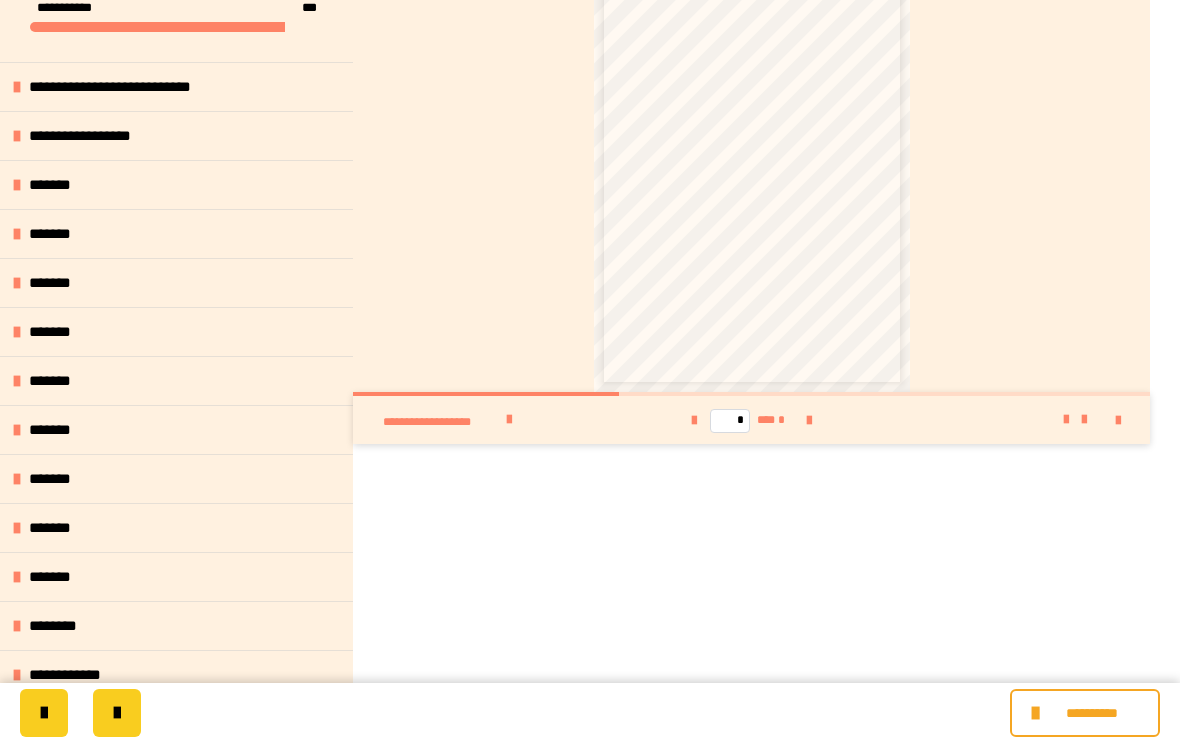click on "*******" at bounding box center [61, 479] 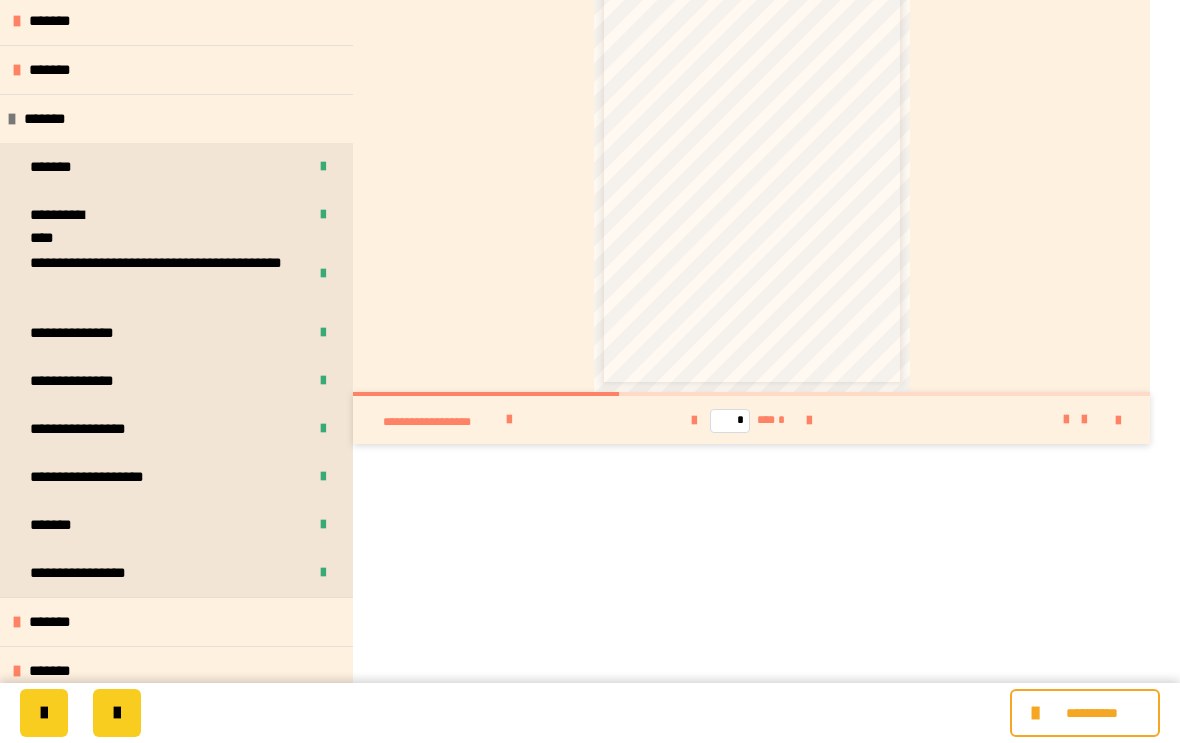 scroll, scrollTop: 404, scrollLeft: 0, axis: vertical 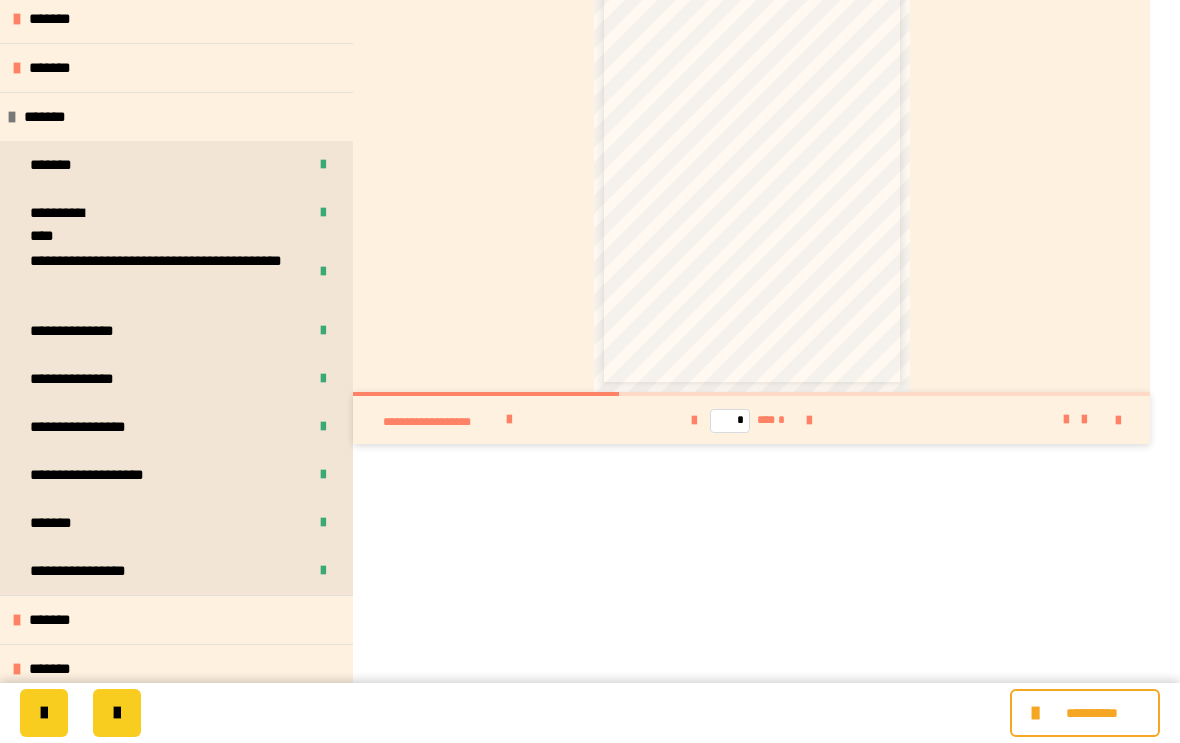 click on "*******" at bounding box center [56, 117] 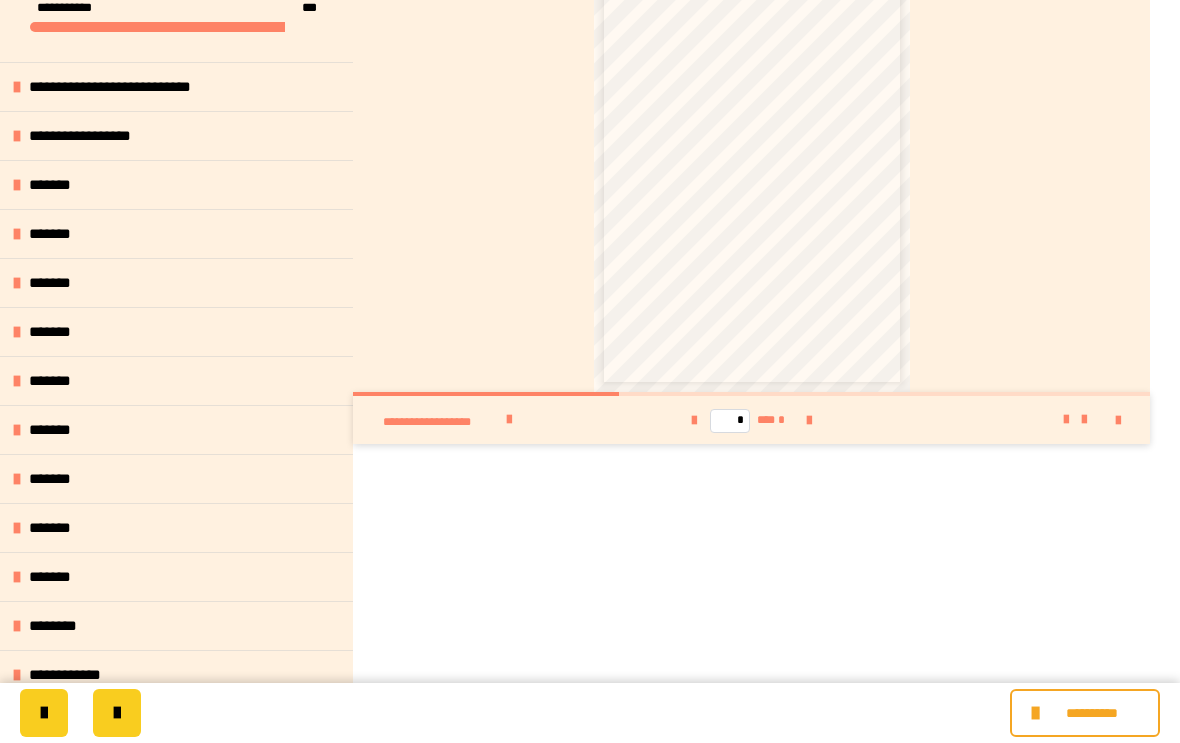 scroll, scrollTop: 42, scrollLeft: 0, axis: vertical 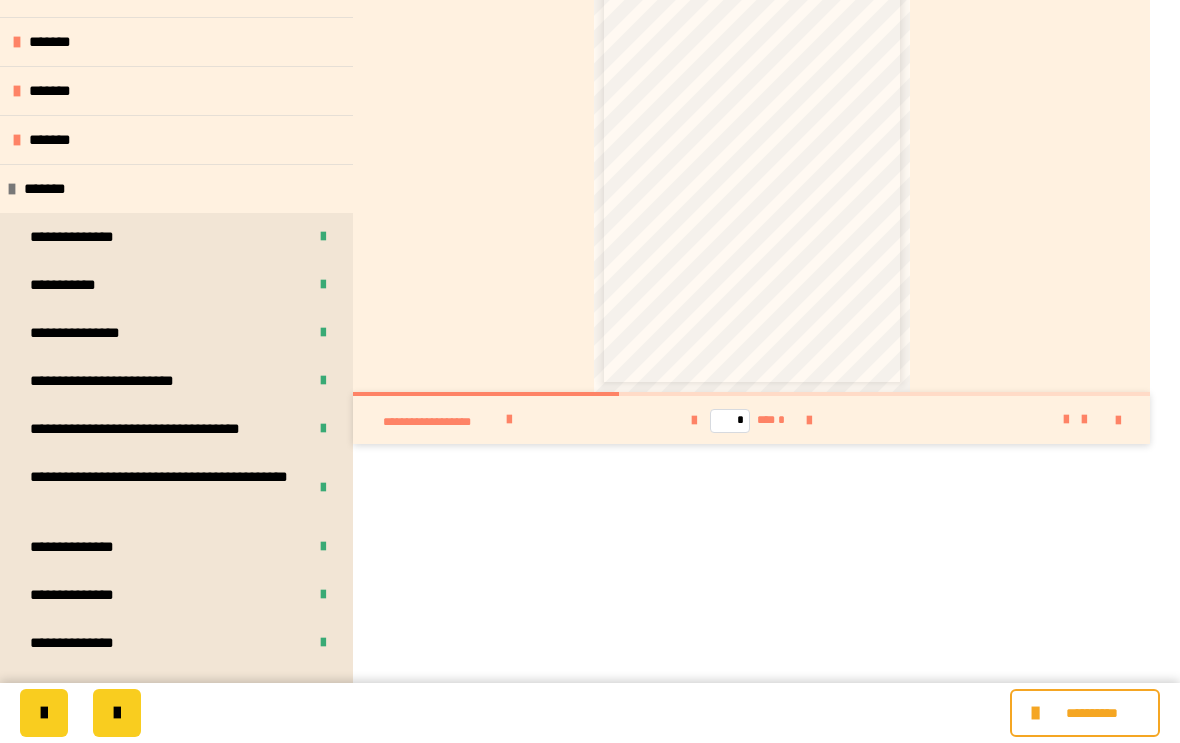 click on "**********" at bounding box center [131, 381] 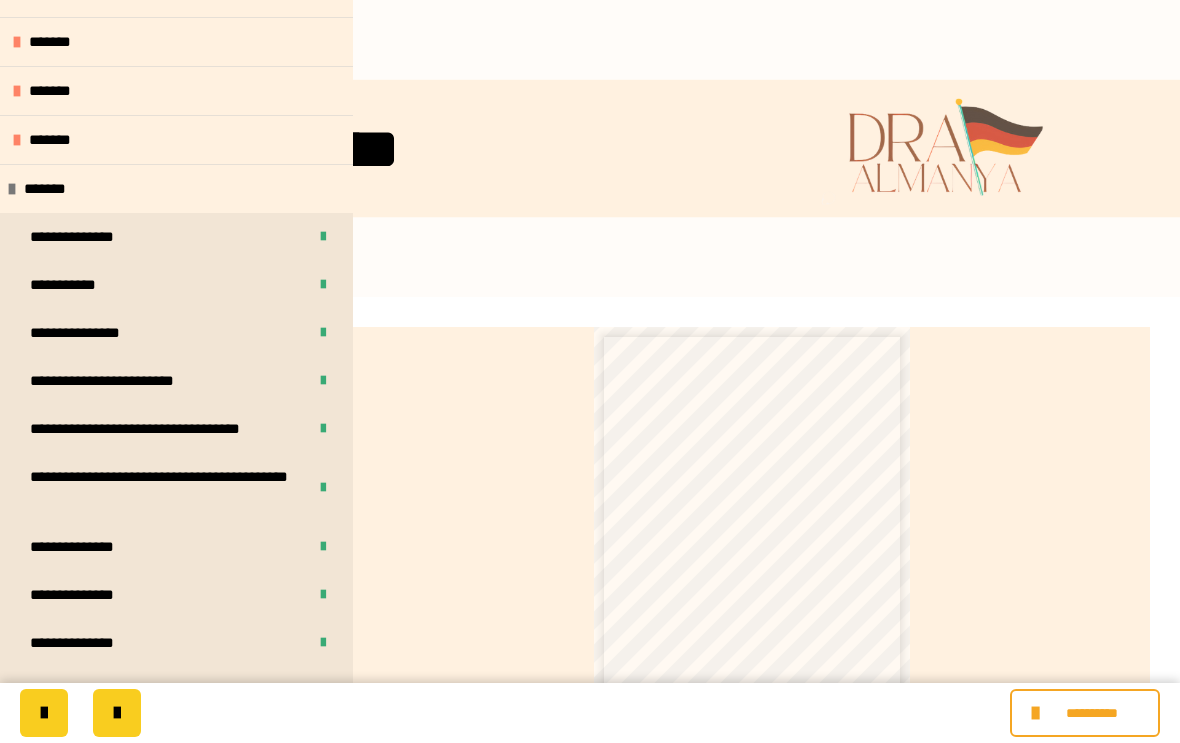 scroll, scrollTop: 0, scrollLeft: 0, axis: both 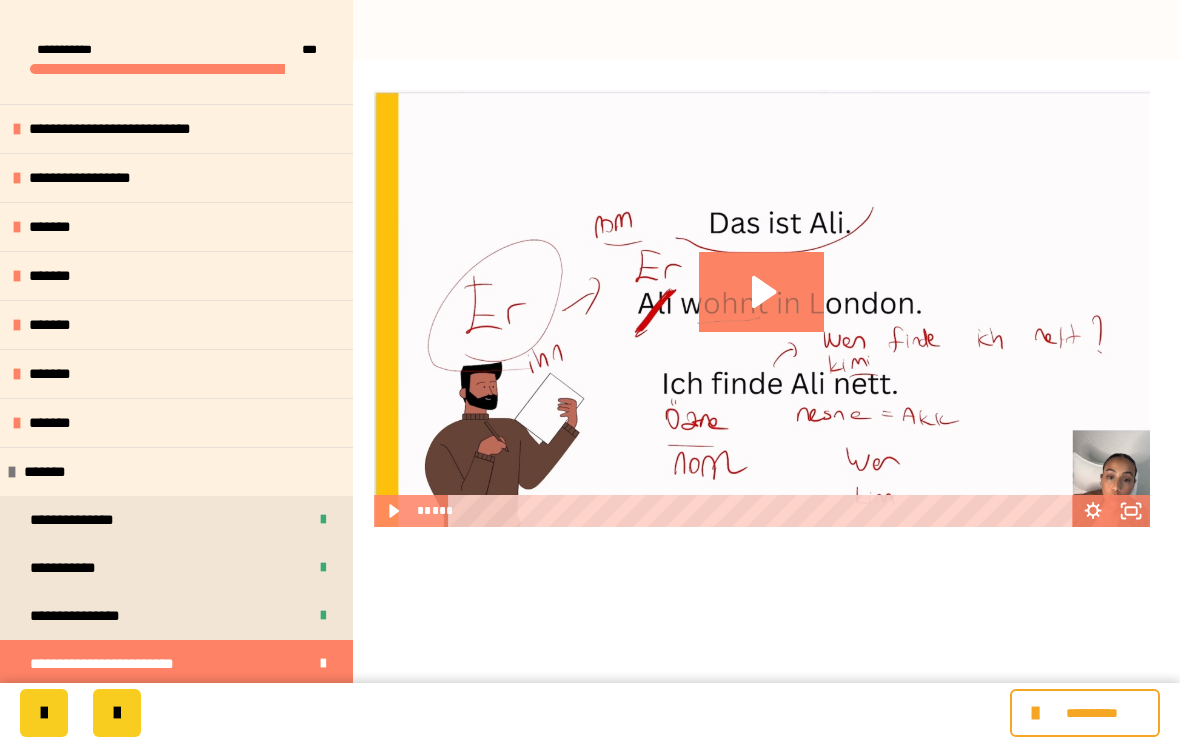 click on "*******" at bounding box center [56, 472] 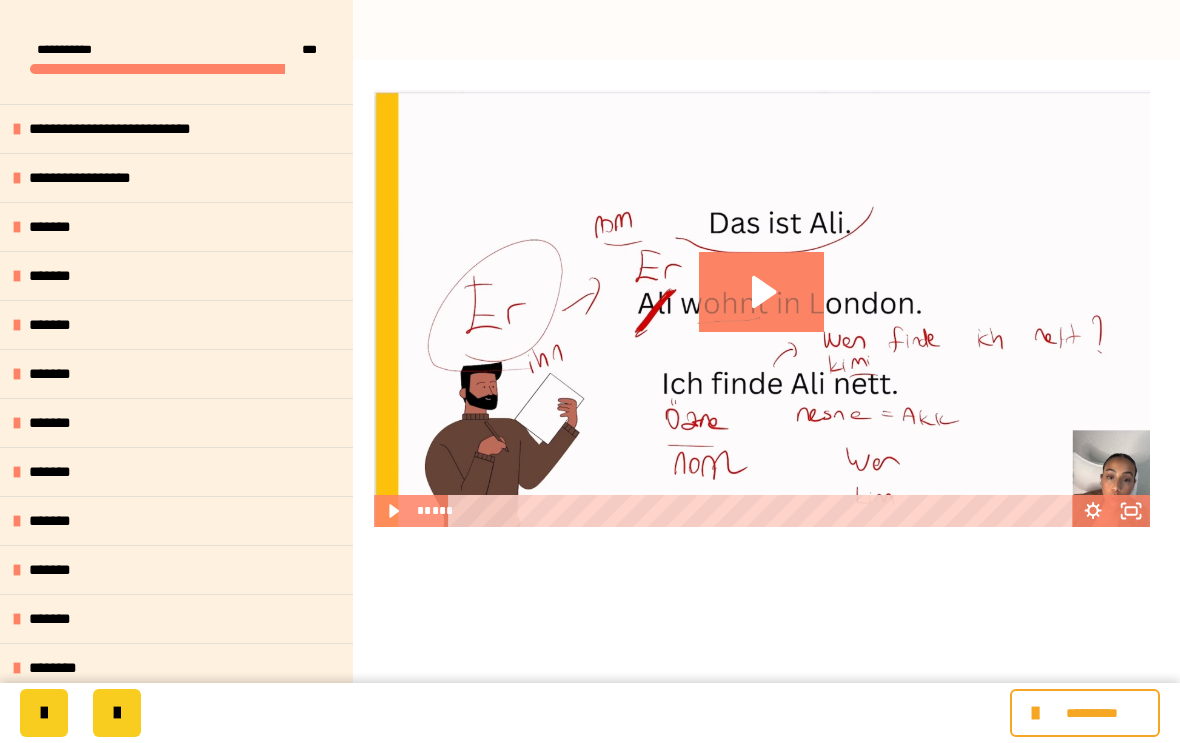 click on "*******" at bounding box center [60, 423] 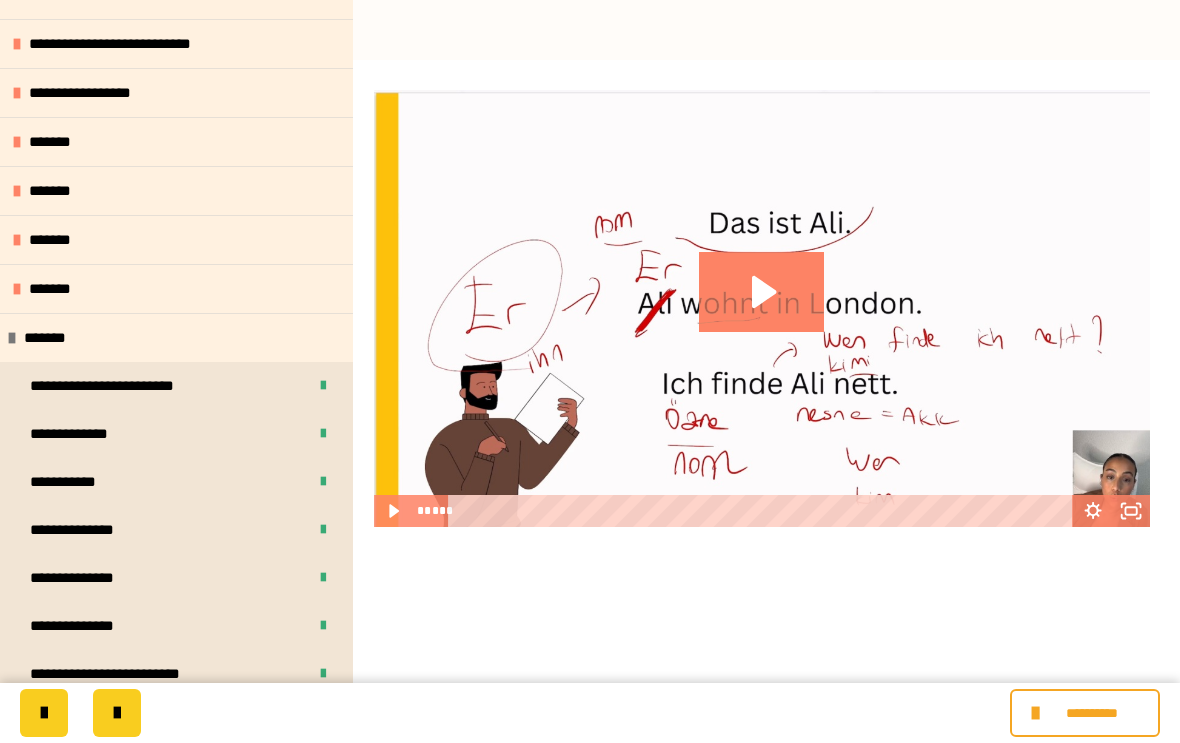 click on "*******" at bounding box center (55, 338) 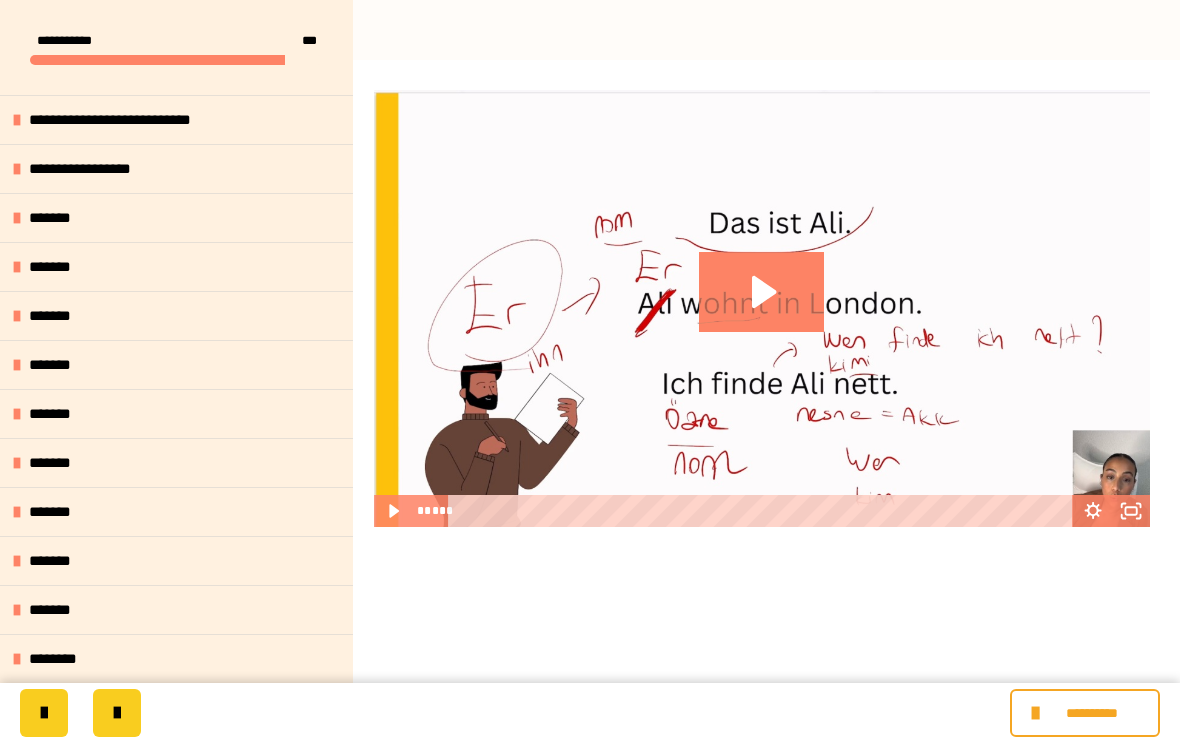 scroll, scrollTop: 9, scrollLeft: 0, axis: vertical 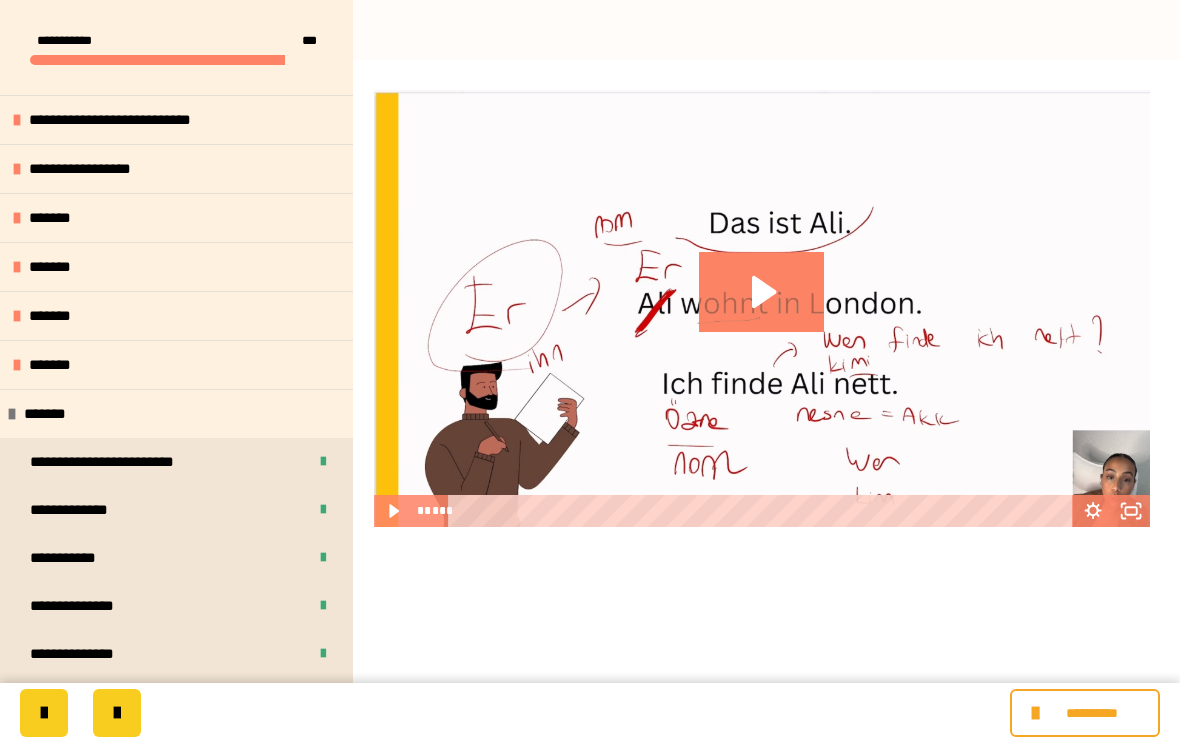 click on "*******" at bounding box center [61, 365] 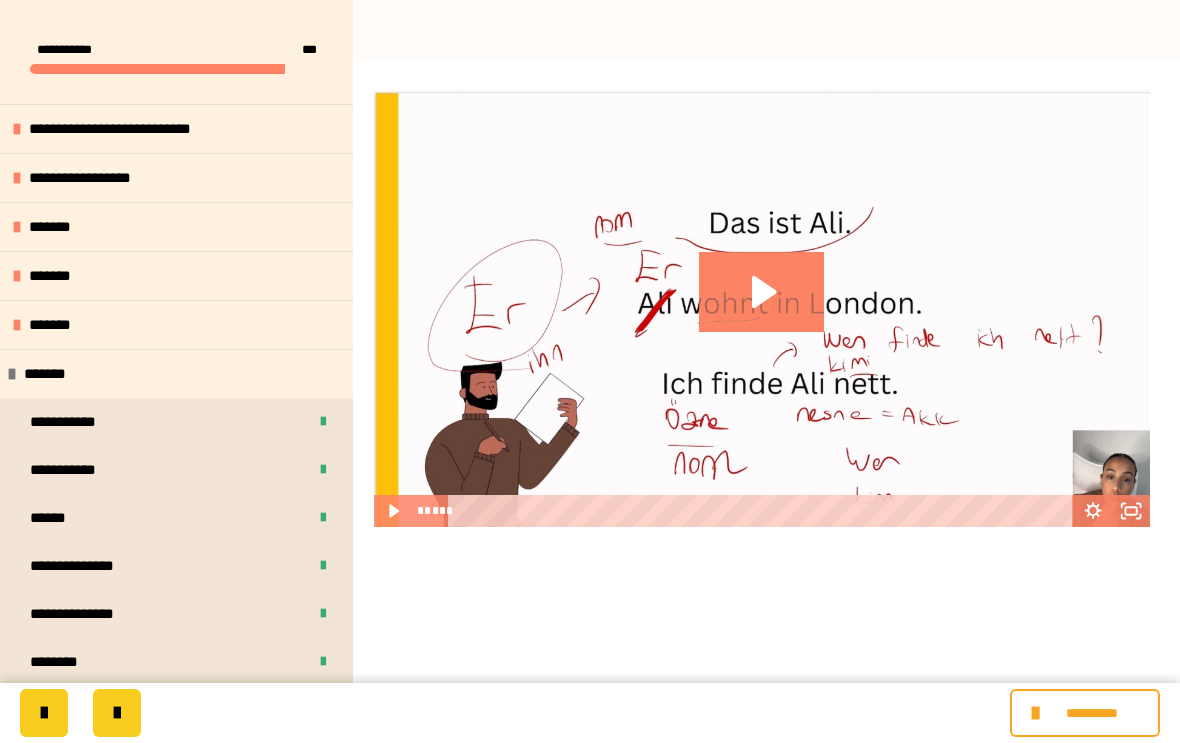 scroll, scrollTop: 0, scrollLeft: 0, axis: both 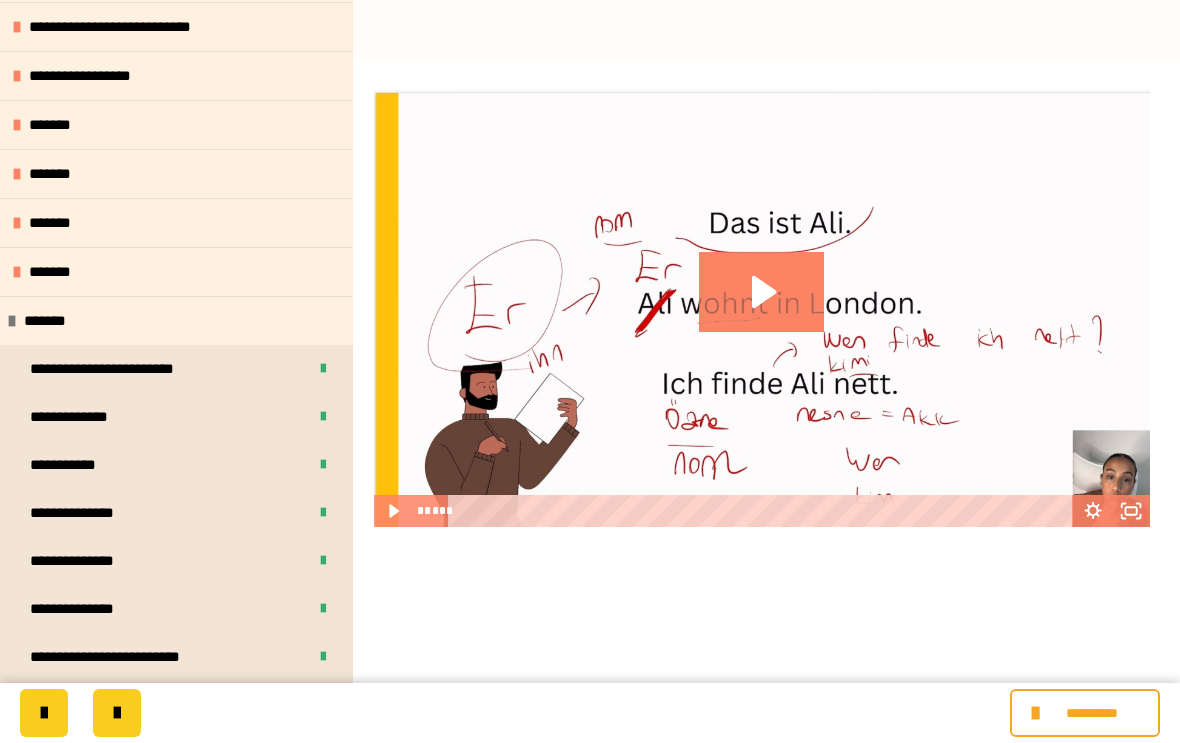 click on "*******" at bounding box center [55, 321] 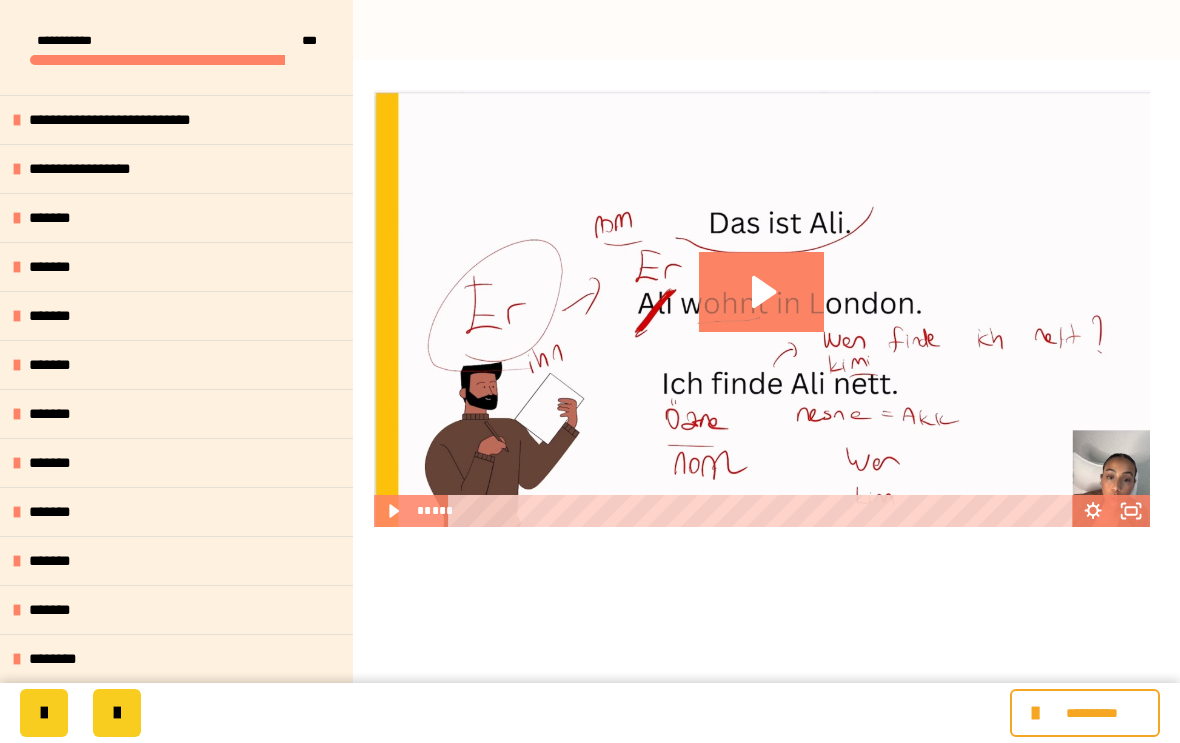 click on "*******" at bounding box center (61, 463) 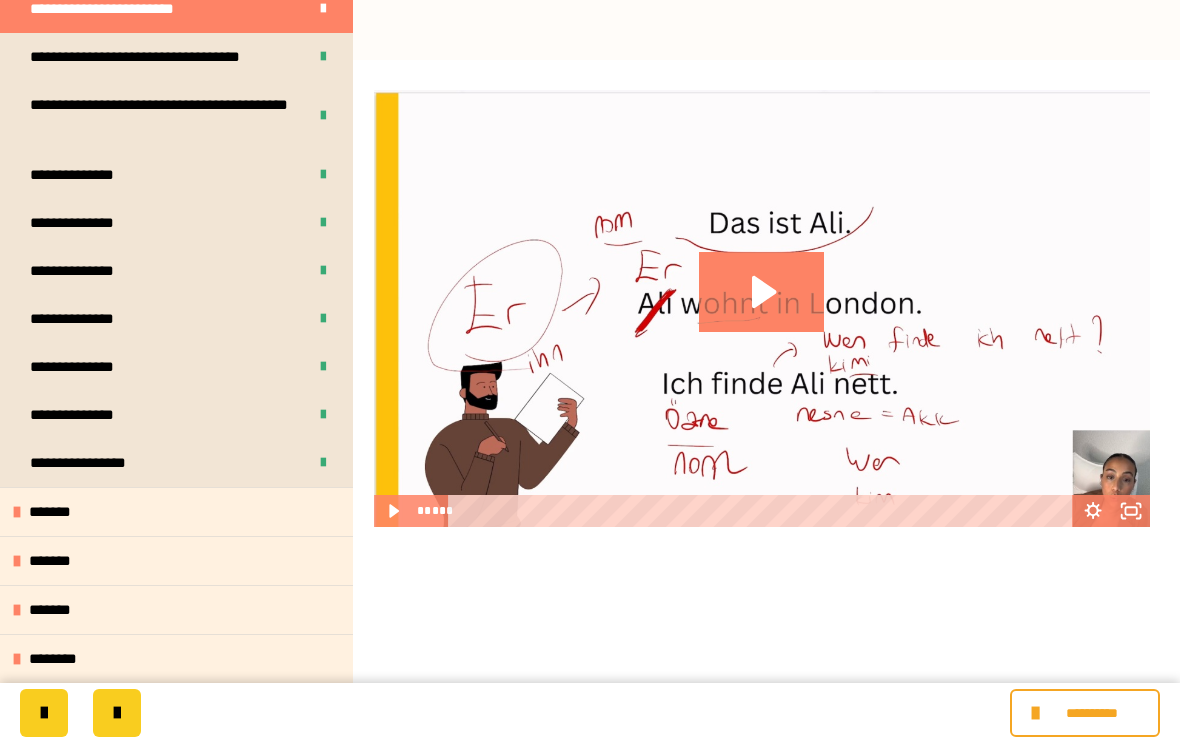 scroll, scrollTop: 655, scrollLeft: 0, axis: vertical 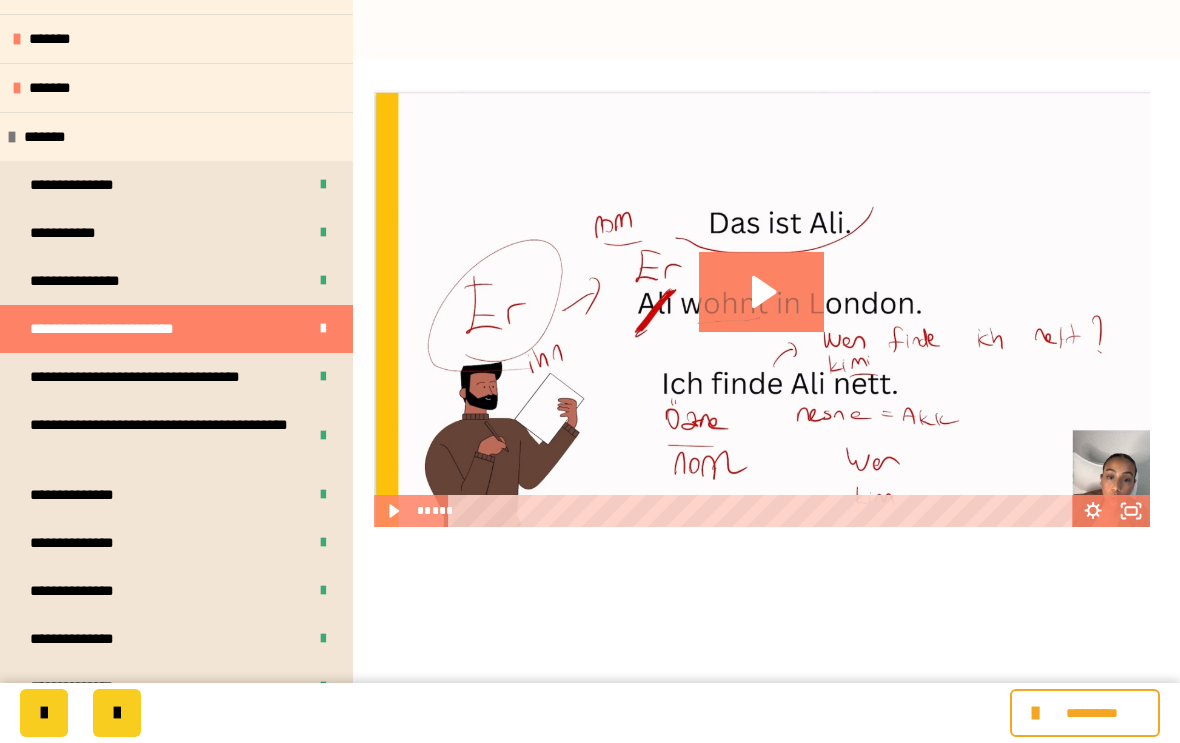 click 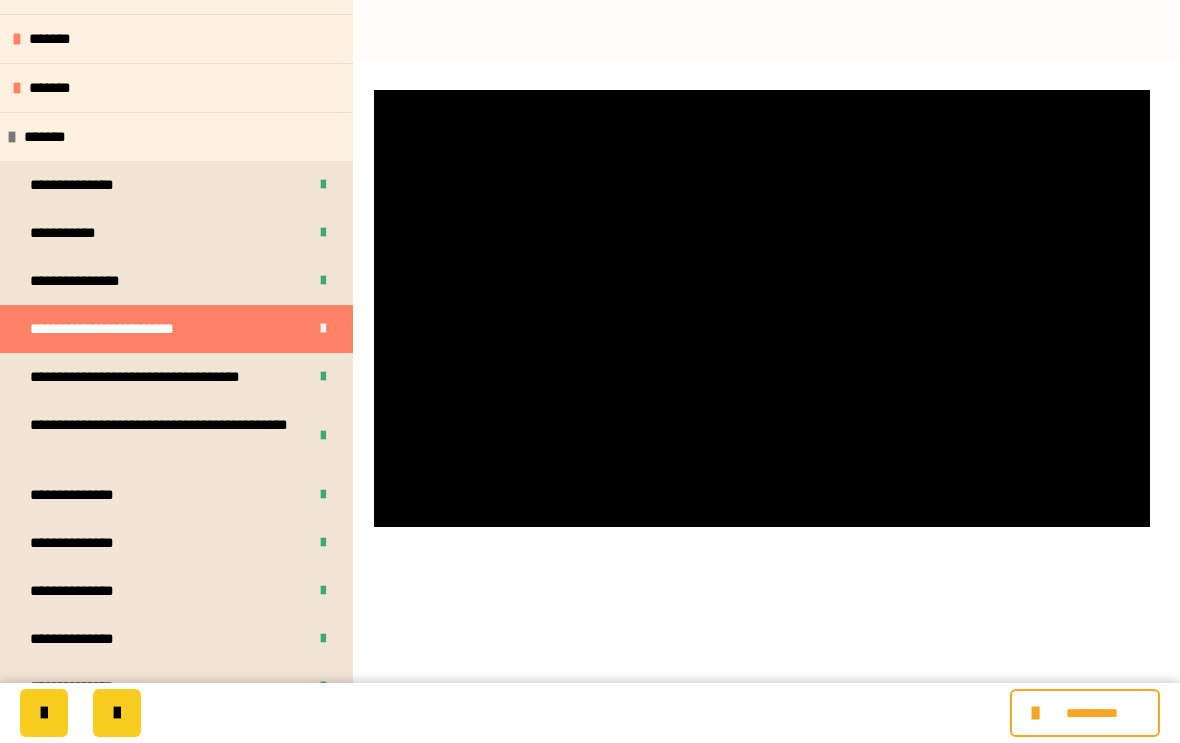 click at bounding box center [762, 308] 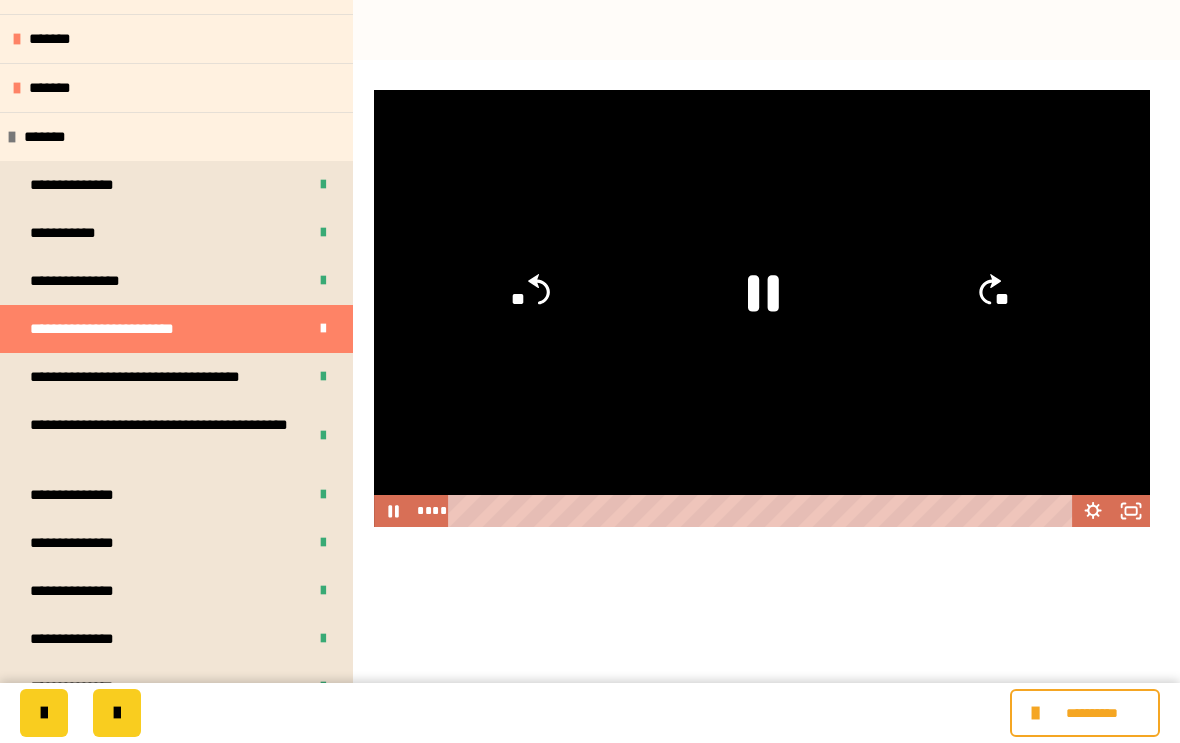 click at bounding box center (762, 308) 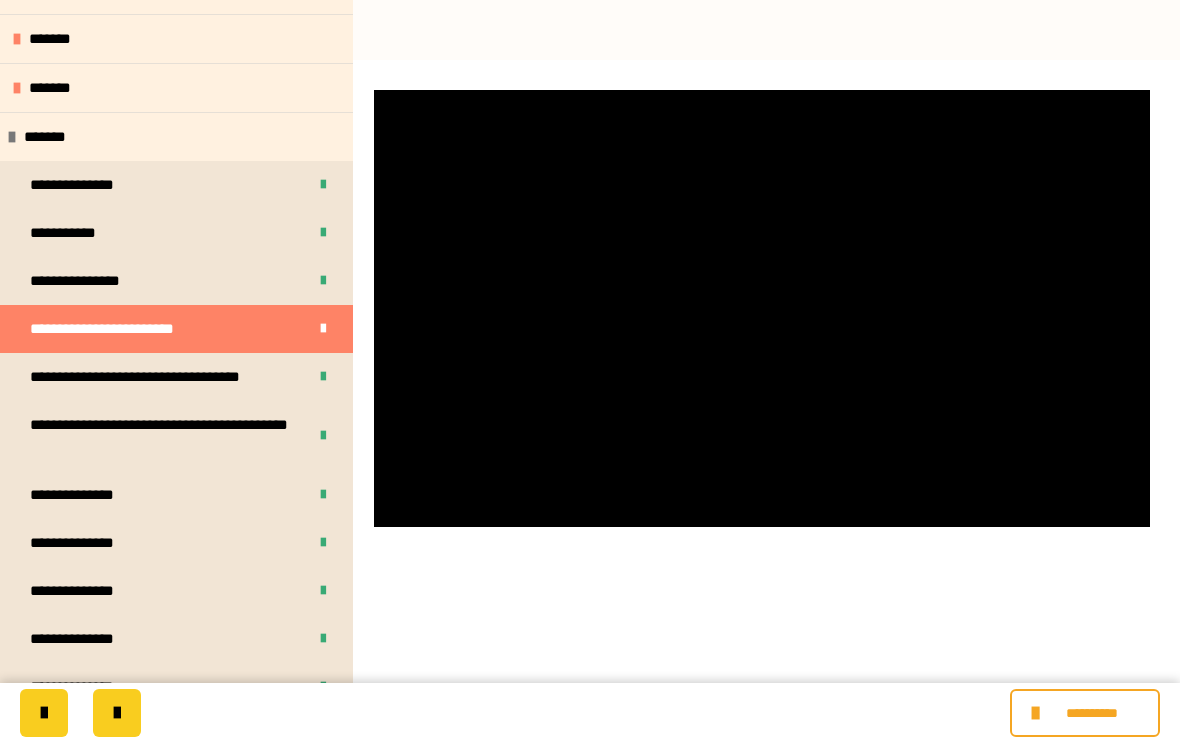click at bounding box center [762, 308] 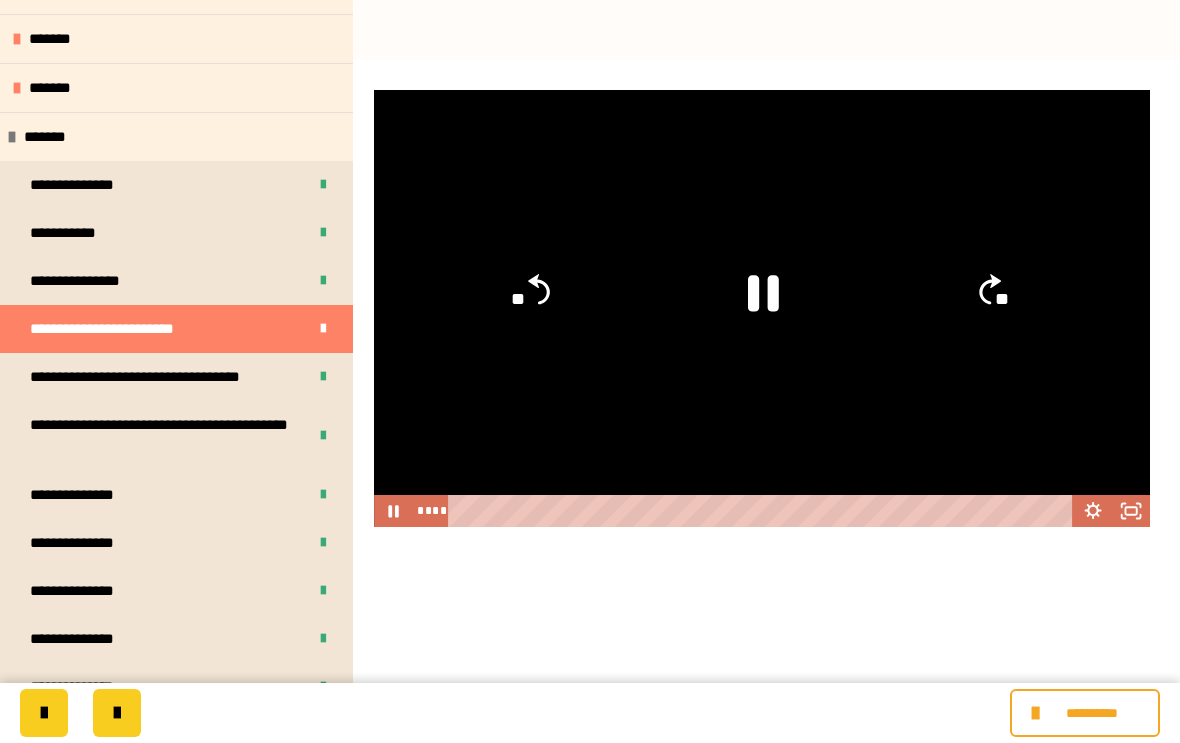 click 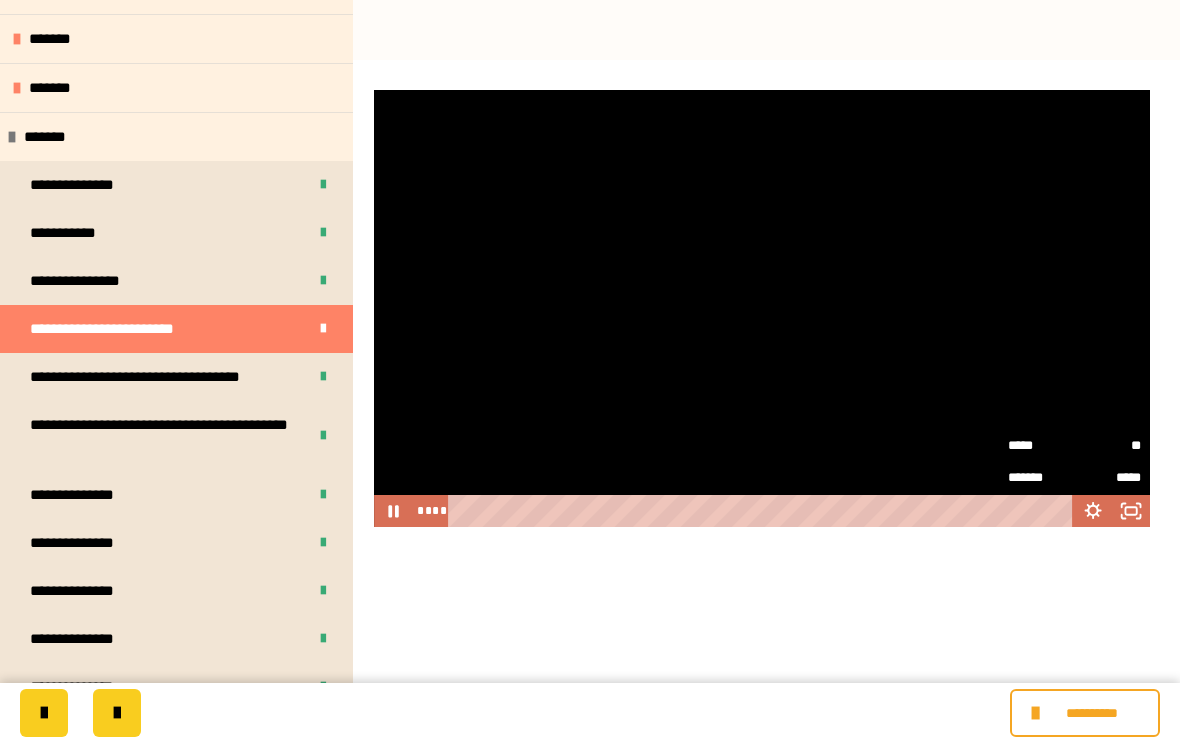 click on "**" at bounding box center [1107, 446] 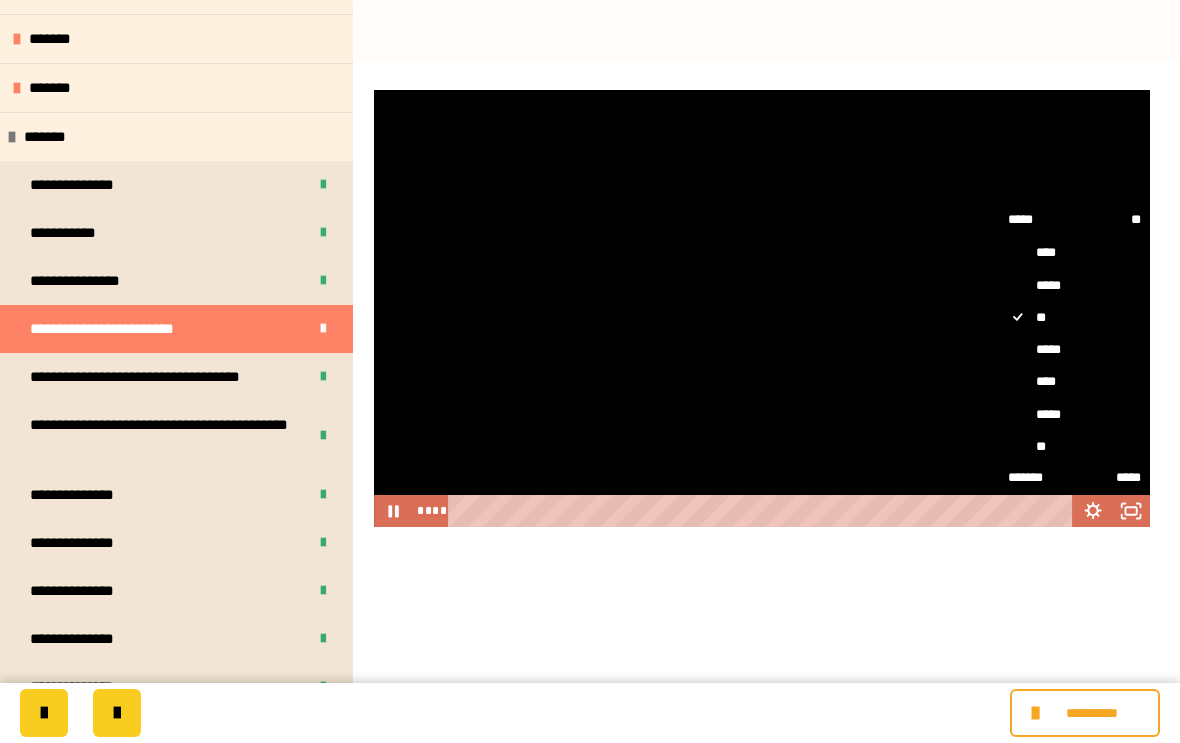click on "****" at bounding box center (1074, 381) 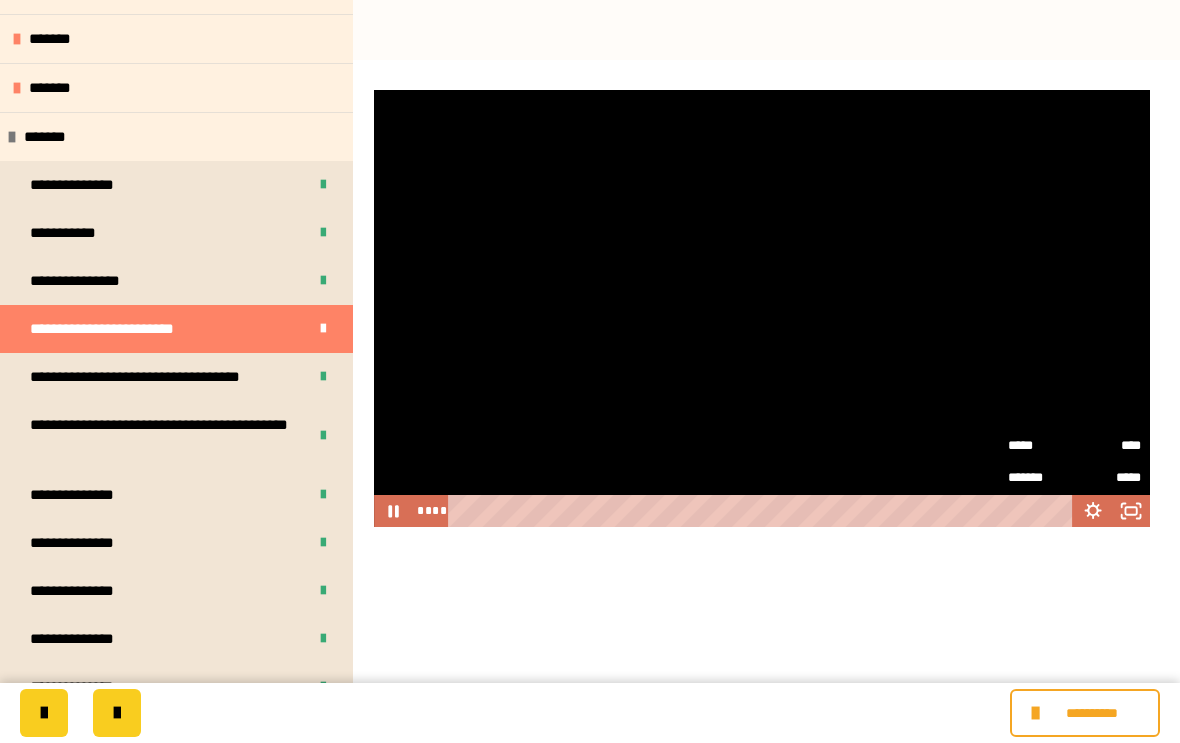 click 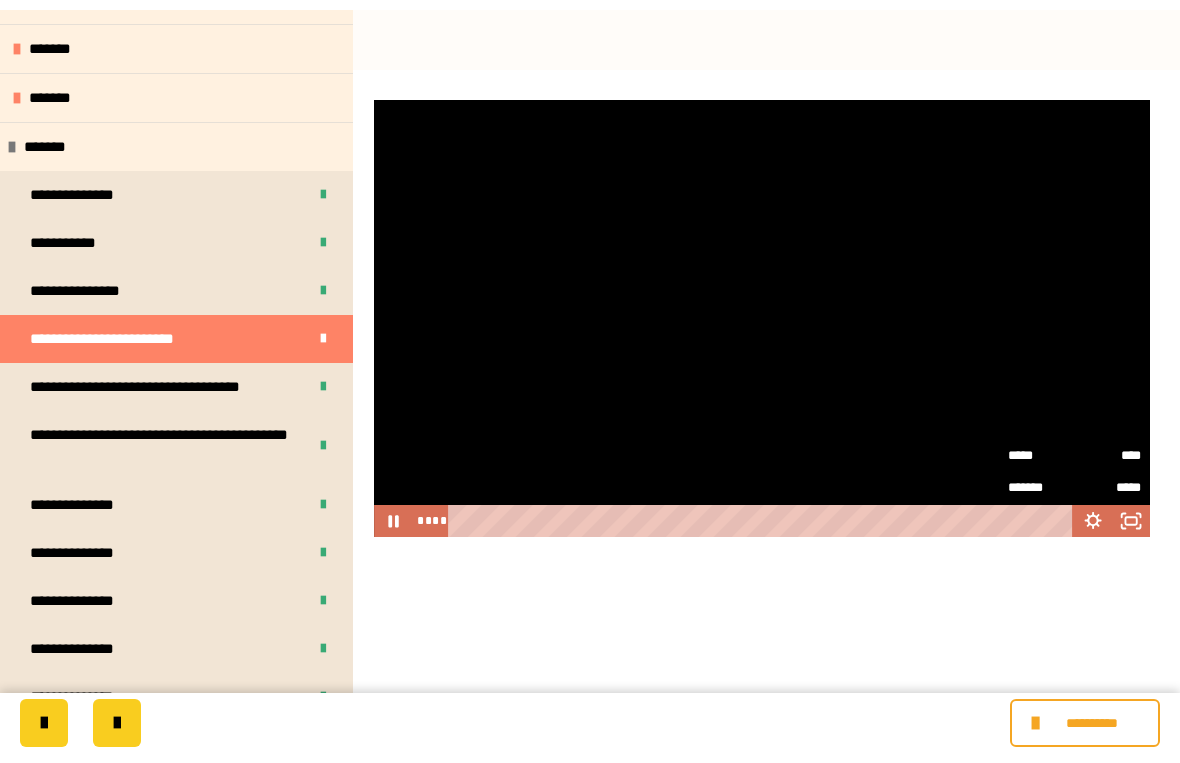 scroll, scrollTop: 24, scrollLeft: 0, axis: vertical 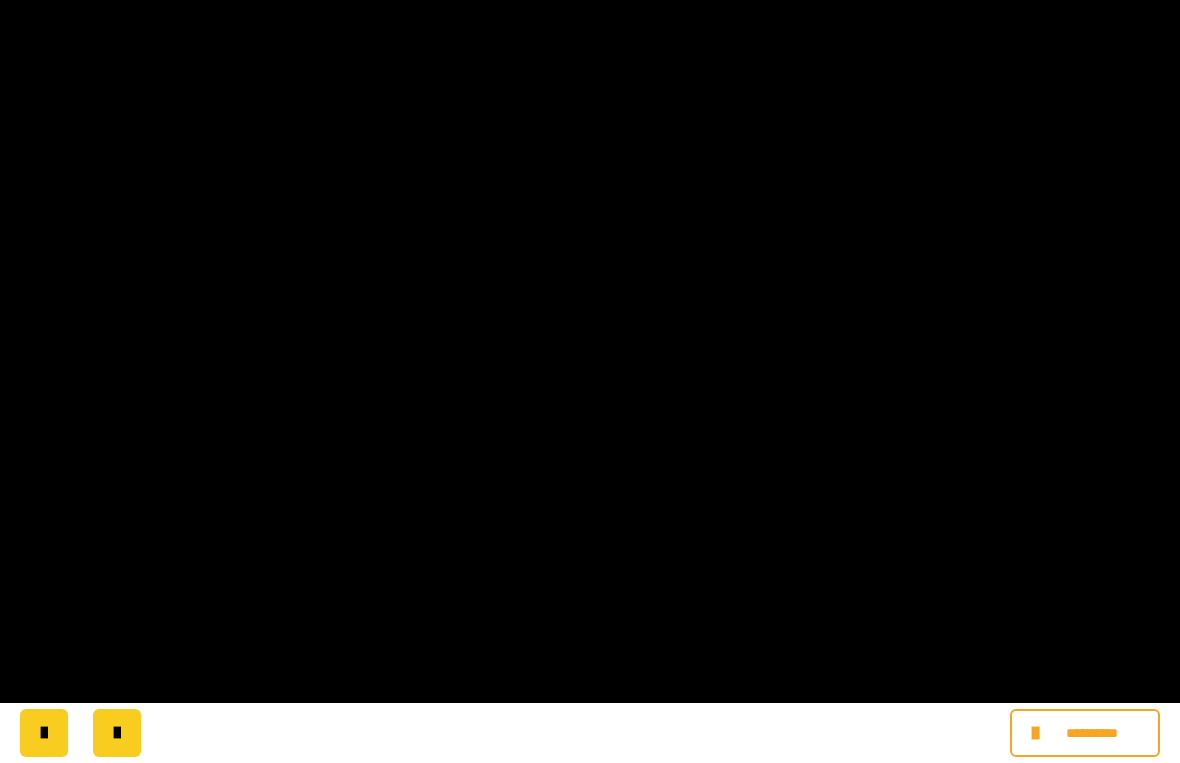 click at bounding box center [590, 381] 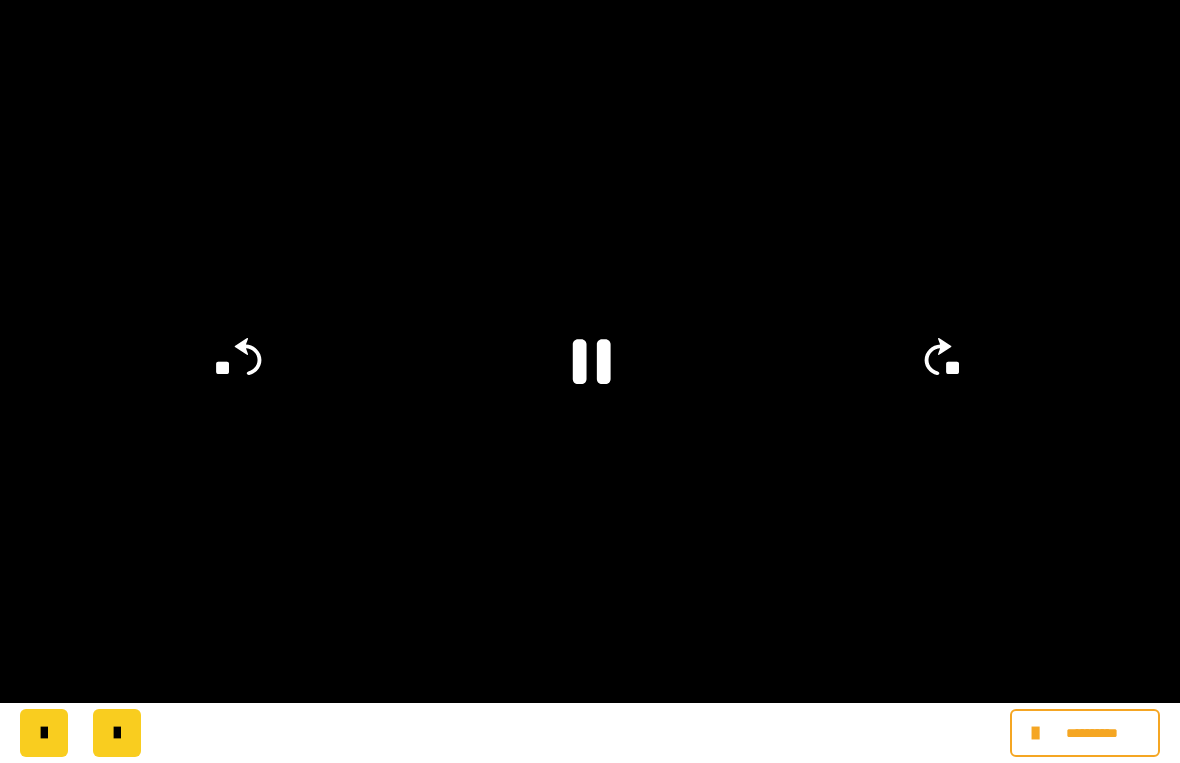 click 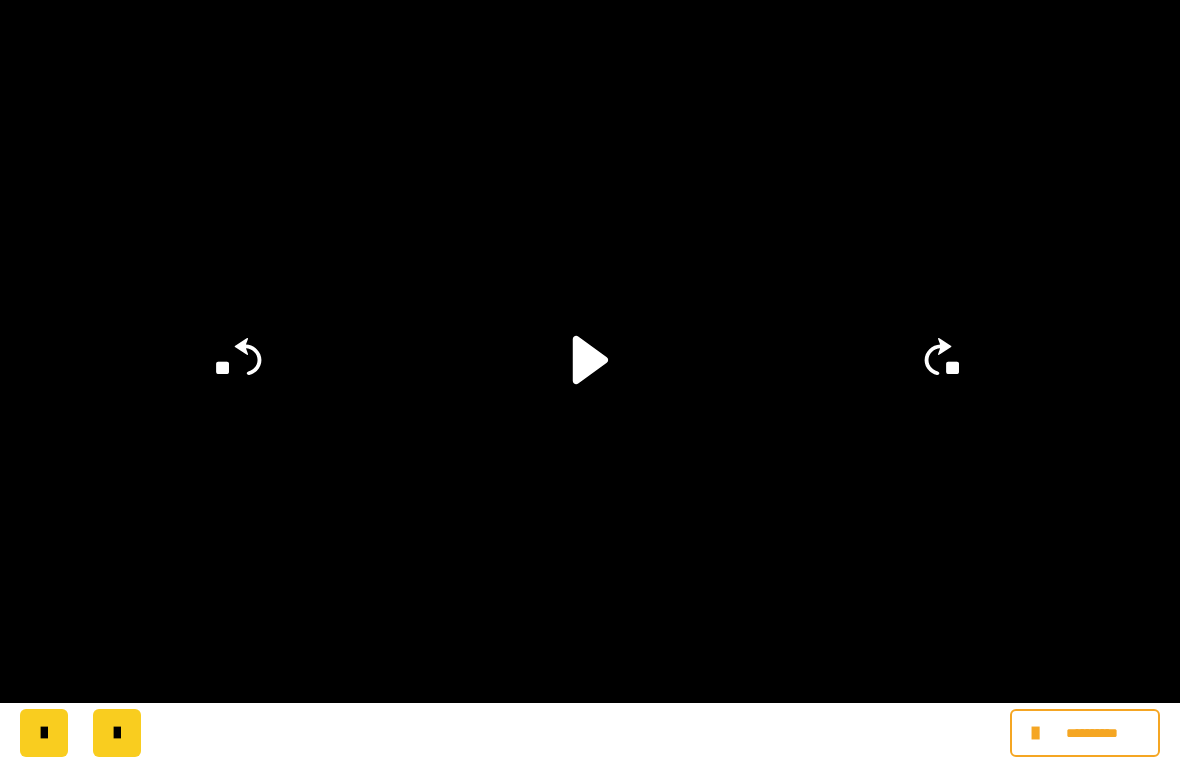 click 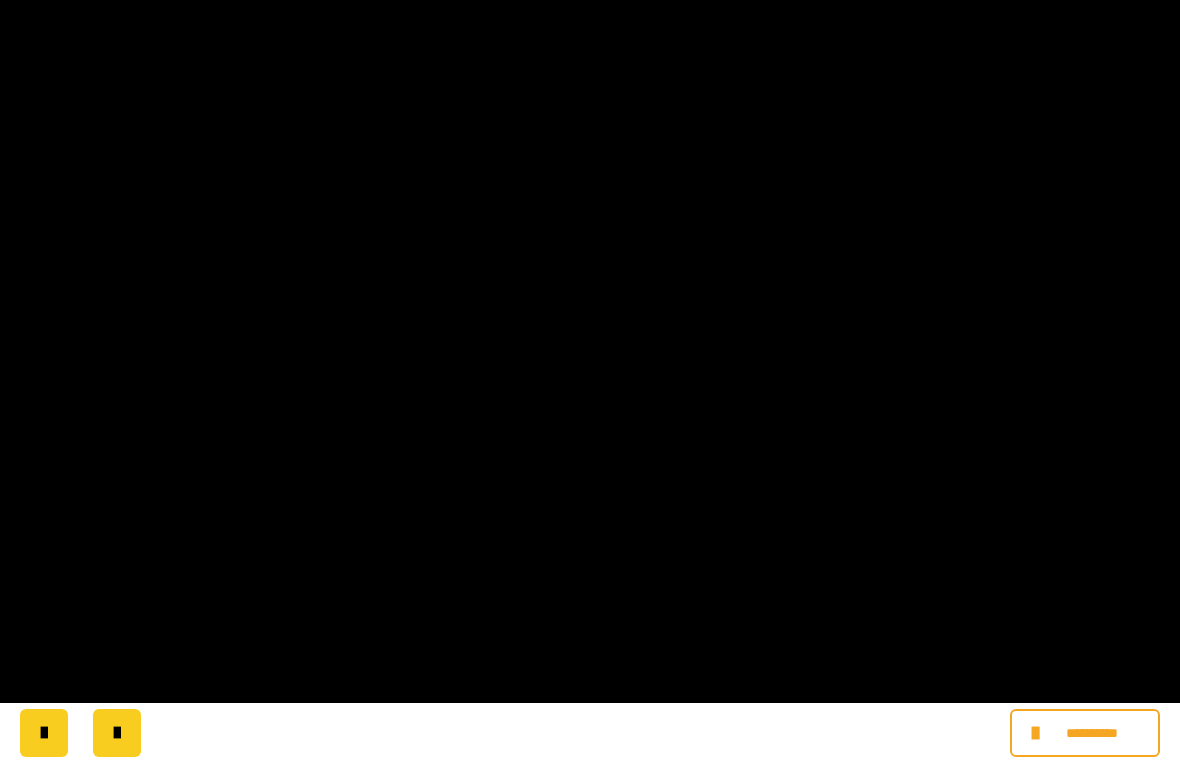 click at bounding box center (590, 381) 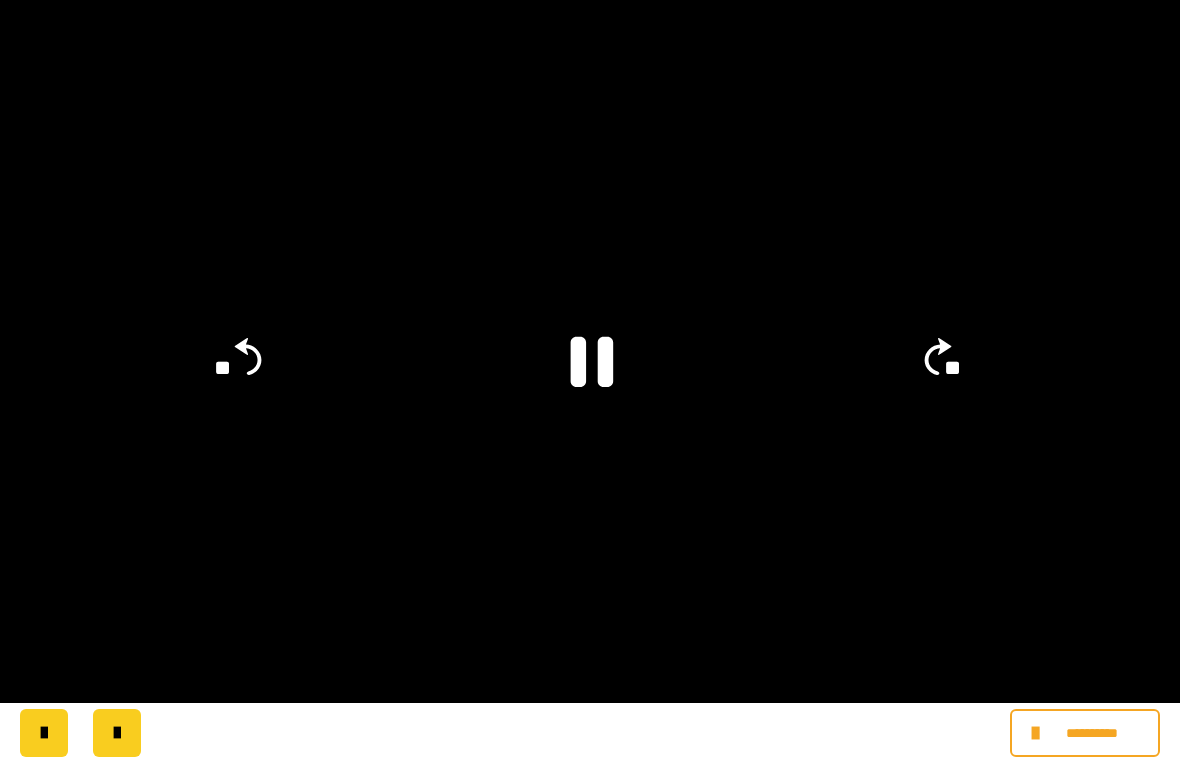 click 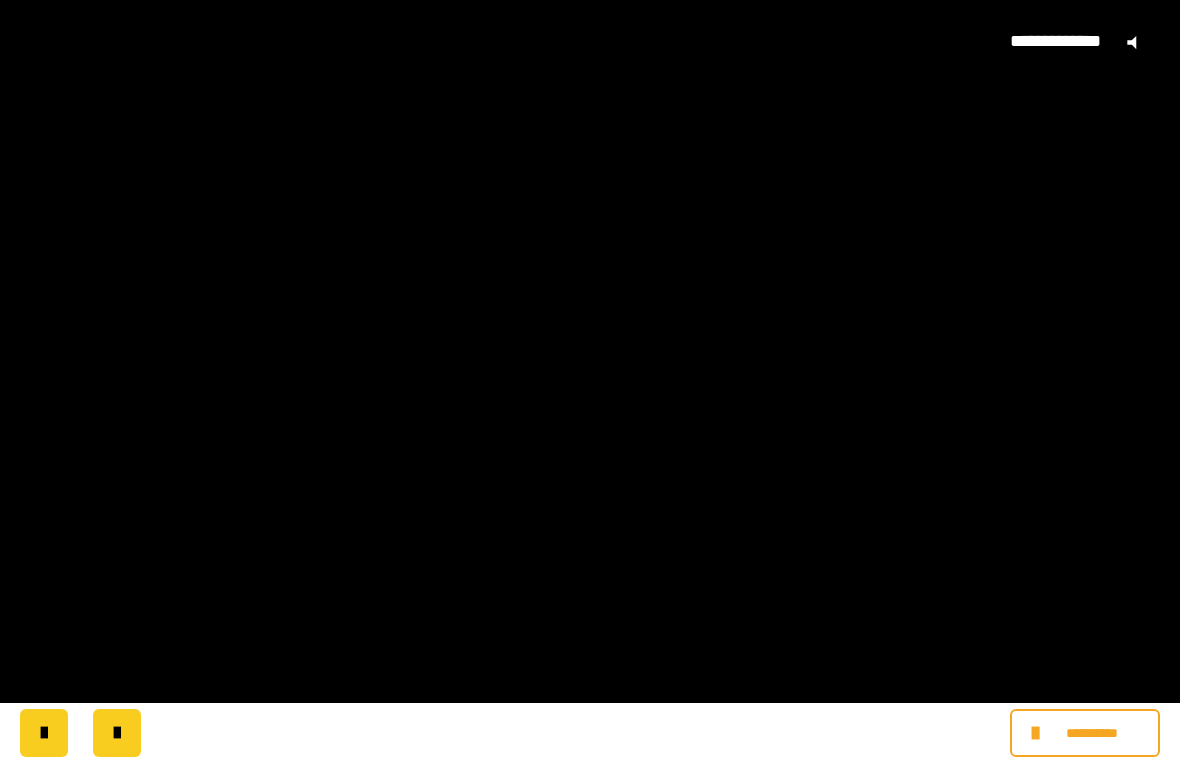 click on "**********" at bounding box center [590, 359] 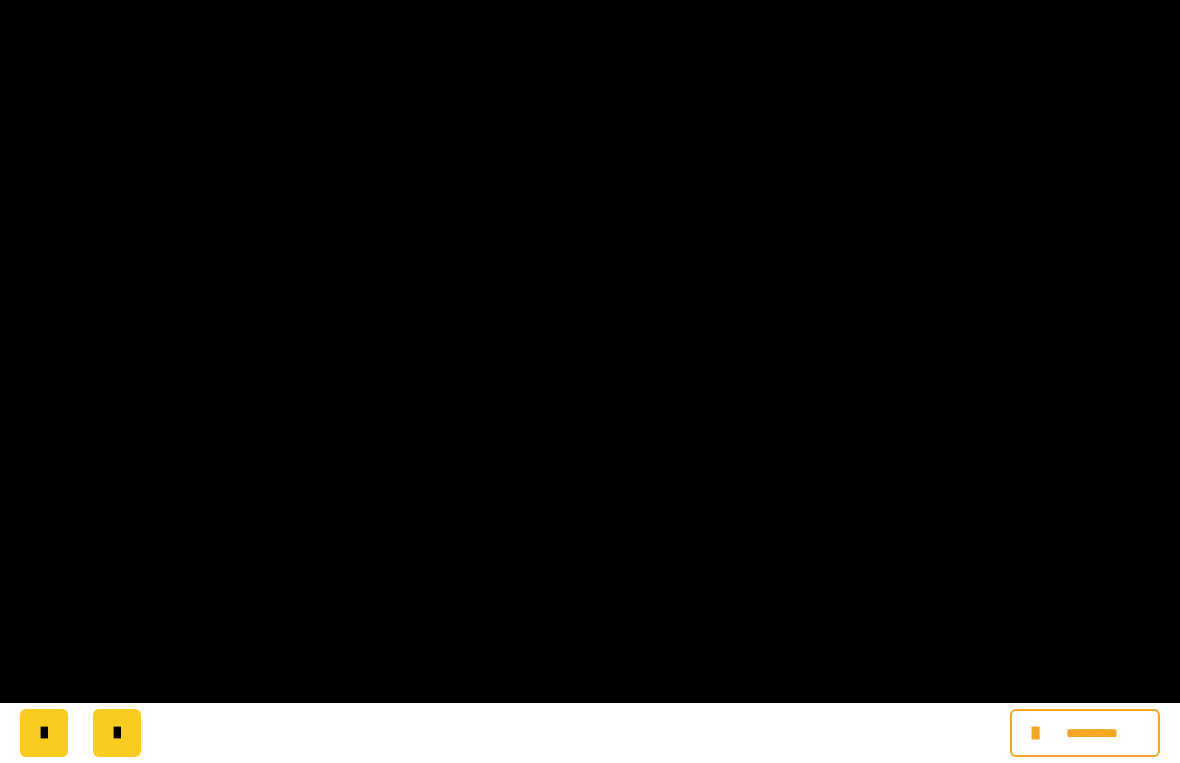 click at bounding box center (590, 381) 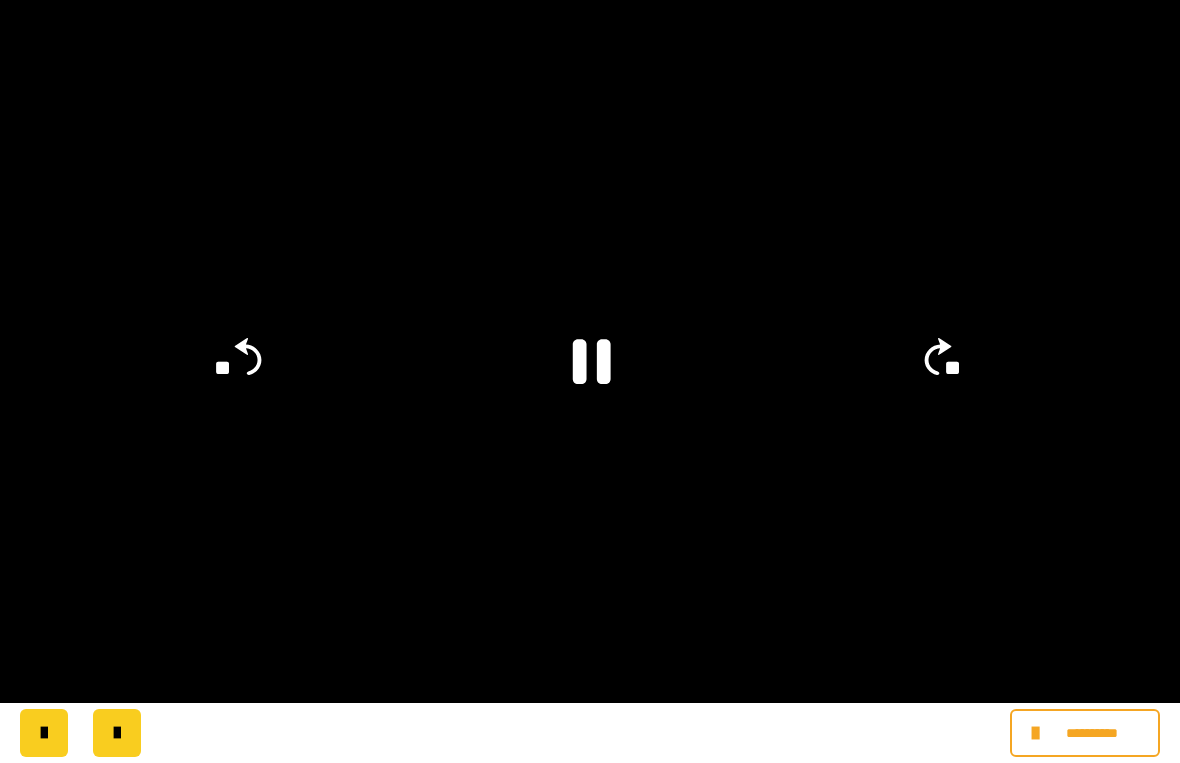 click 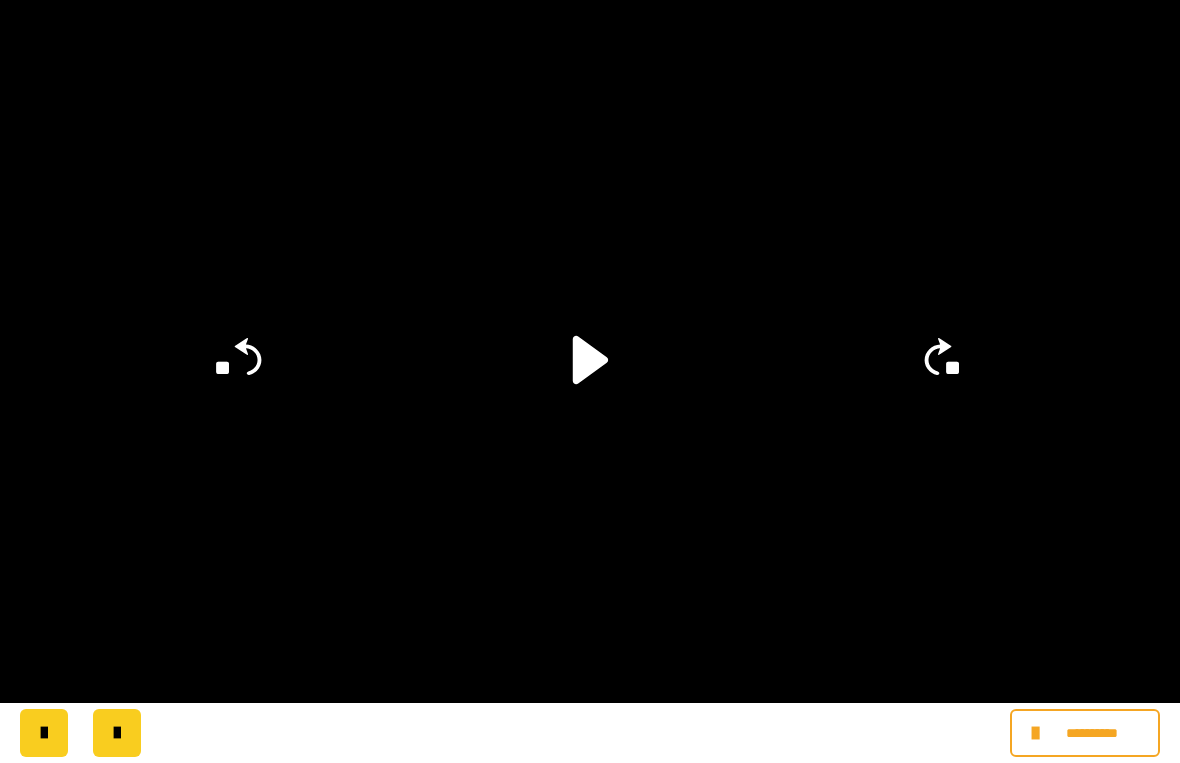 click 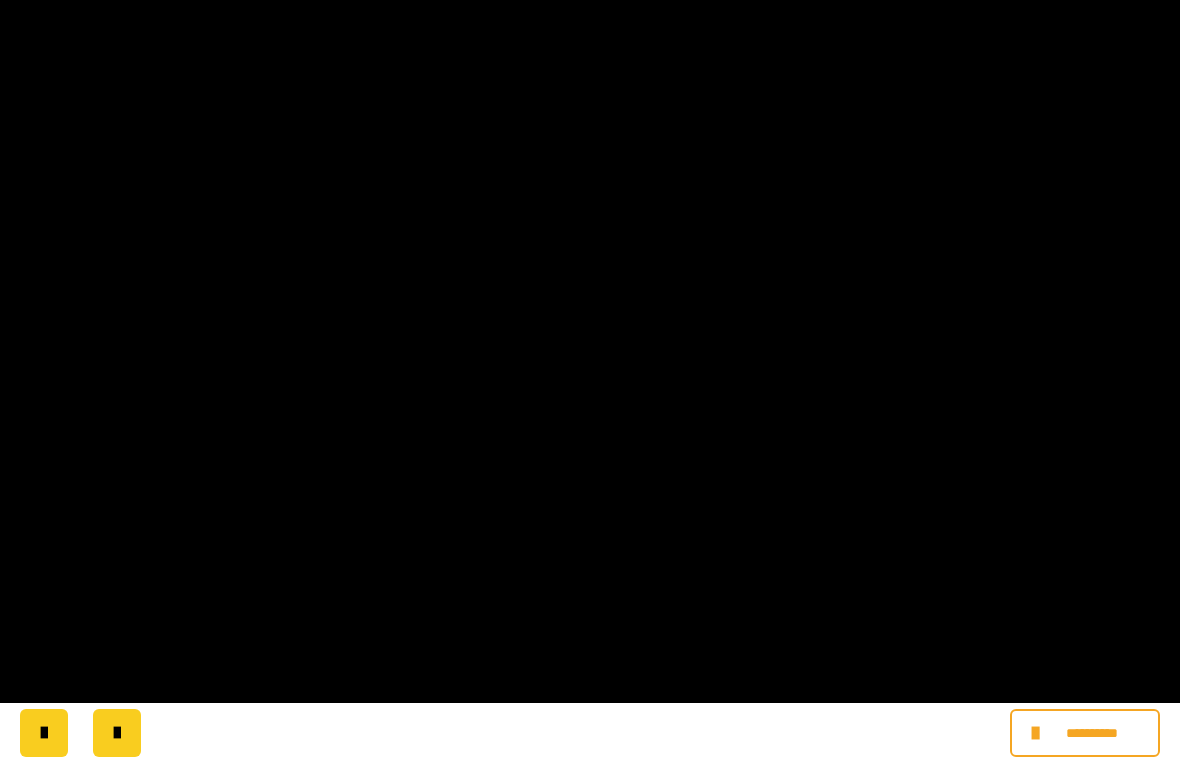 click at bounding box center (590, 381) 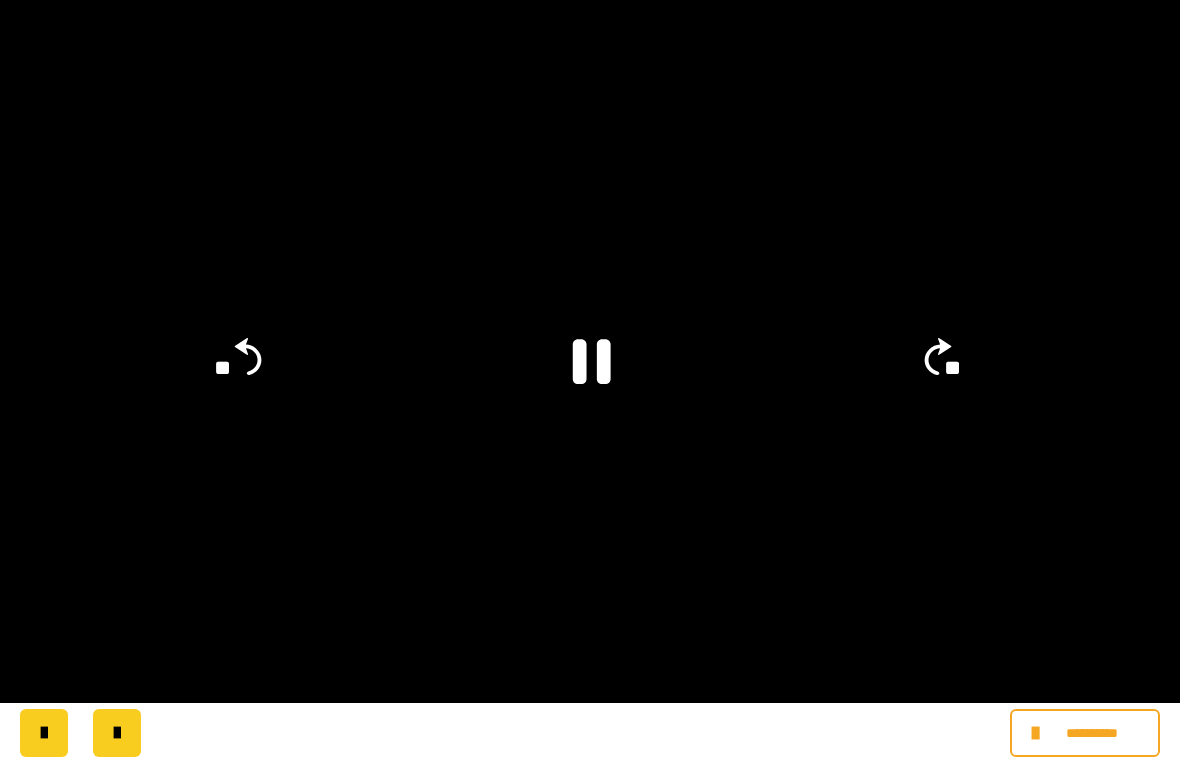 click 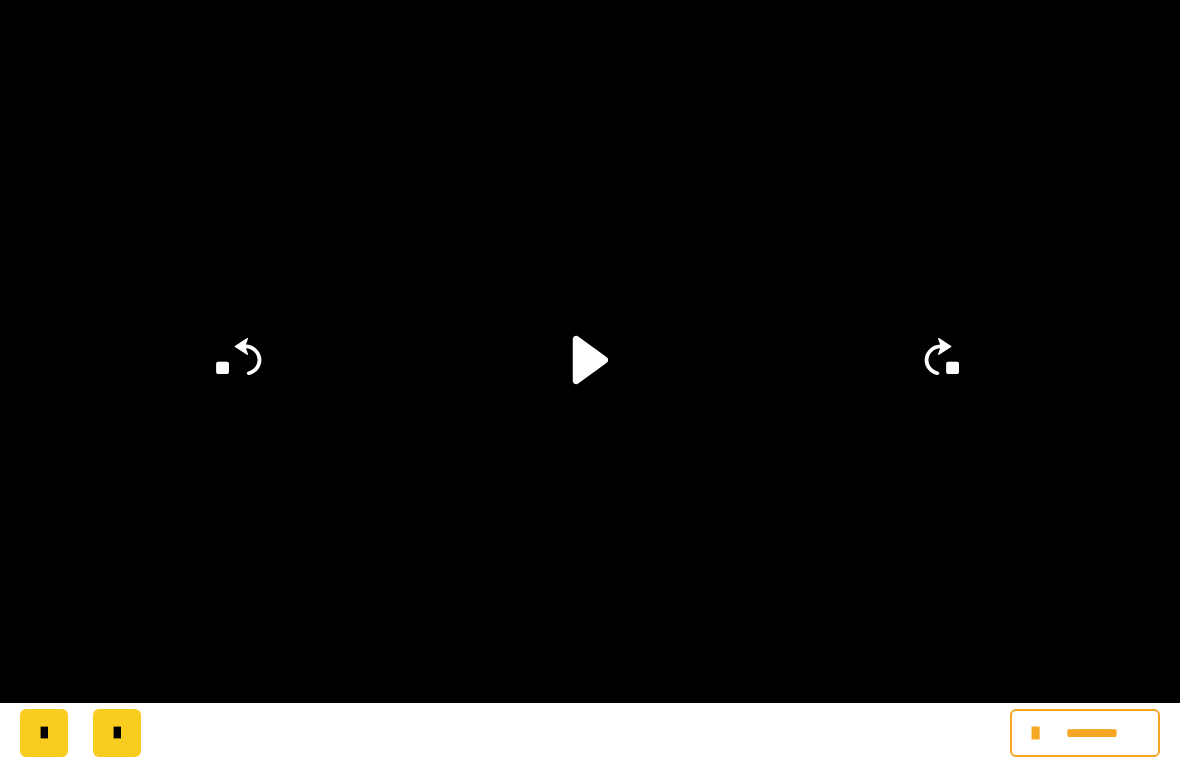 click 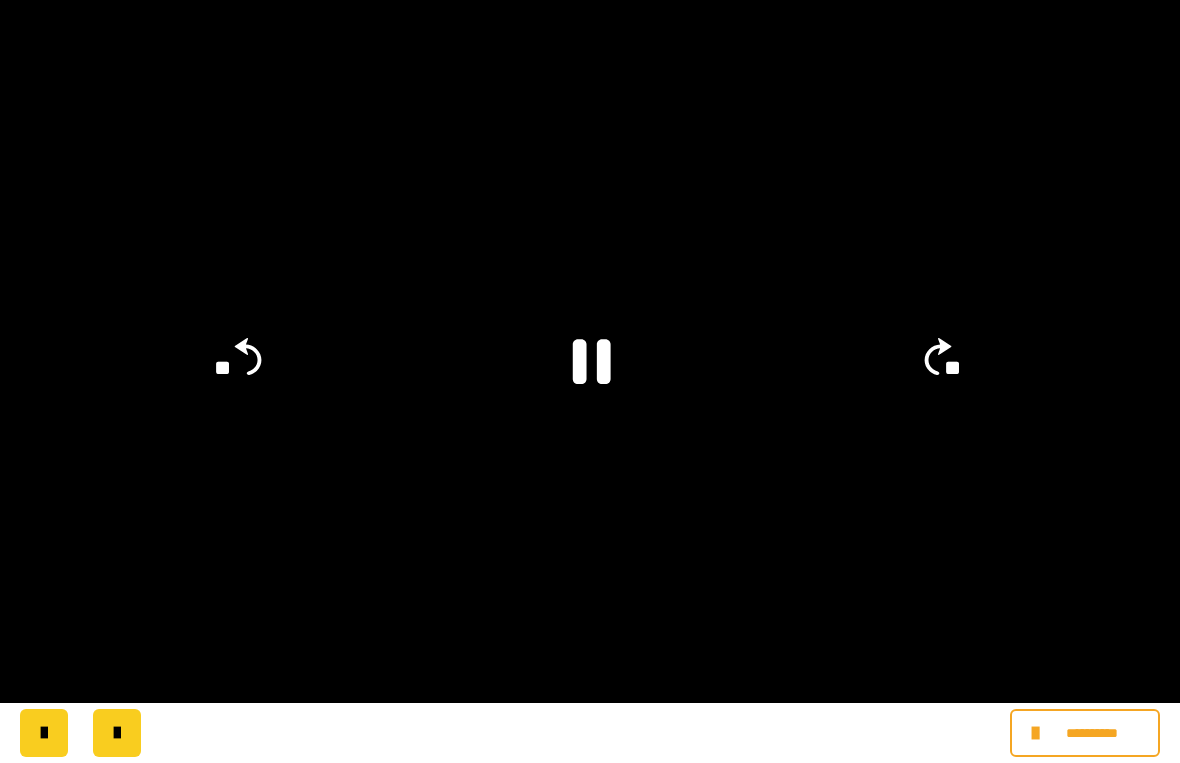 click 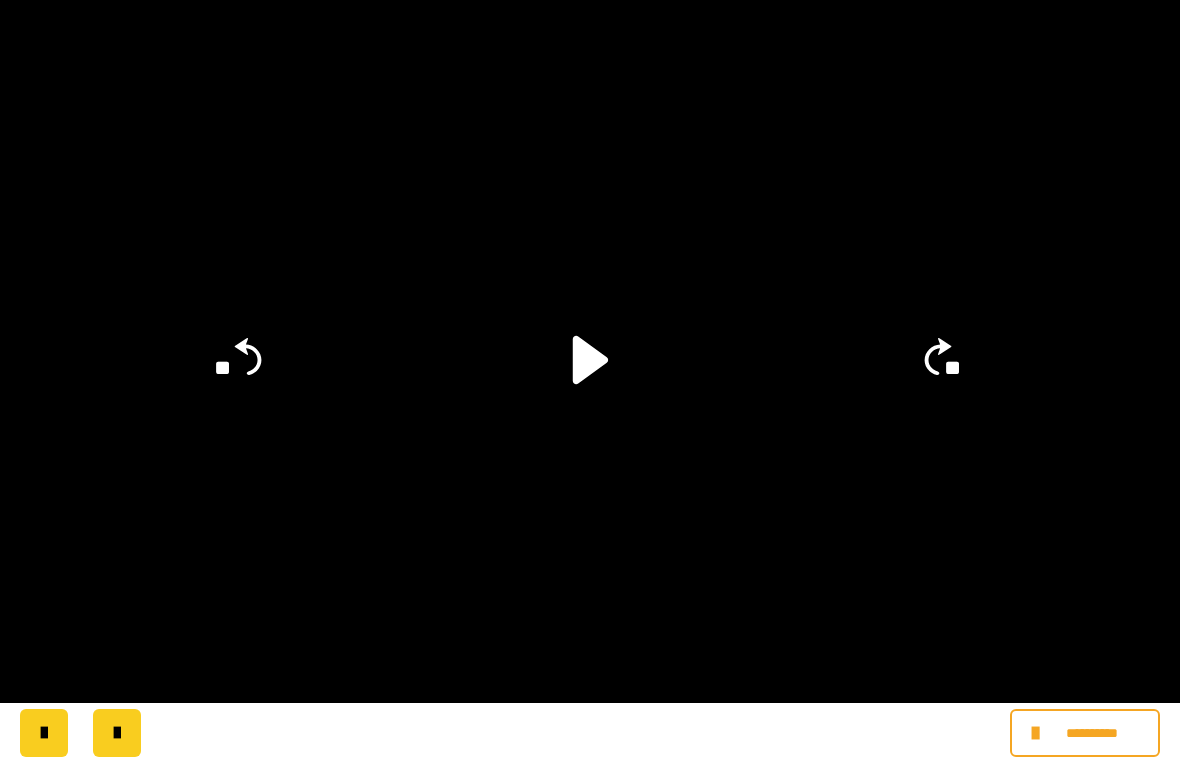 click 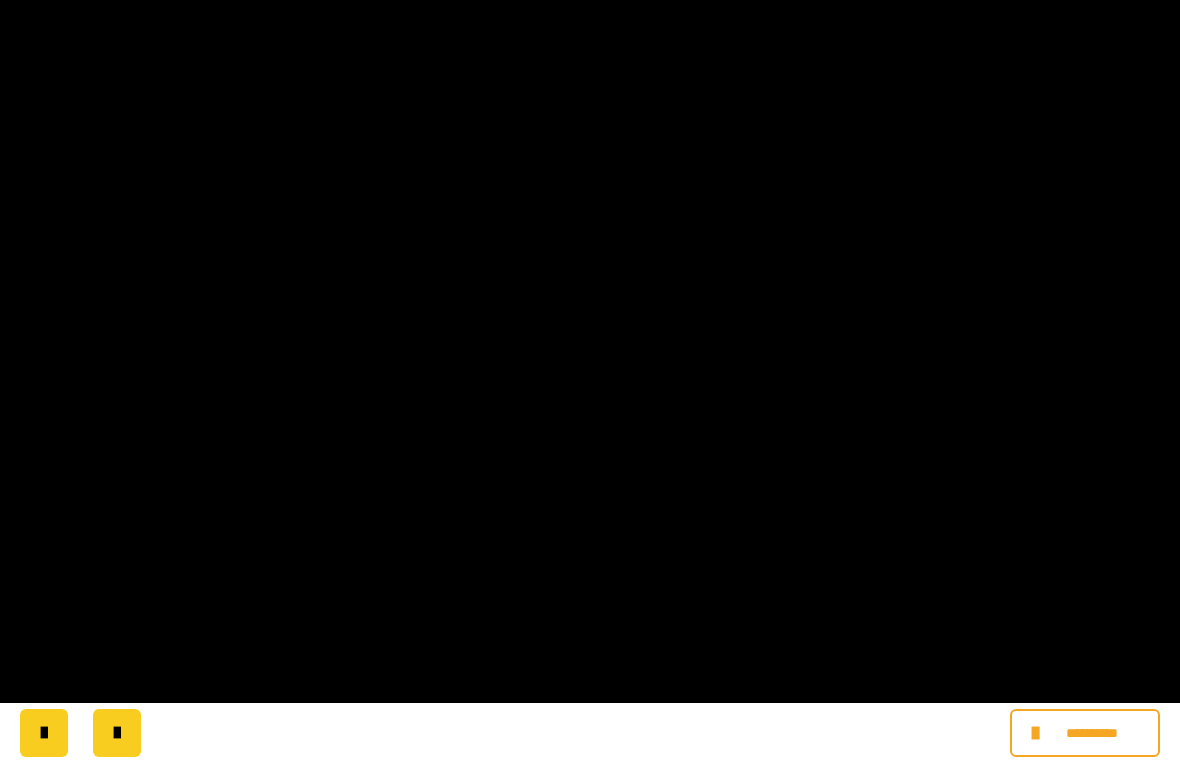 click at bounding box center [590, 381] 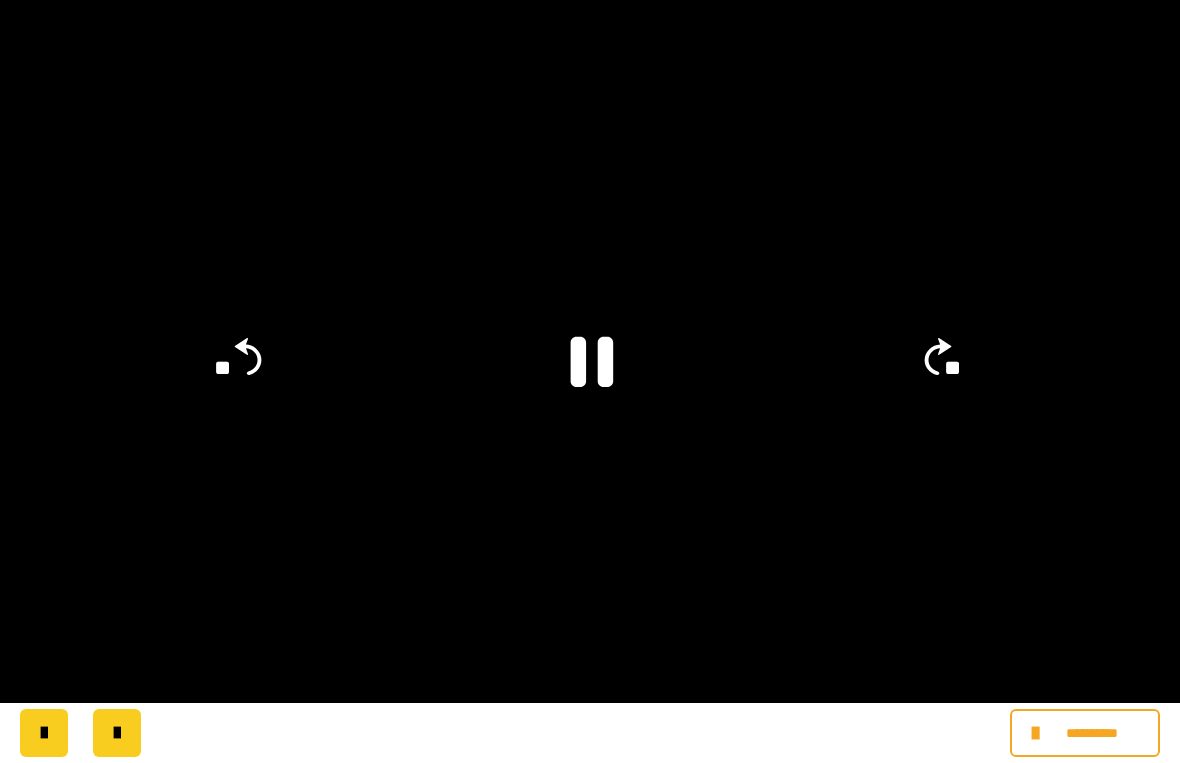 click 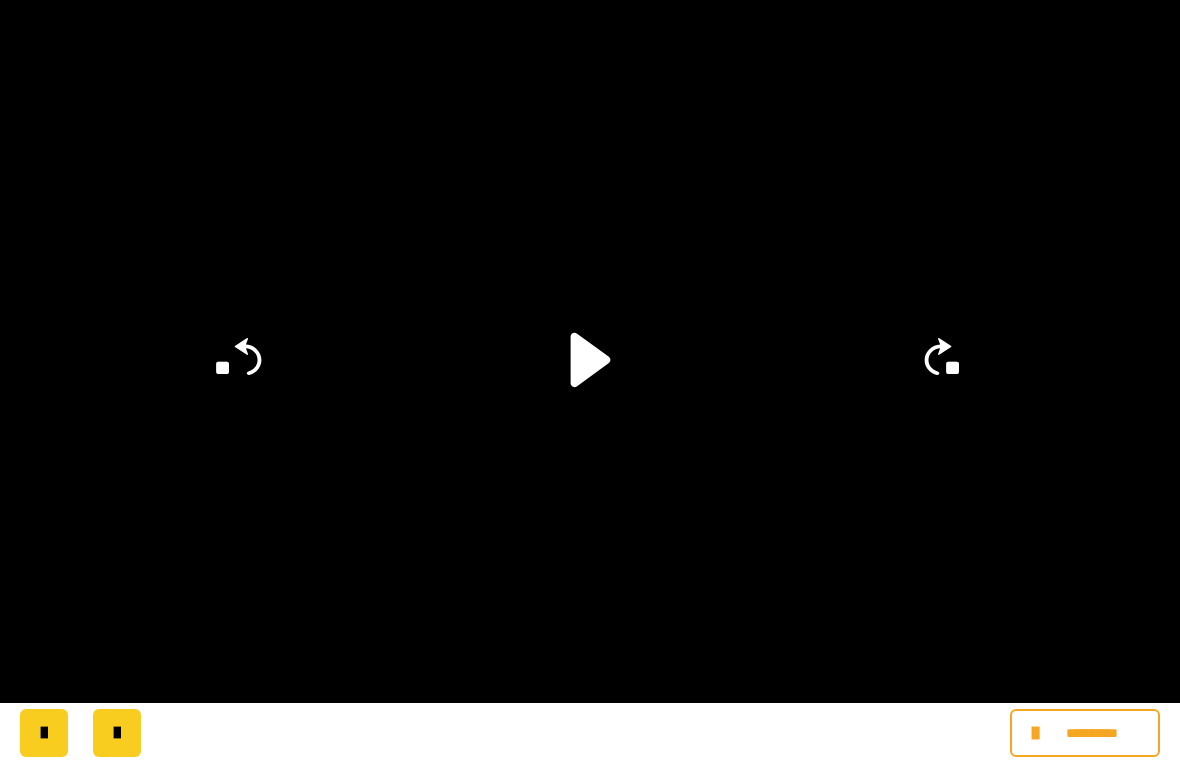 click 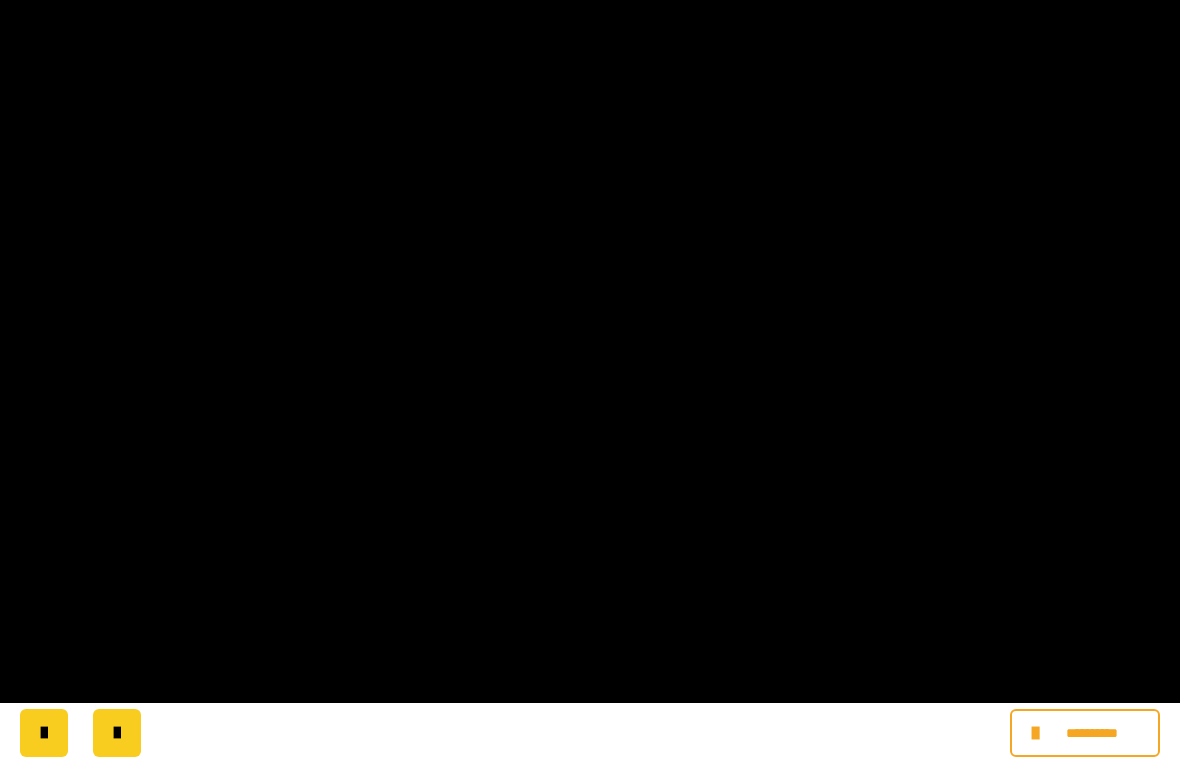 click at bounding box center [590, 381] 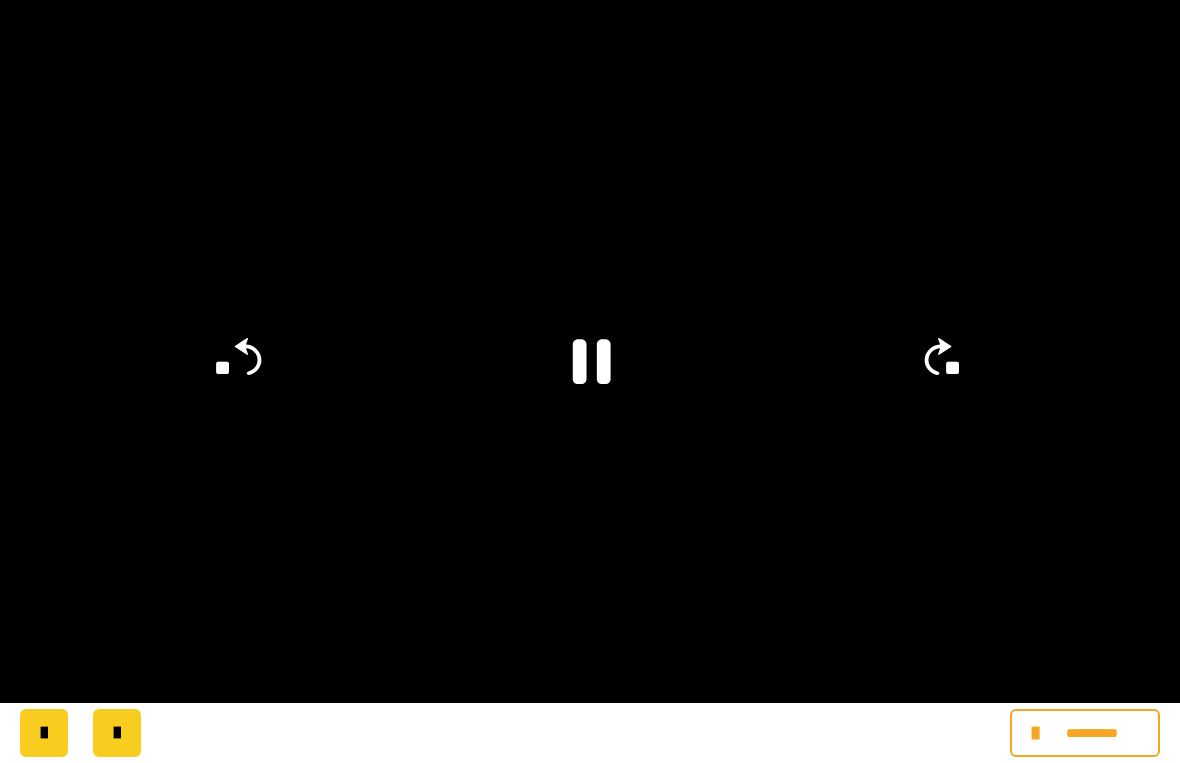 click 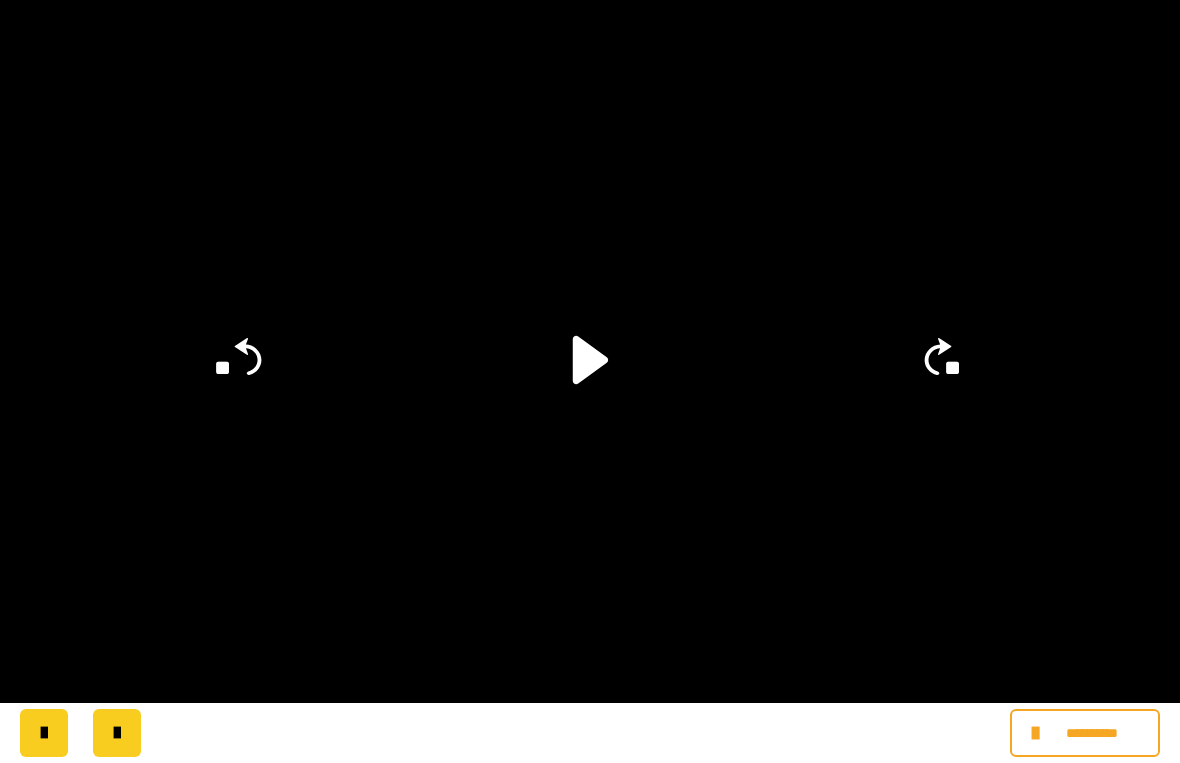 click 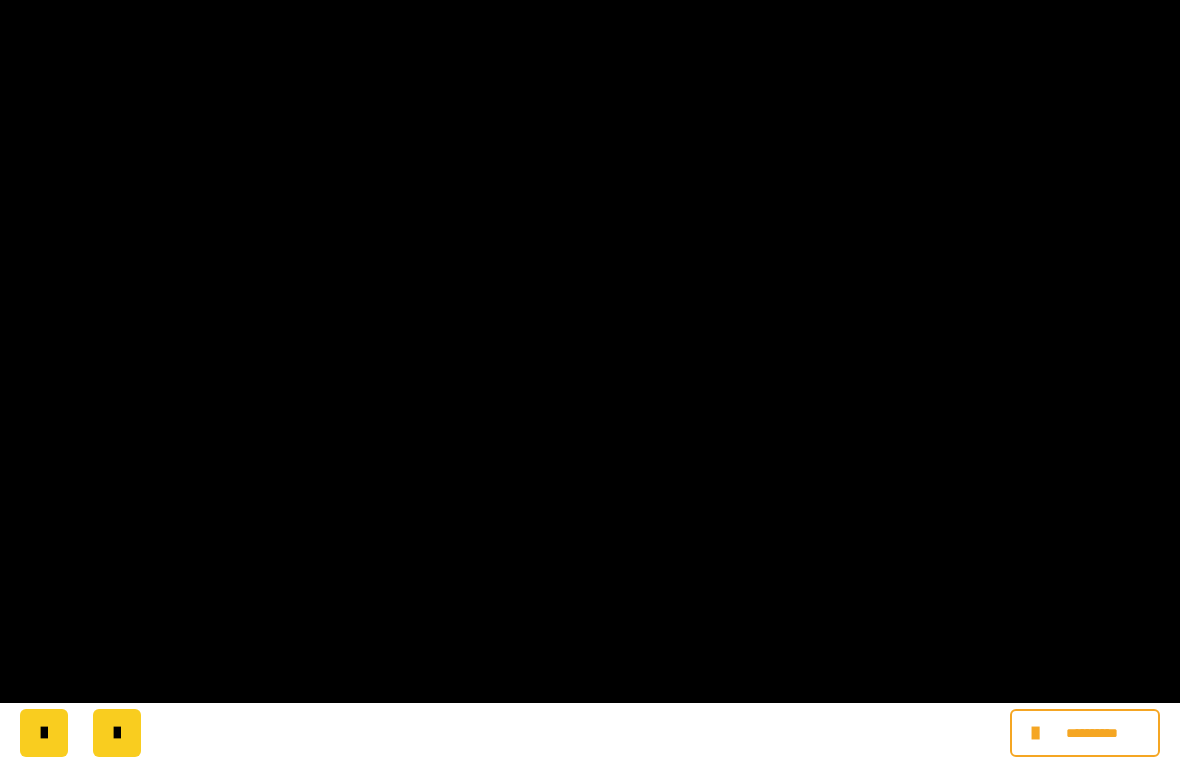 click at bounding box center (590, 381) 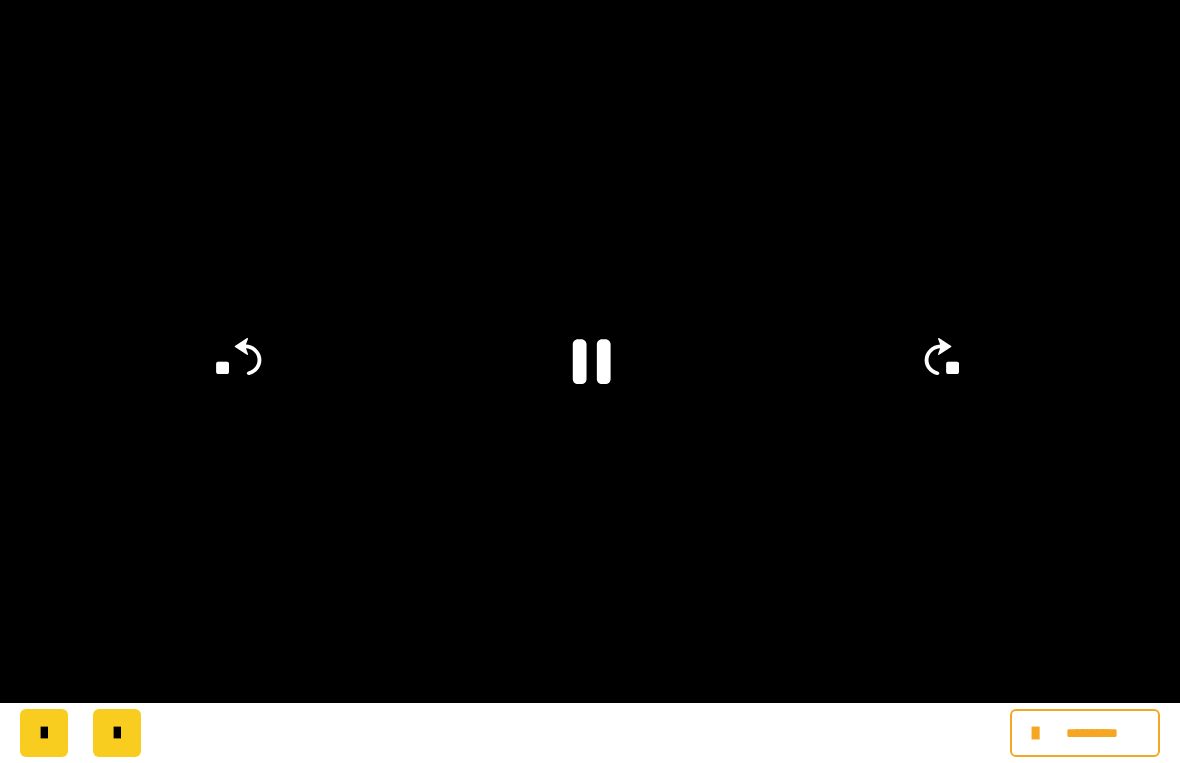 click 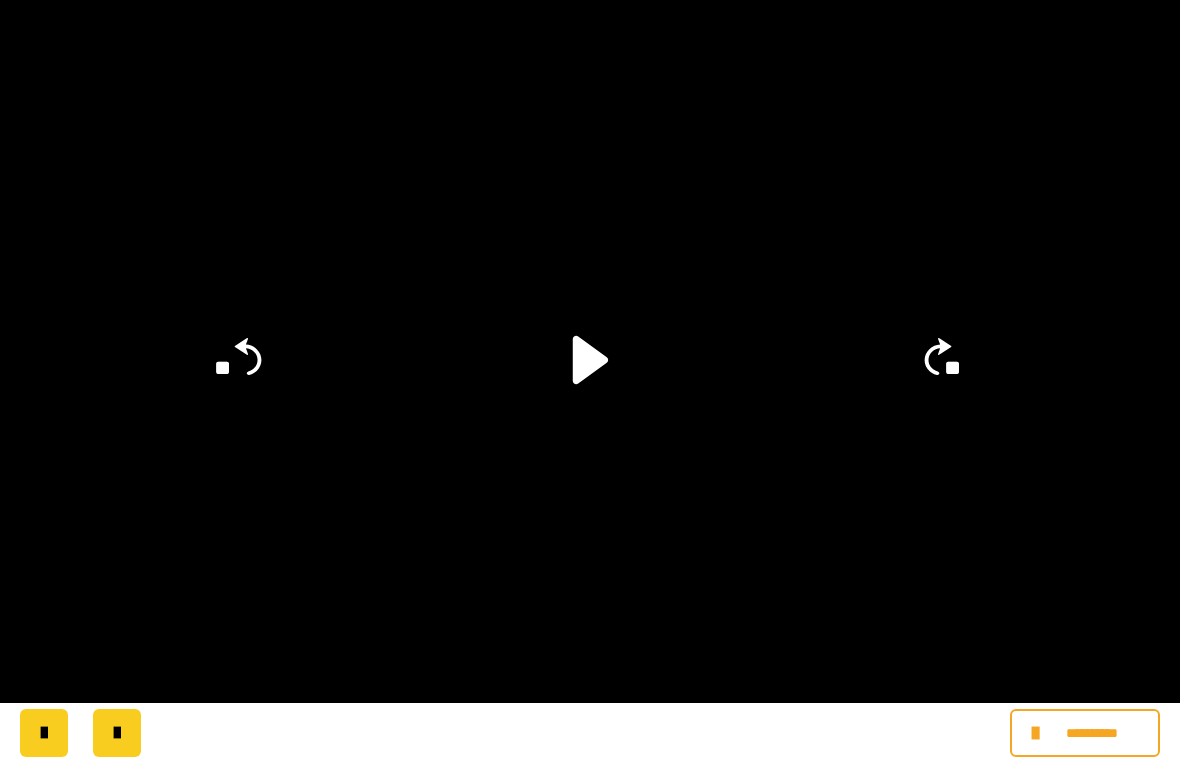 click 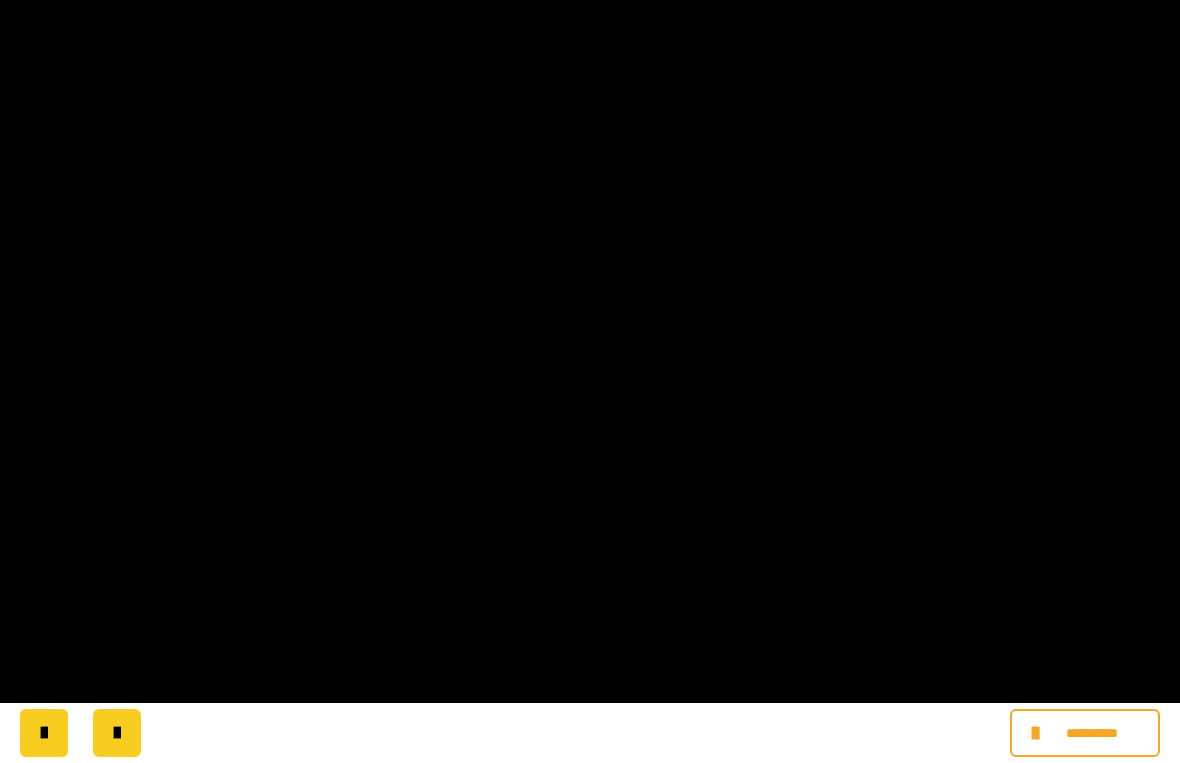 click at bounding box center (590, 381) 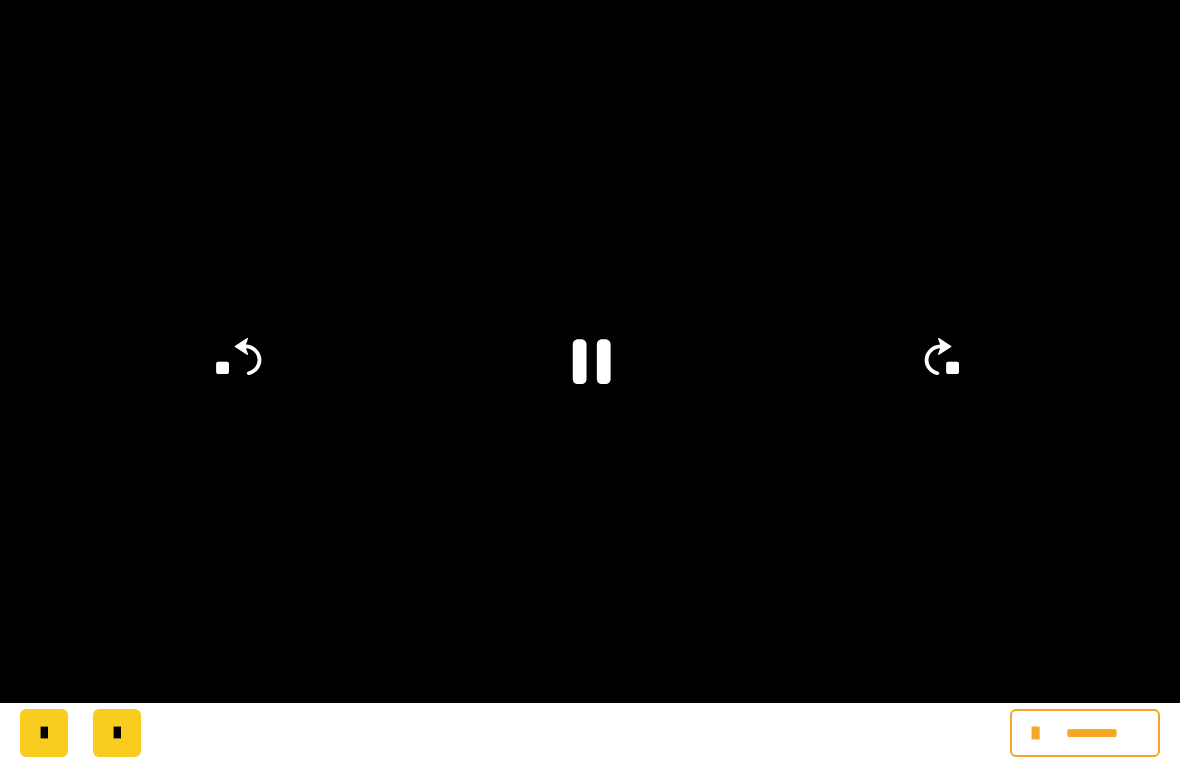 click 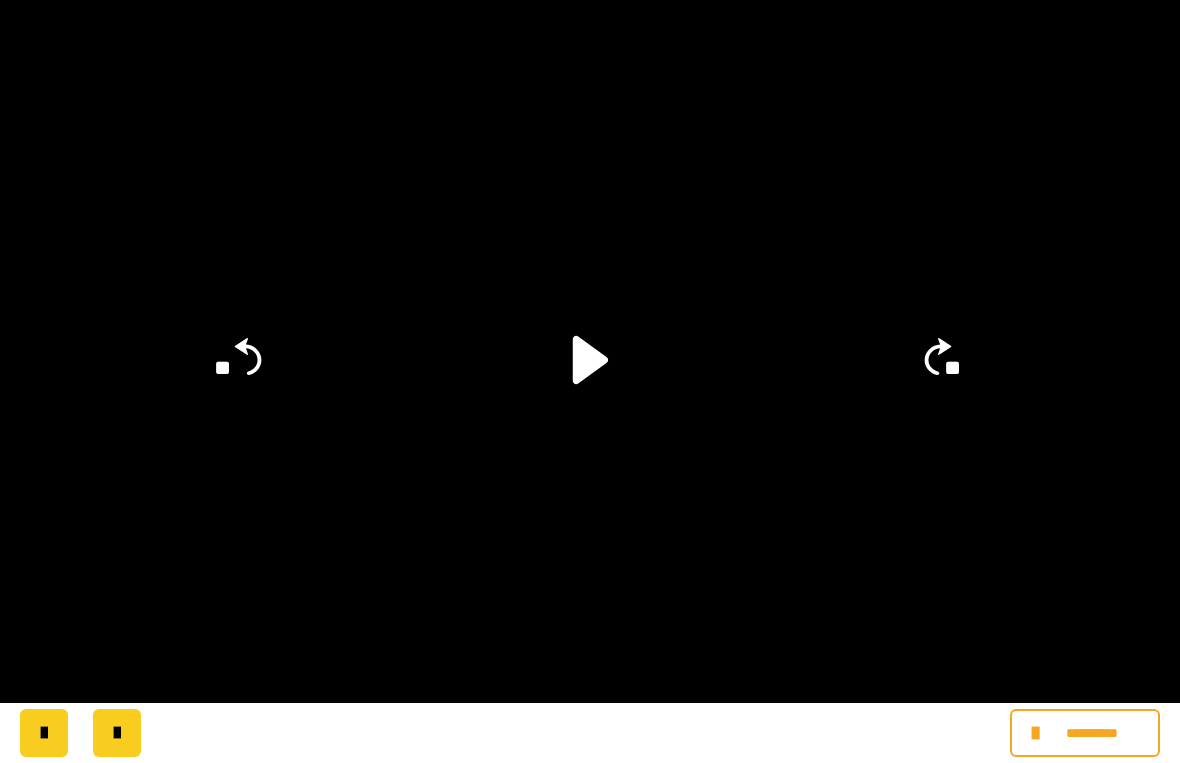 click 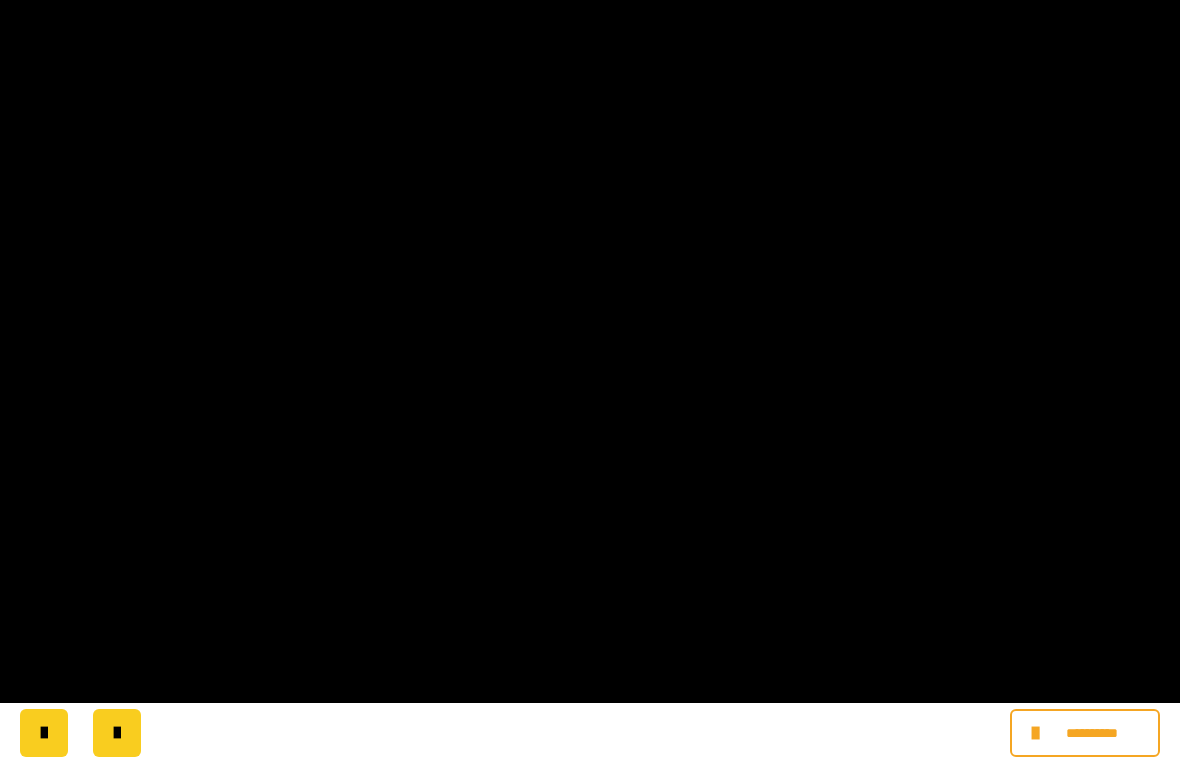 click at bounding box center [590, 381] 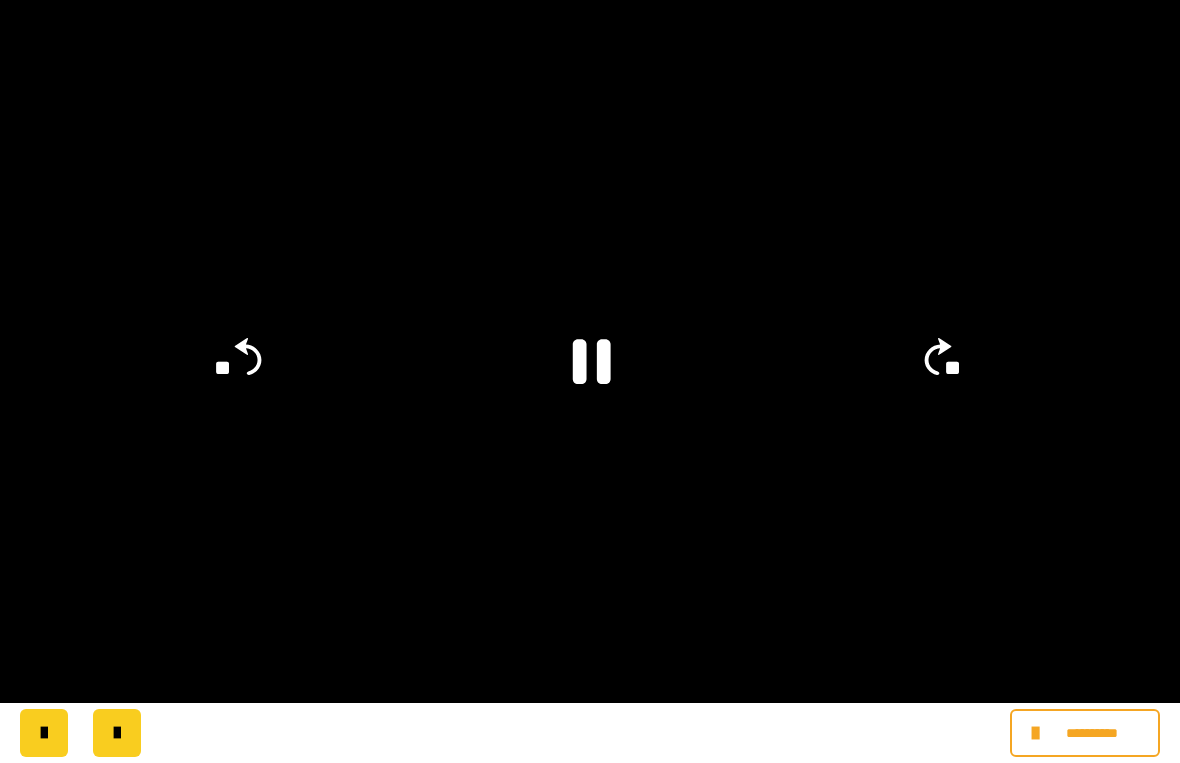 click 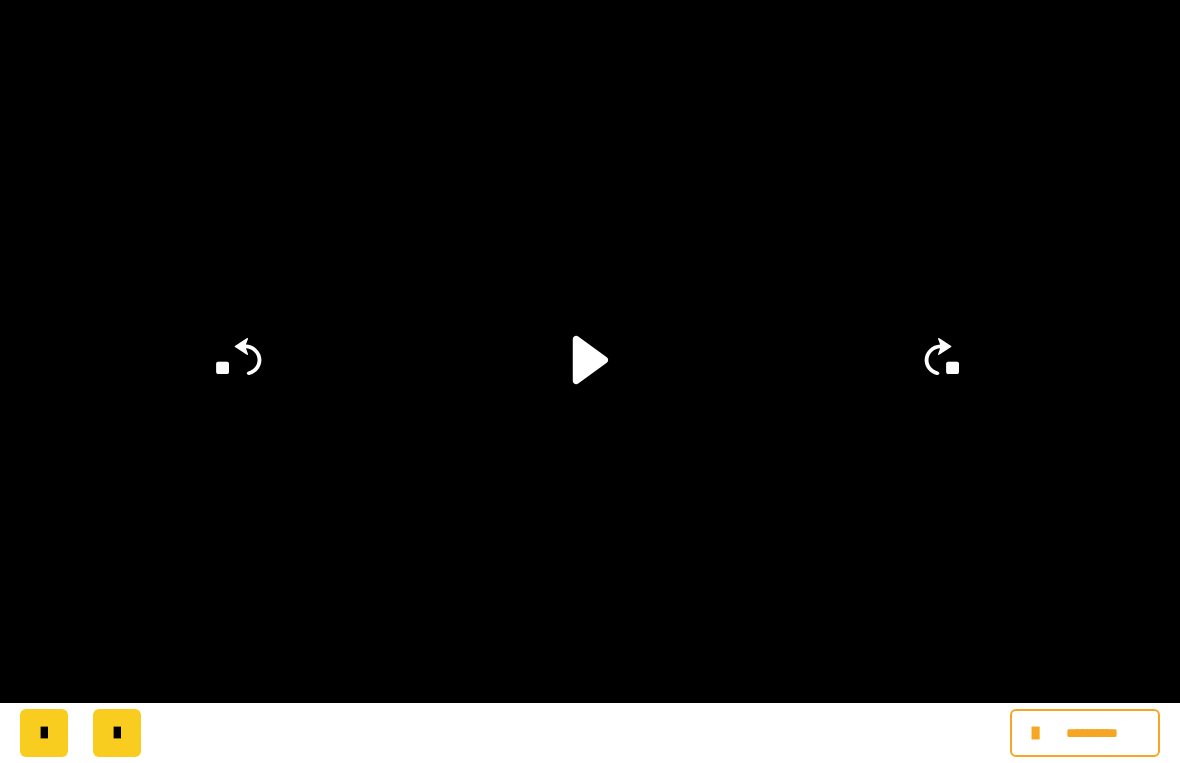 click 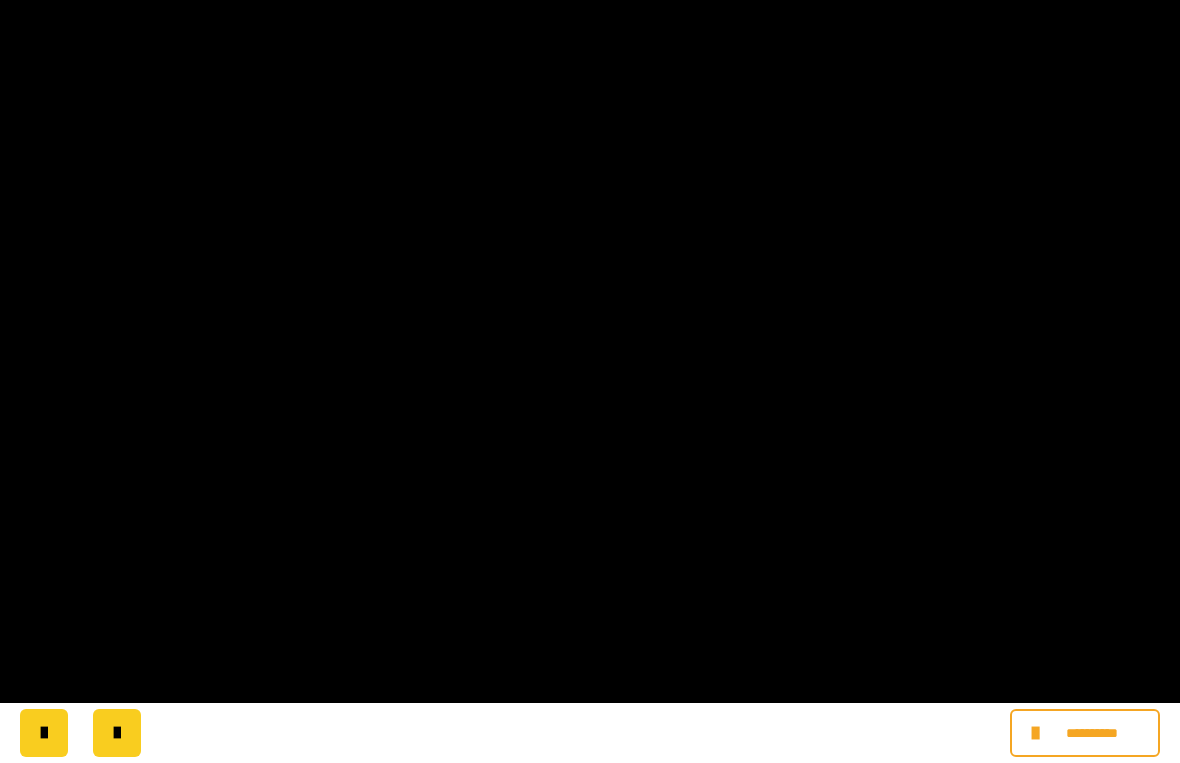 click at bounding box center [590, 381] 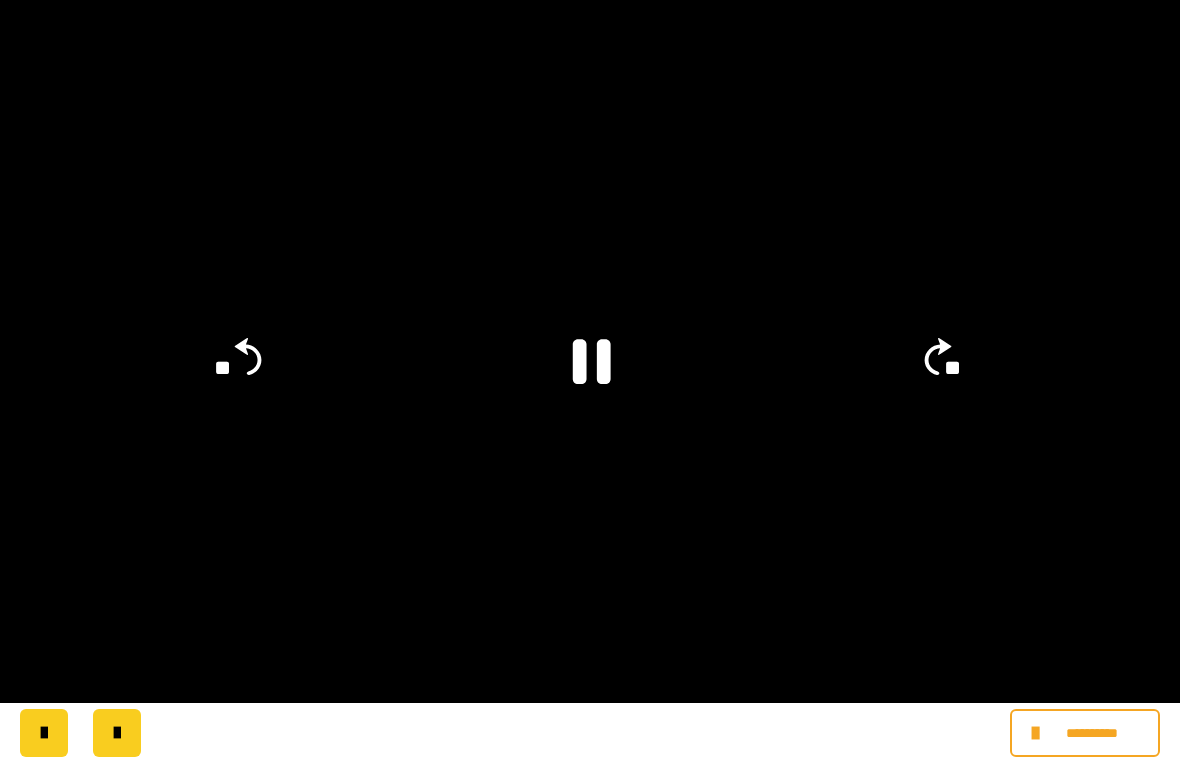 click 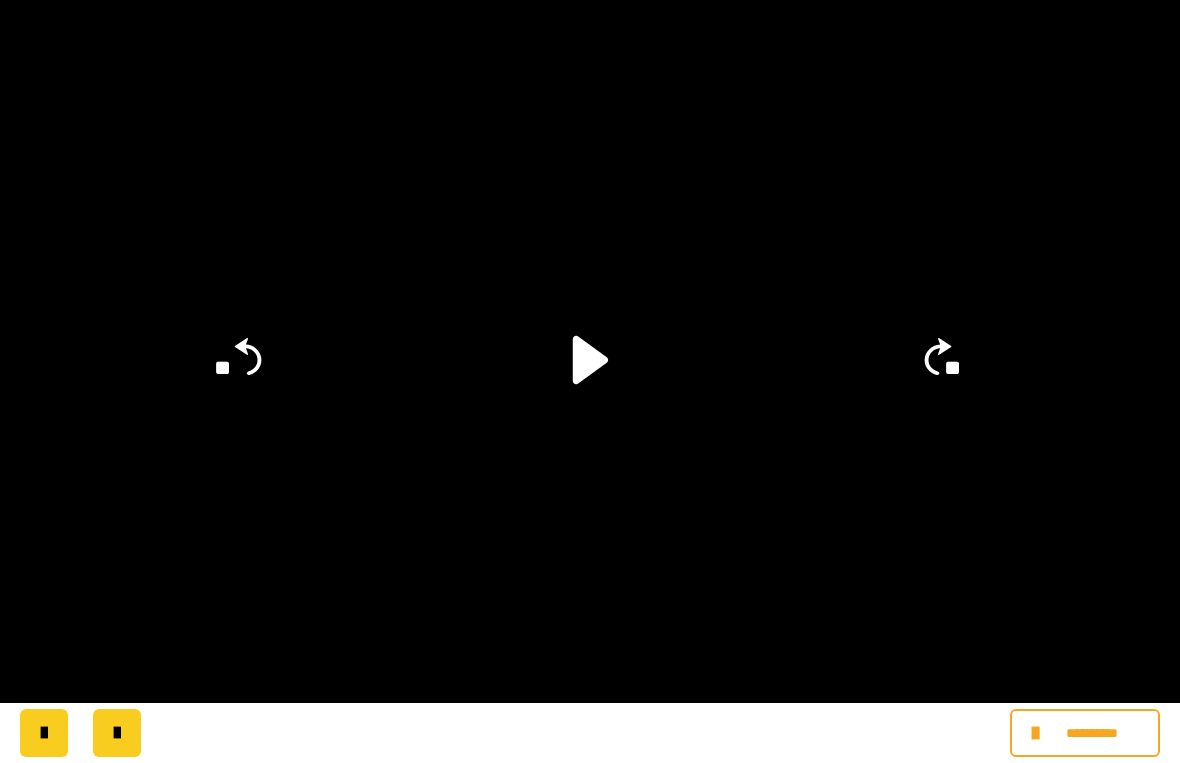 click 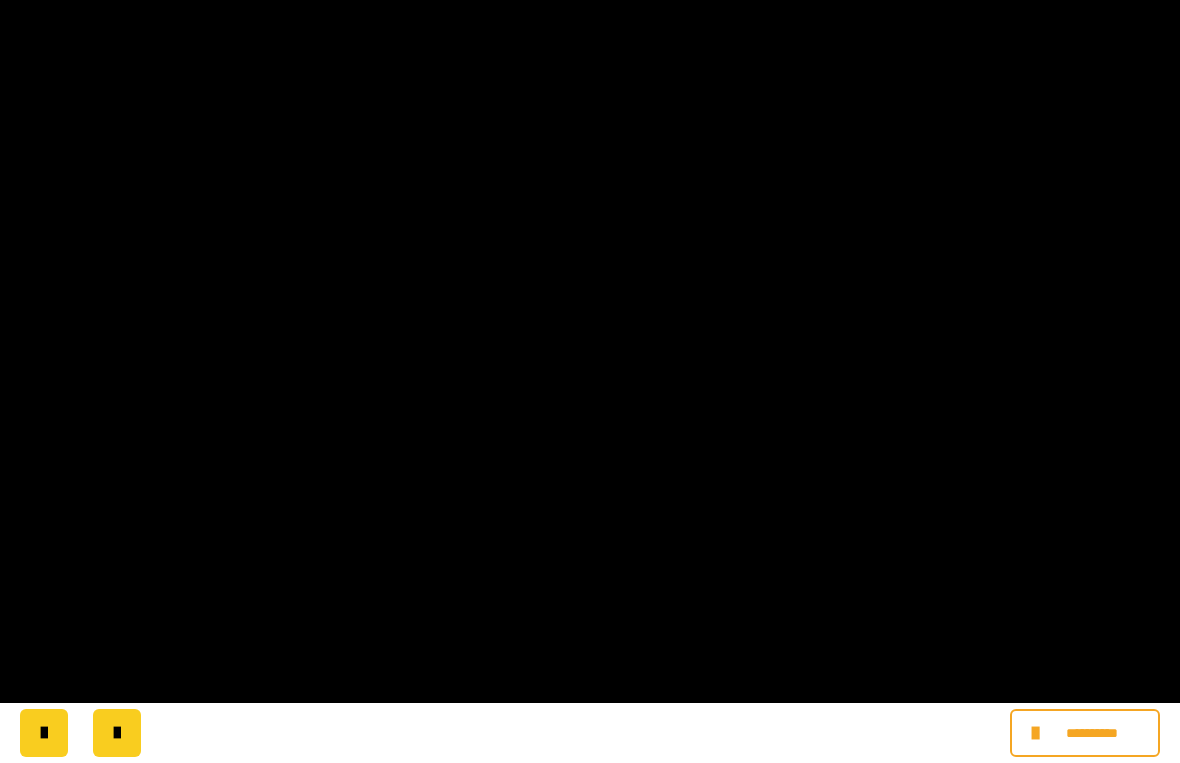 click at bounding box center (590, 381) 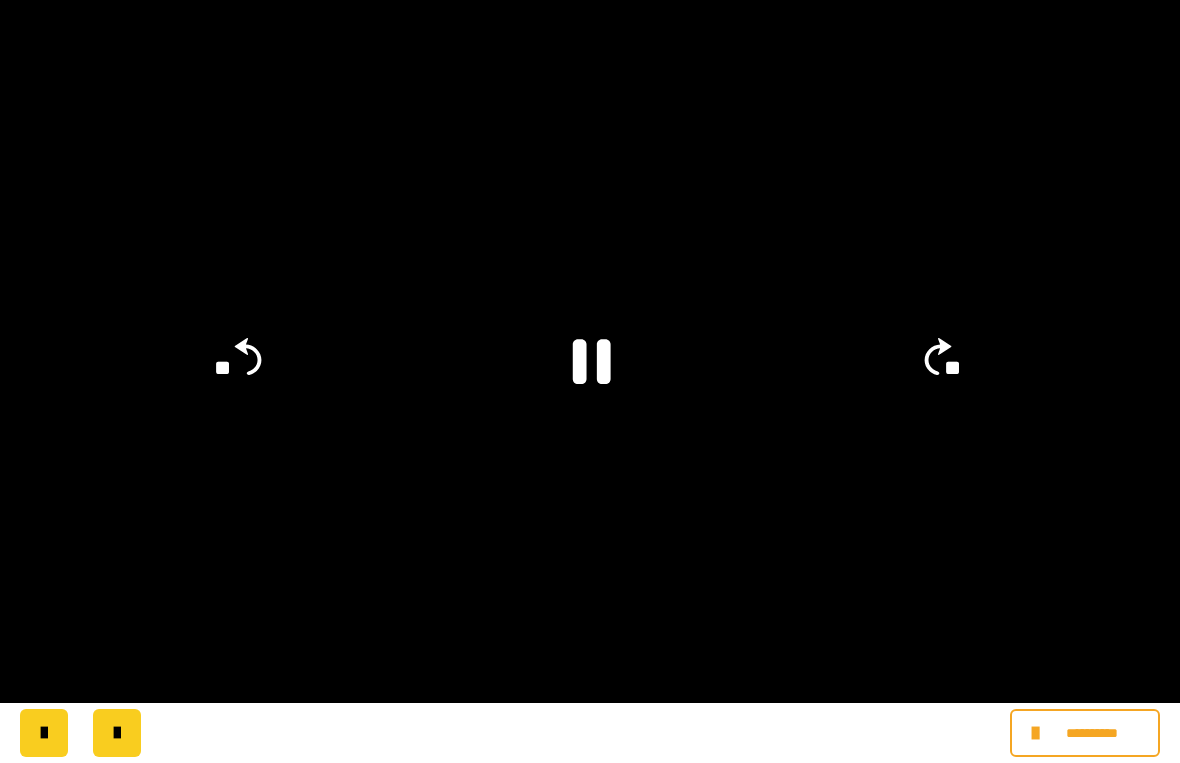 click 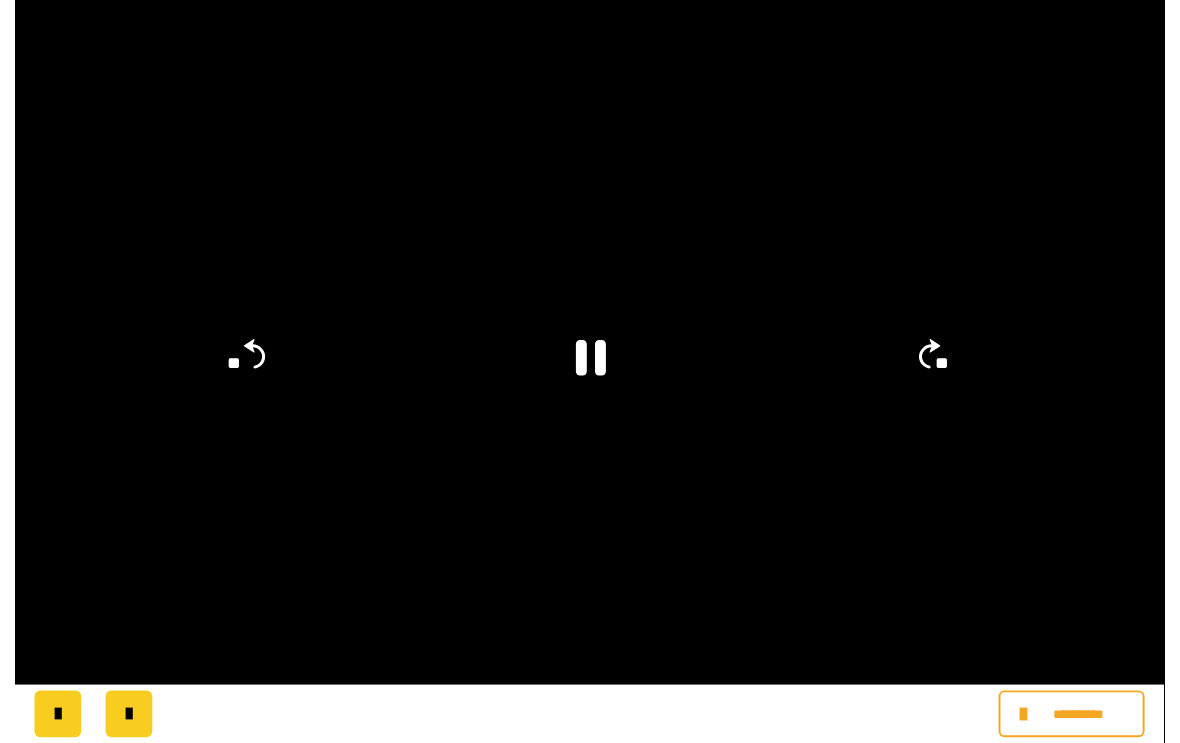scroll, scrollTop: 237, scrollLeft: 0, axis: vertical 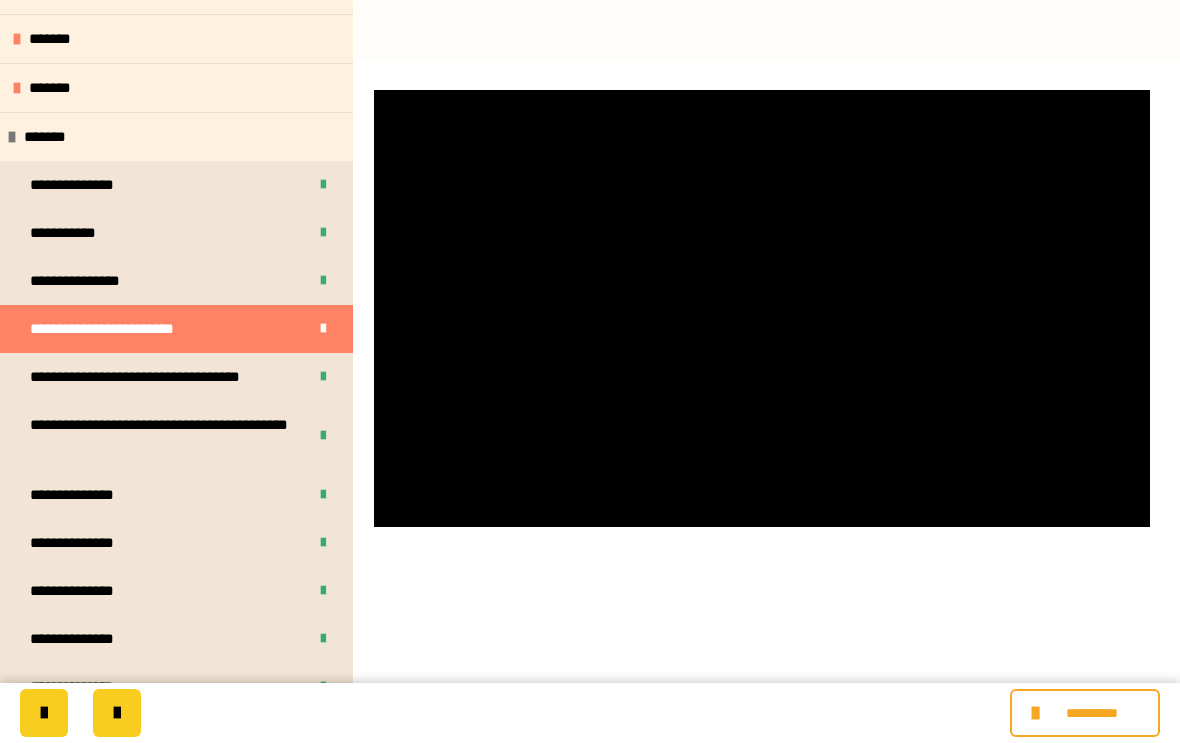 click at bounding box center (762, 308) 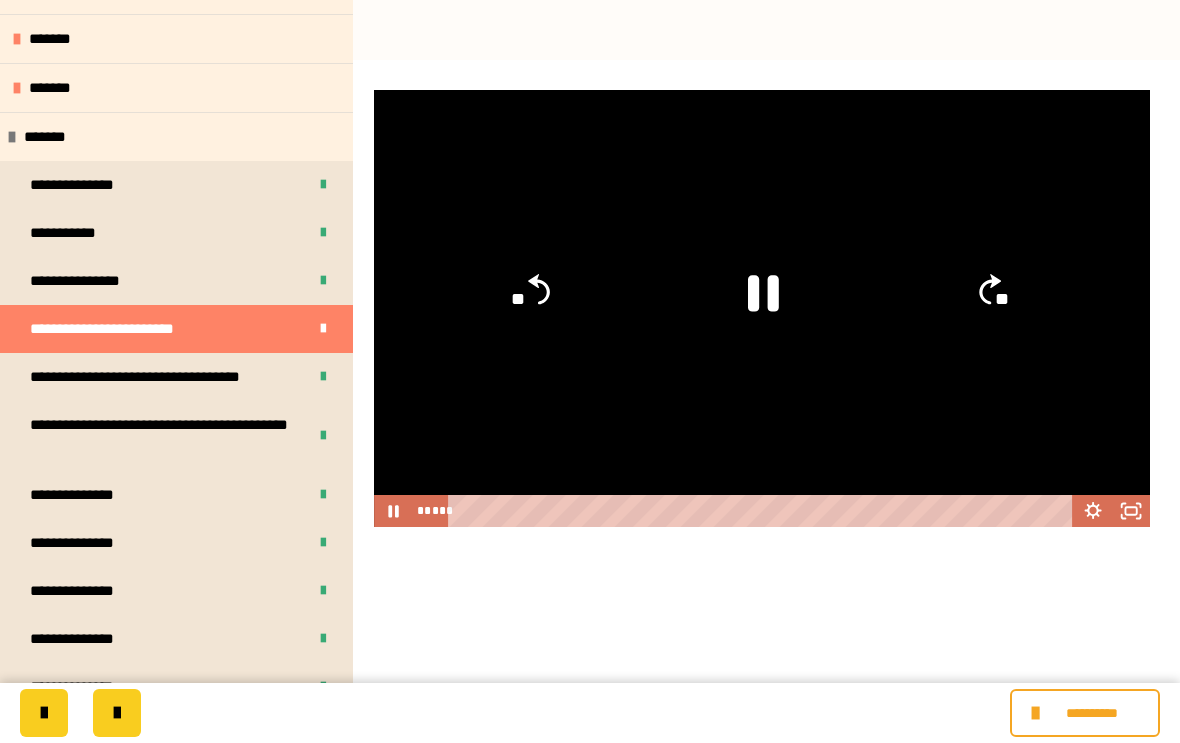 click 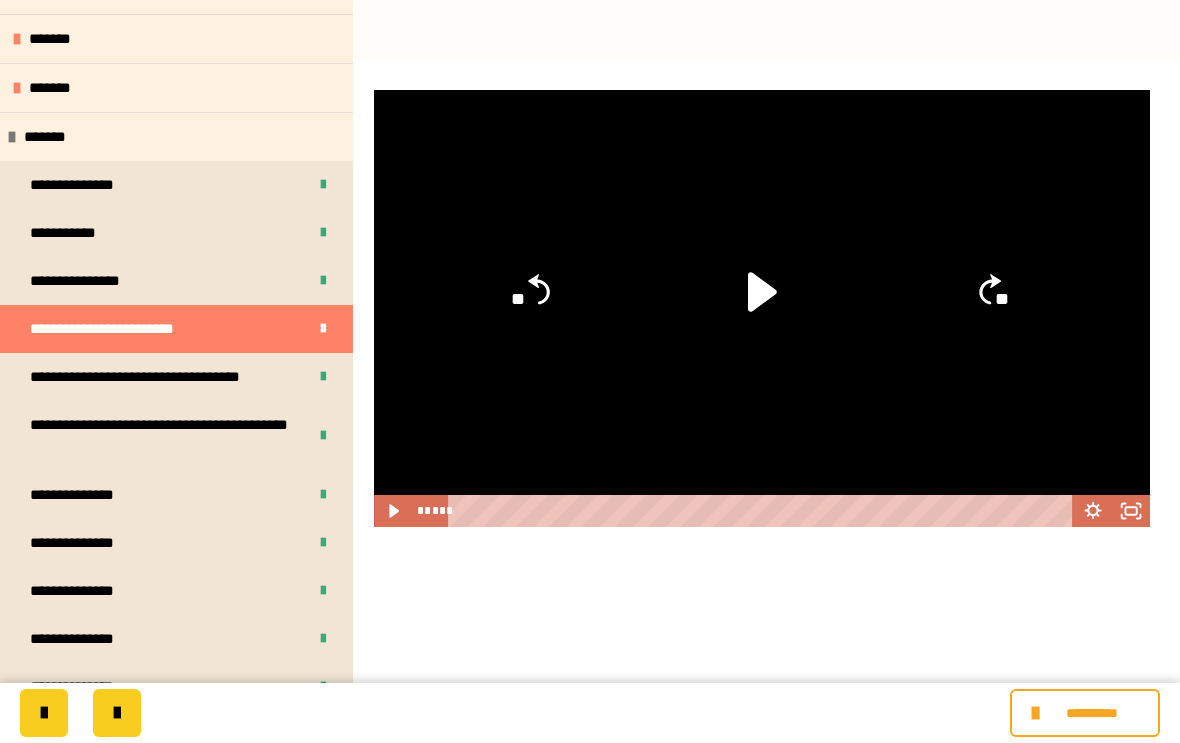 click on "**********" at bounding box center (160, 377) 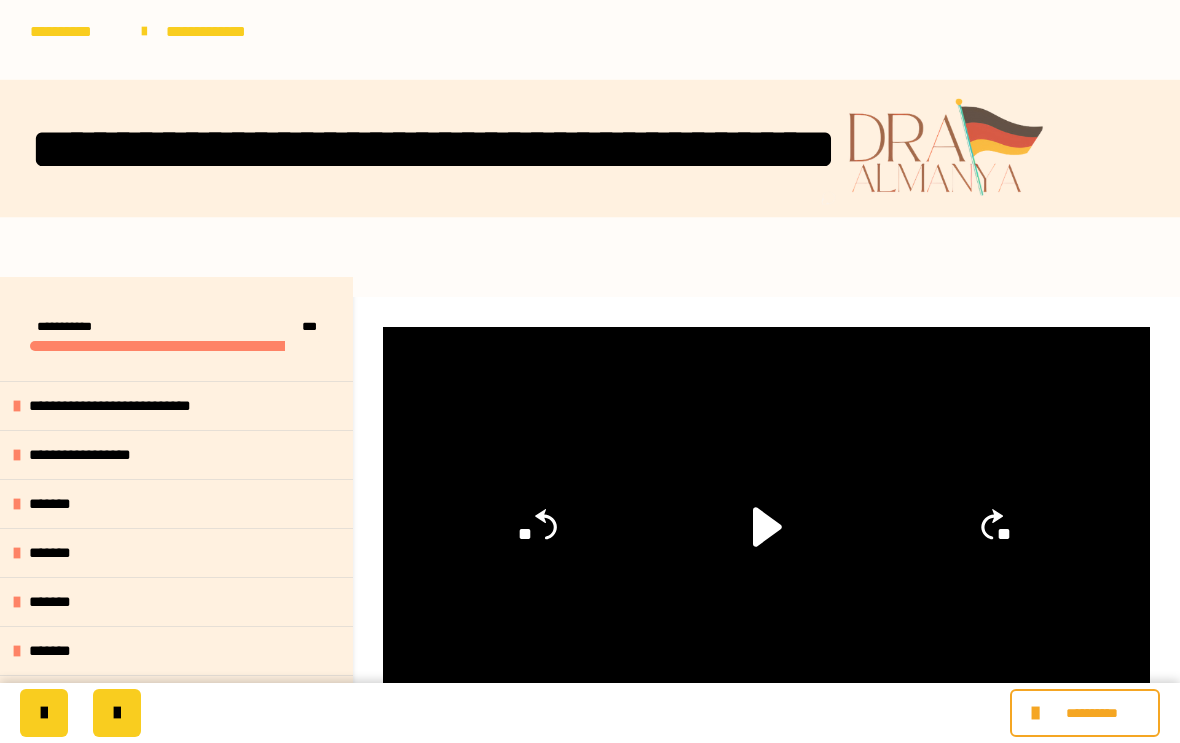 scroll, scrollTop: 0, scrollLeft: 0, axis: both 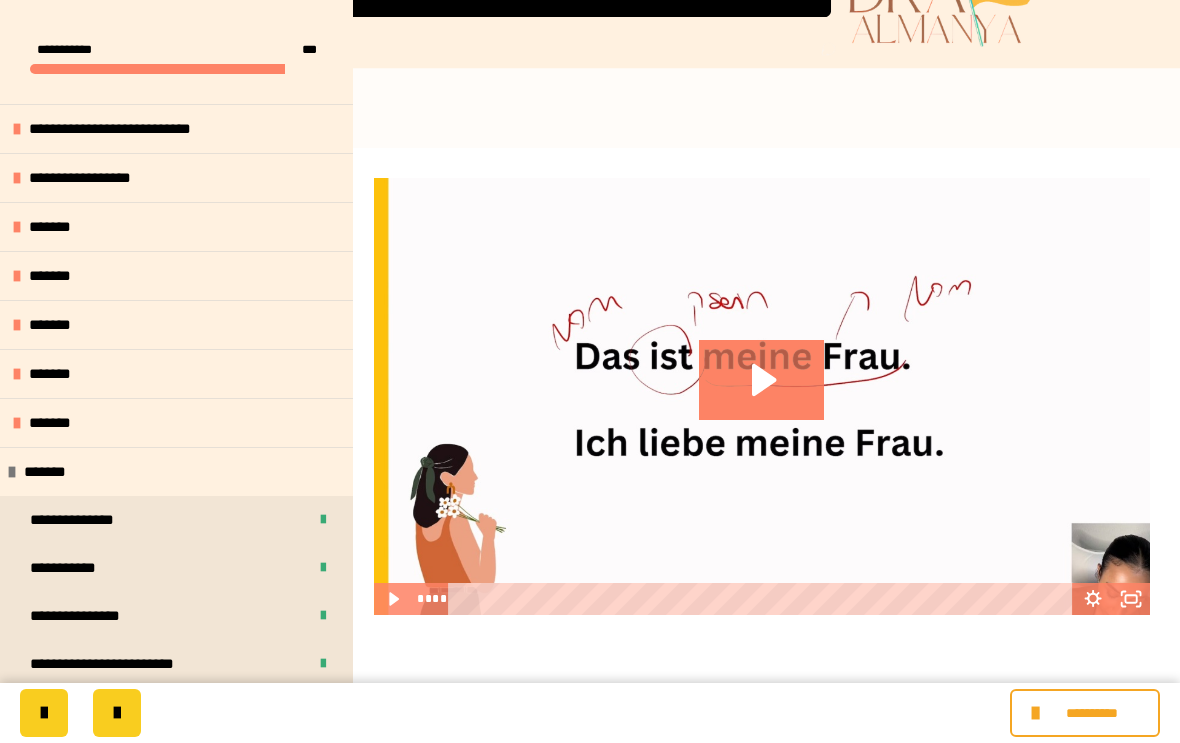 click 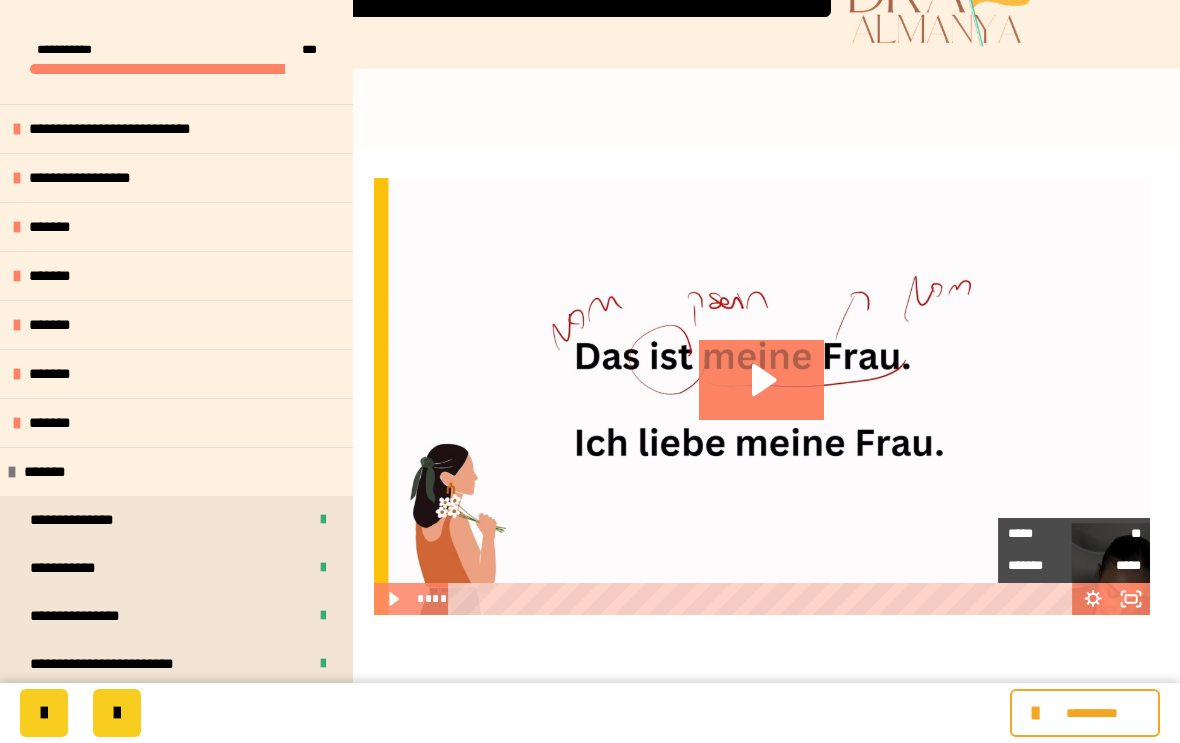 click on "**" at bounding box center [1107, 534] 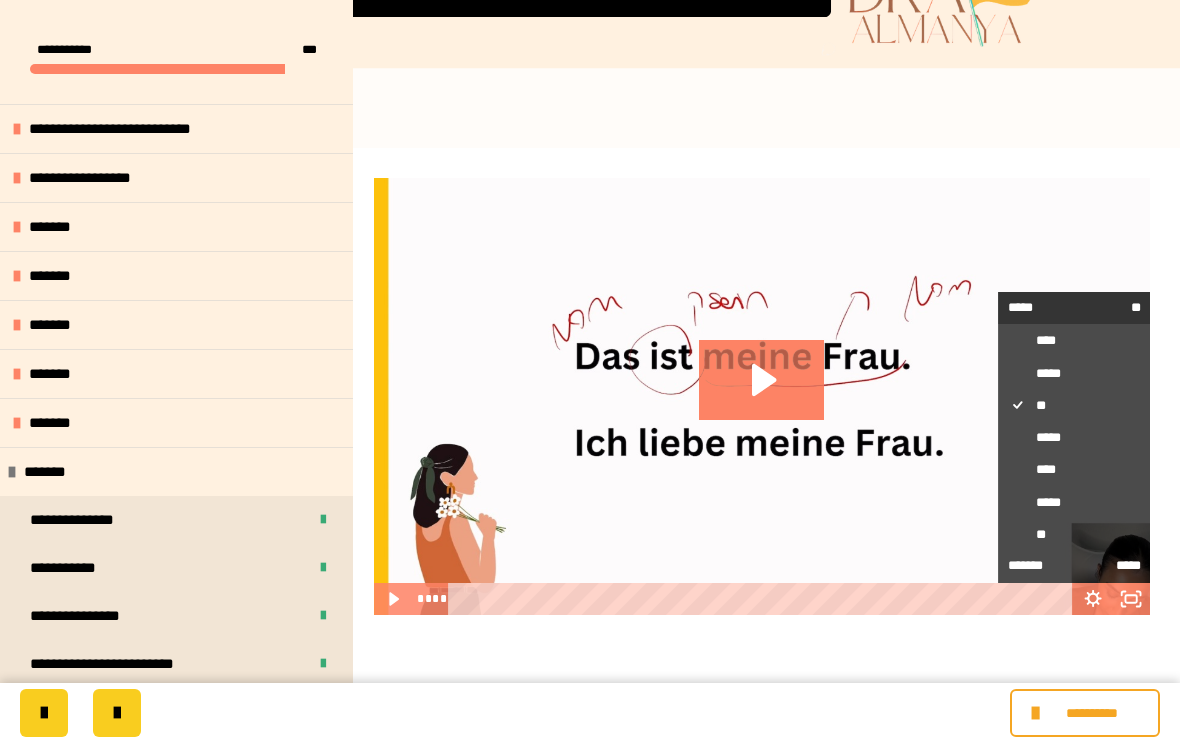 click on "****" at bounding box center (1074, 469) 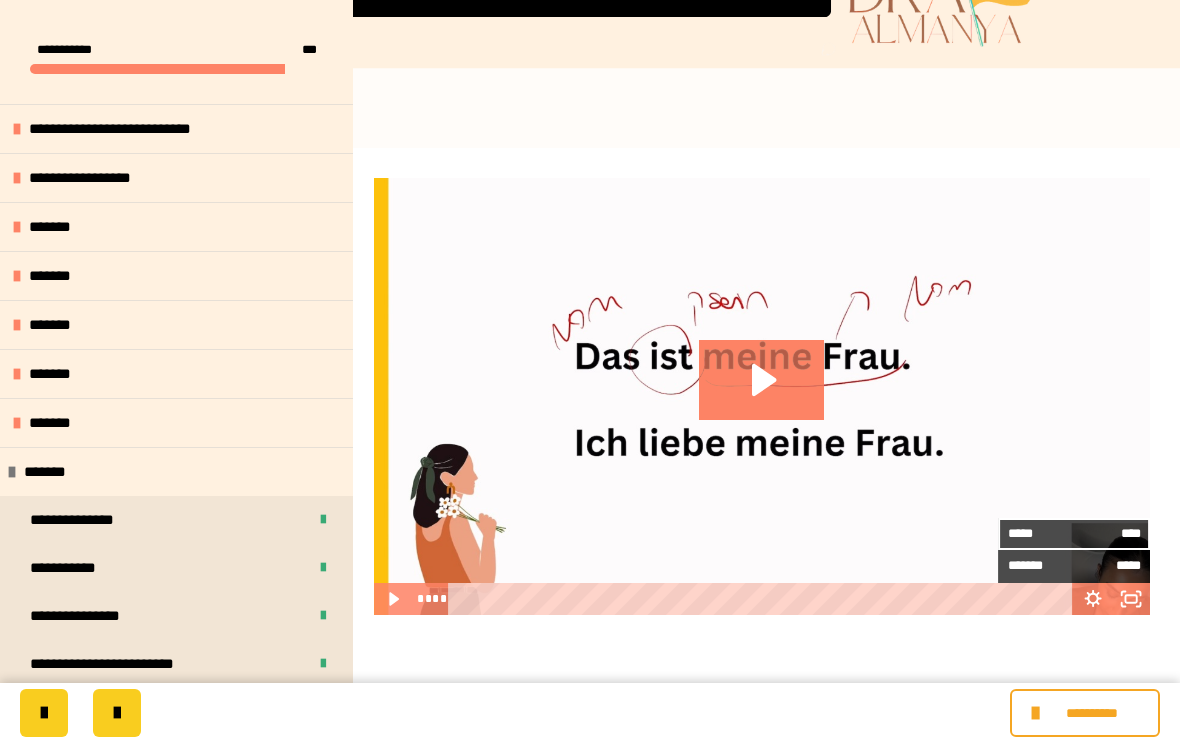 click 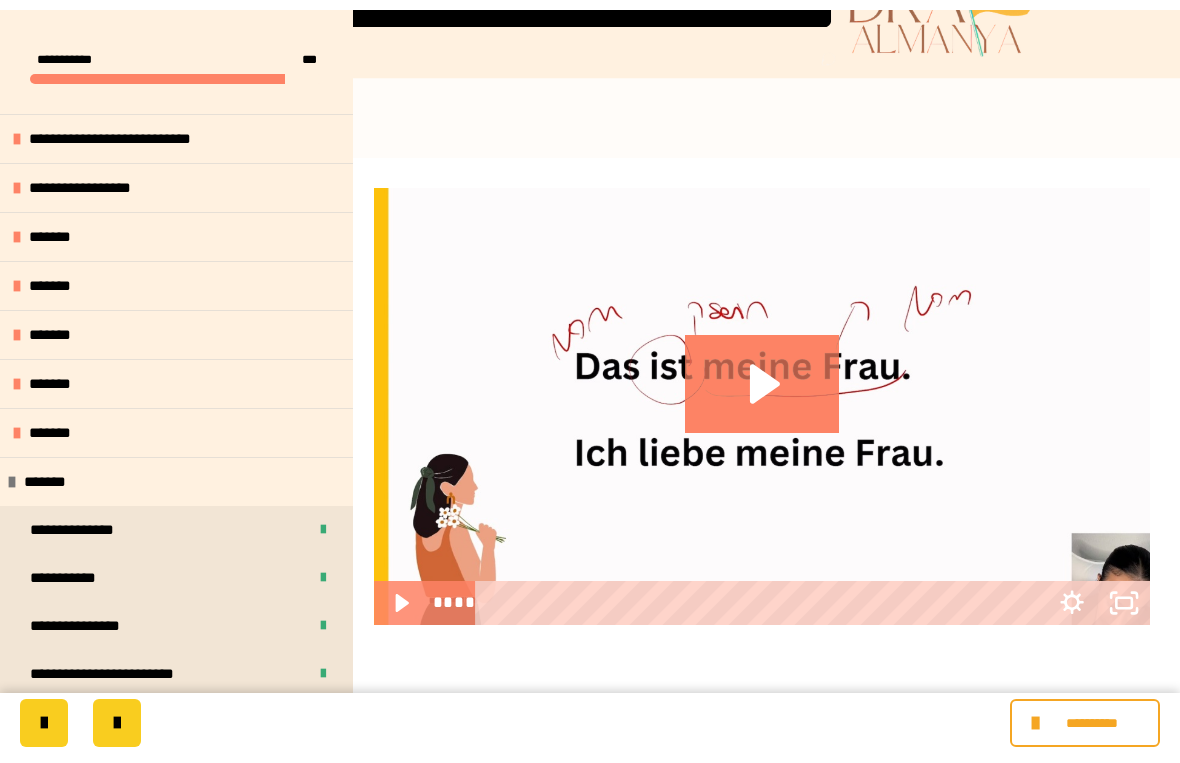 scroll, scrollTop: 24, scrollLeft: 0, axis: vertical 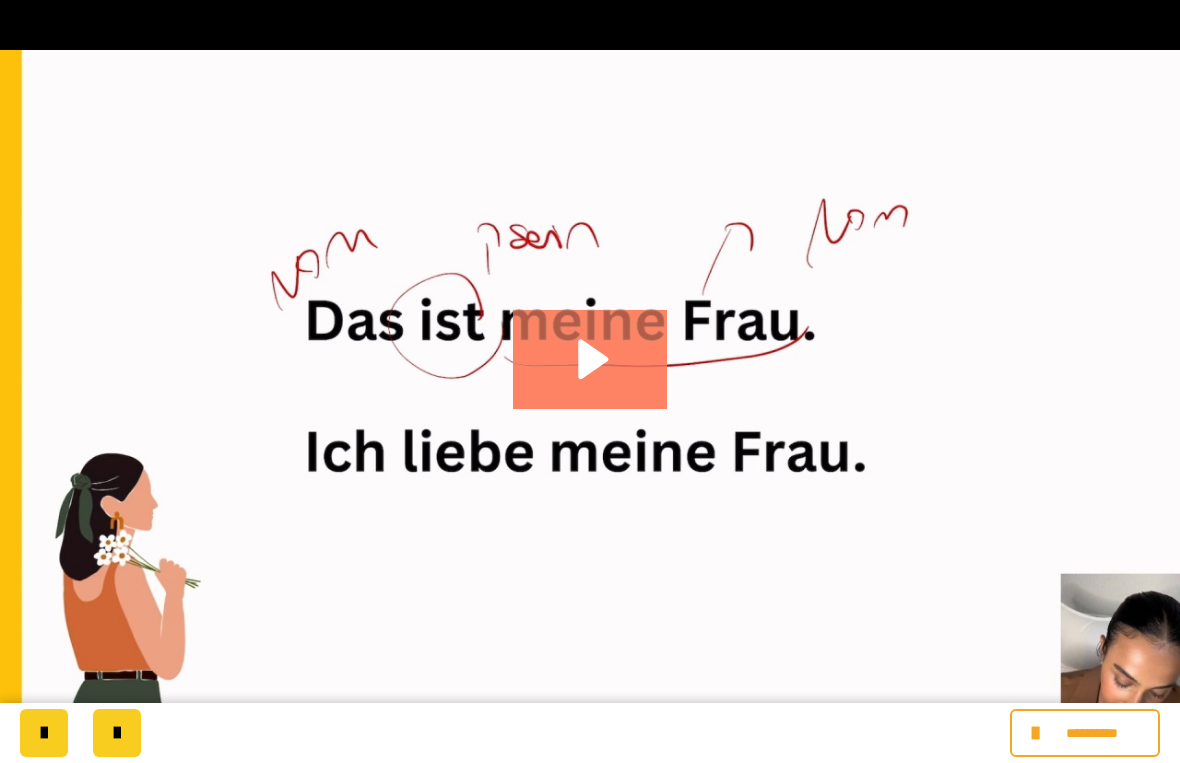 click 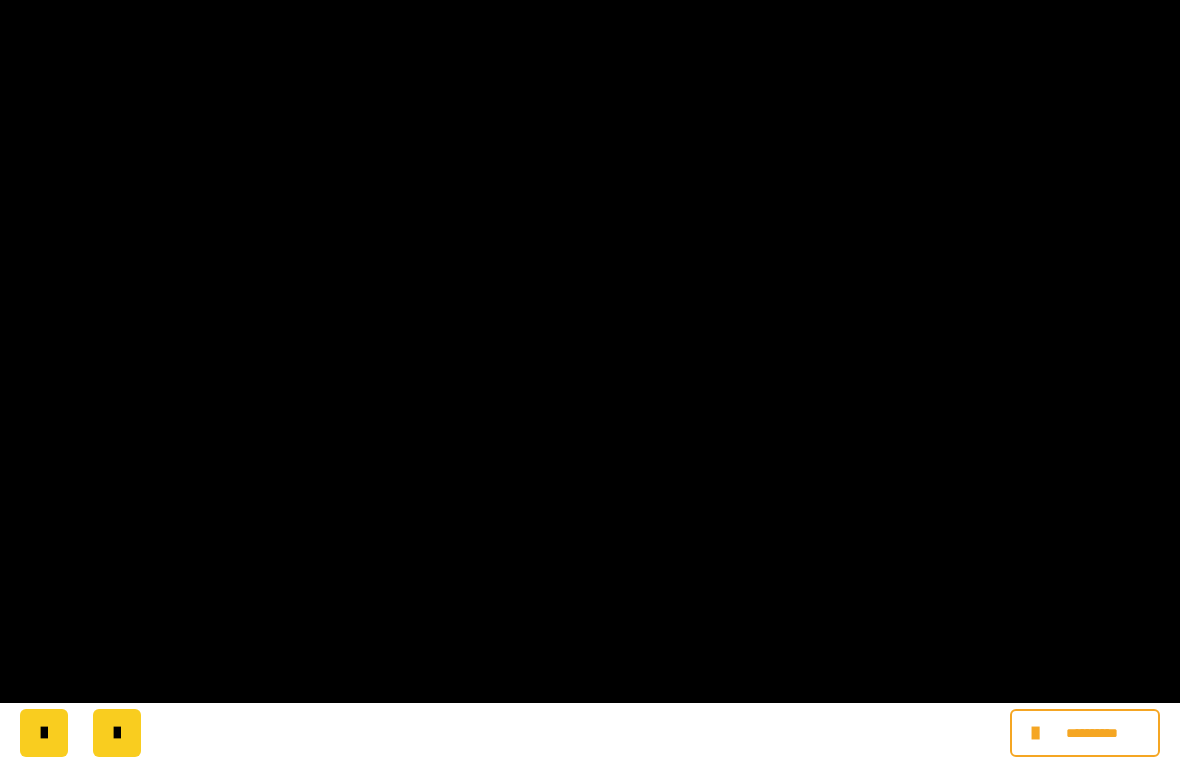click at bounding box center [590, 381] 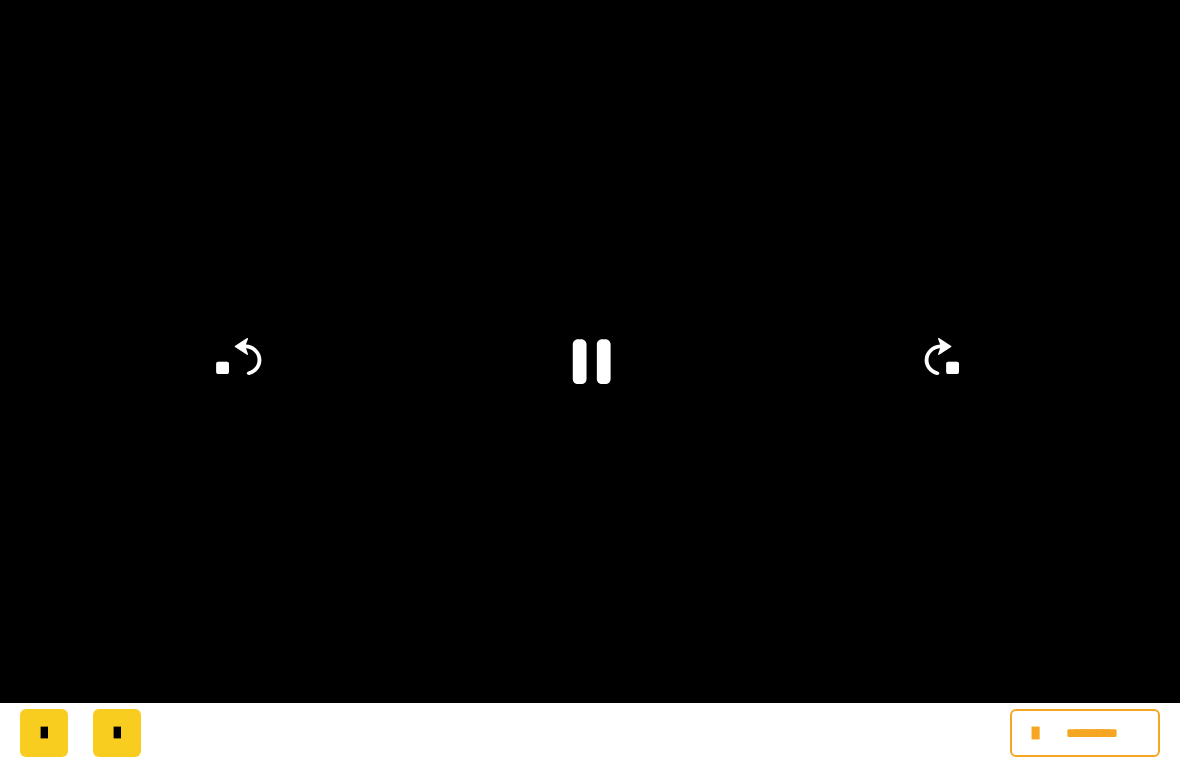 click 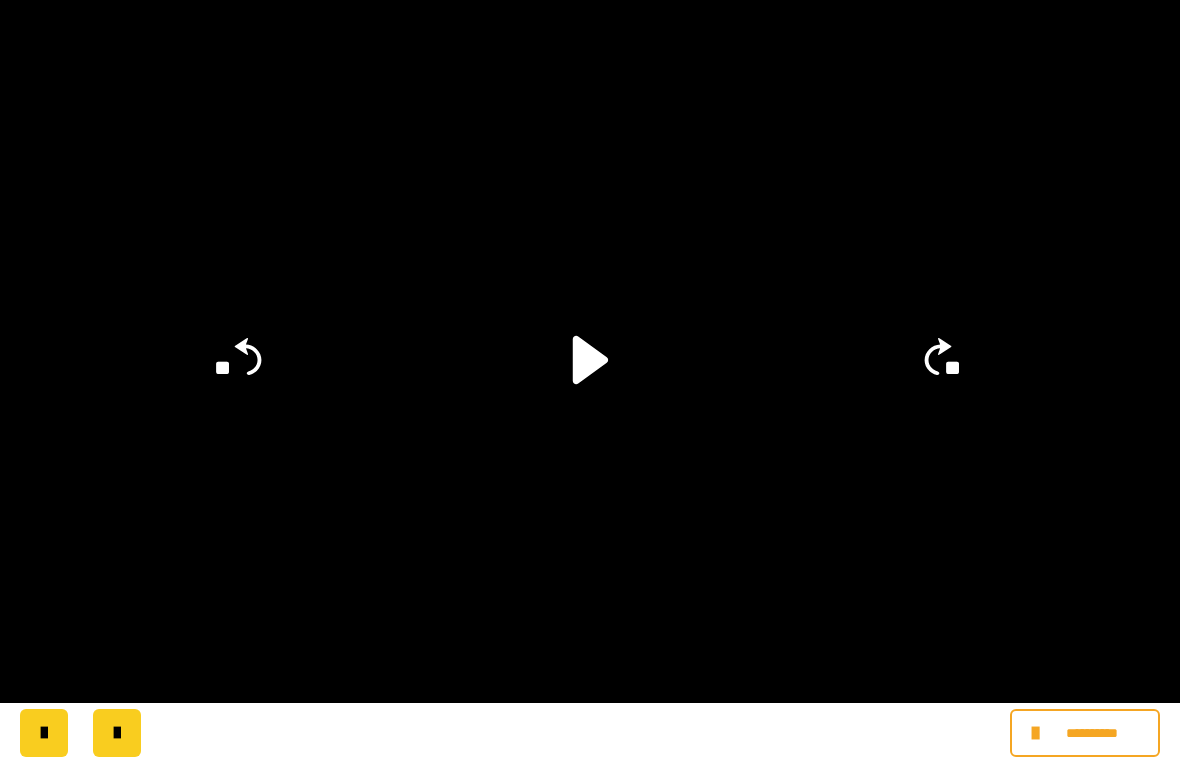 click 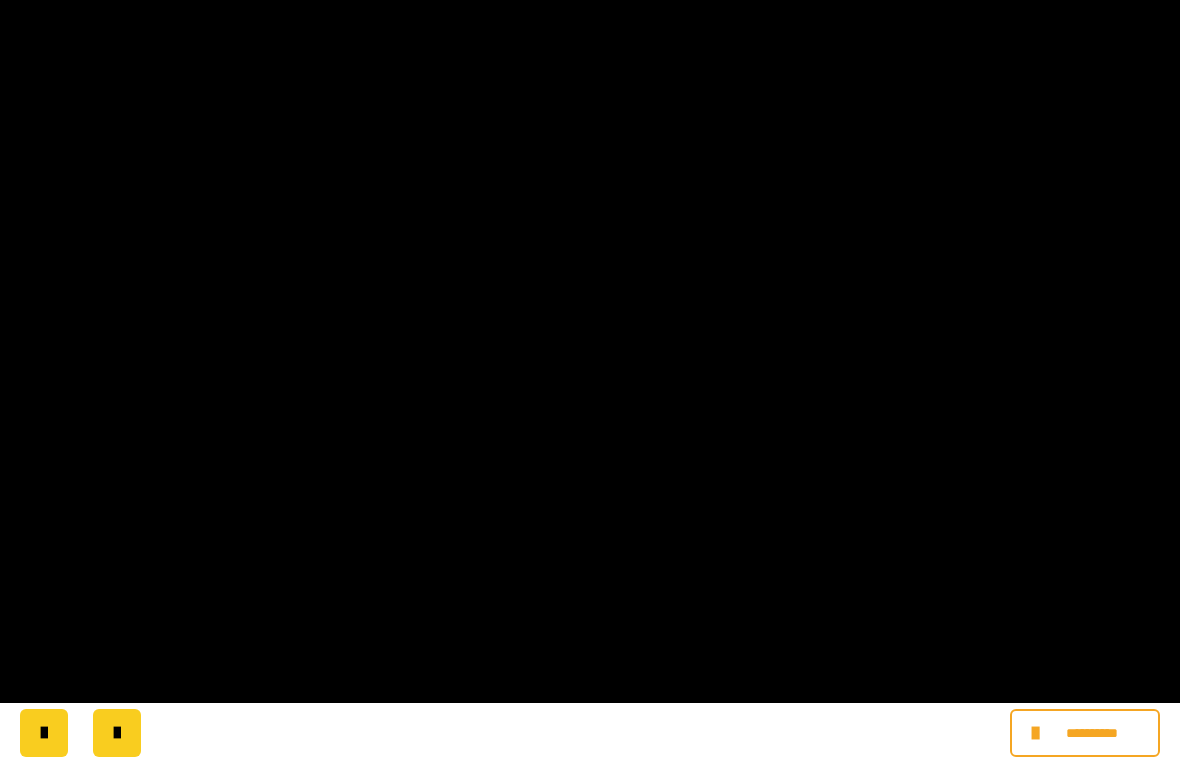 click at bounding box center (590, 381) 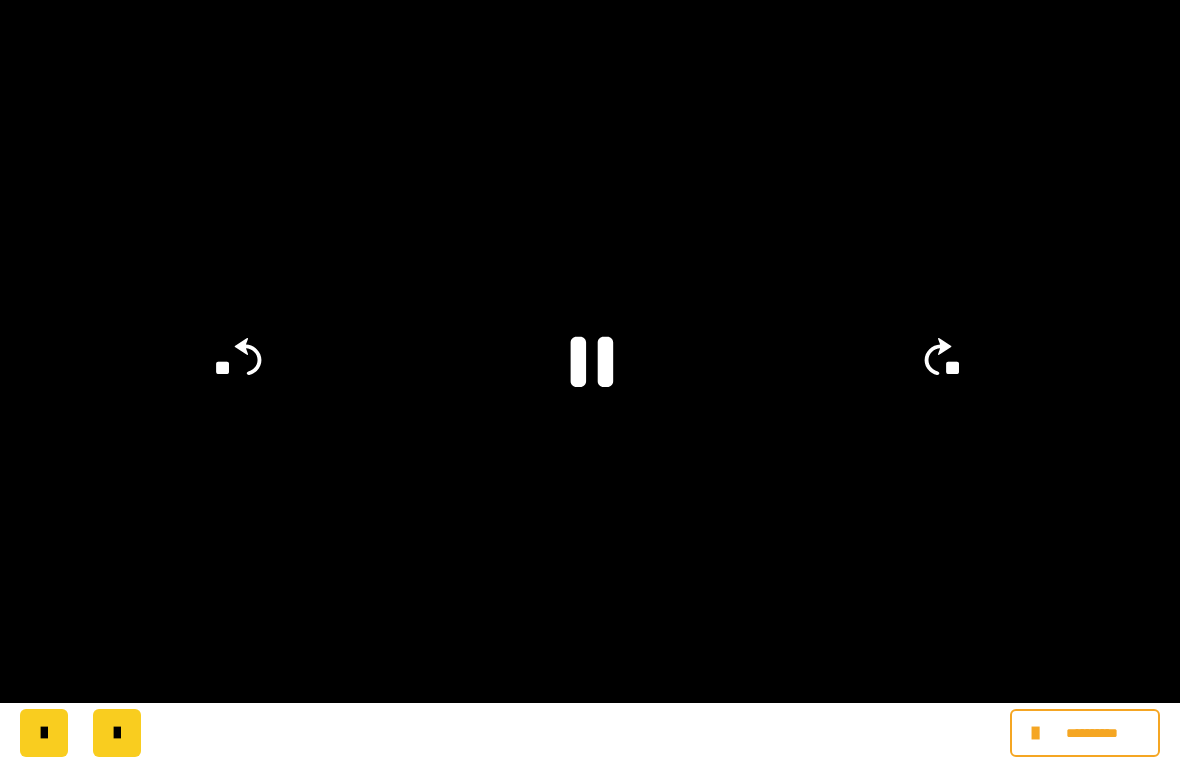 click 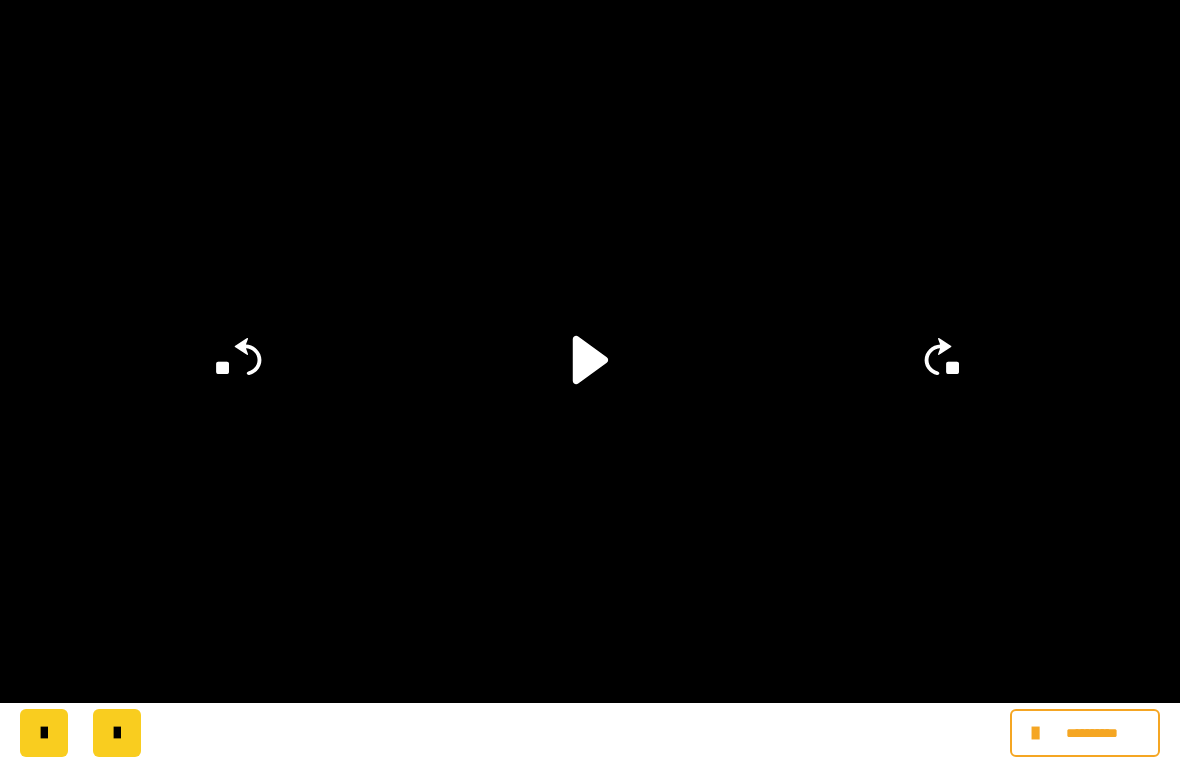 click 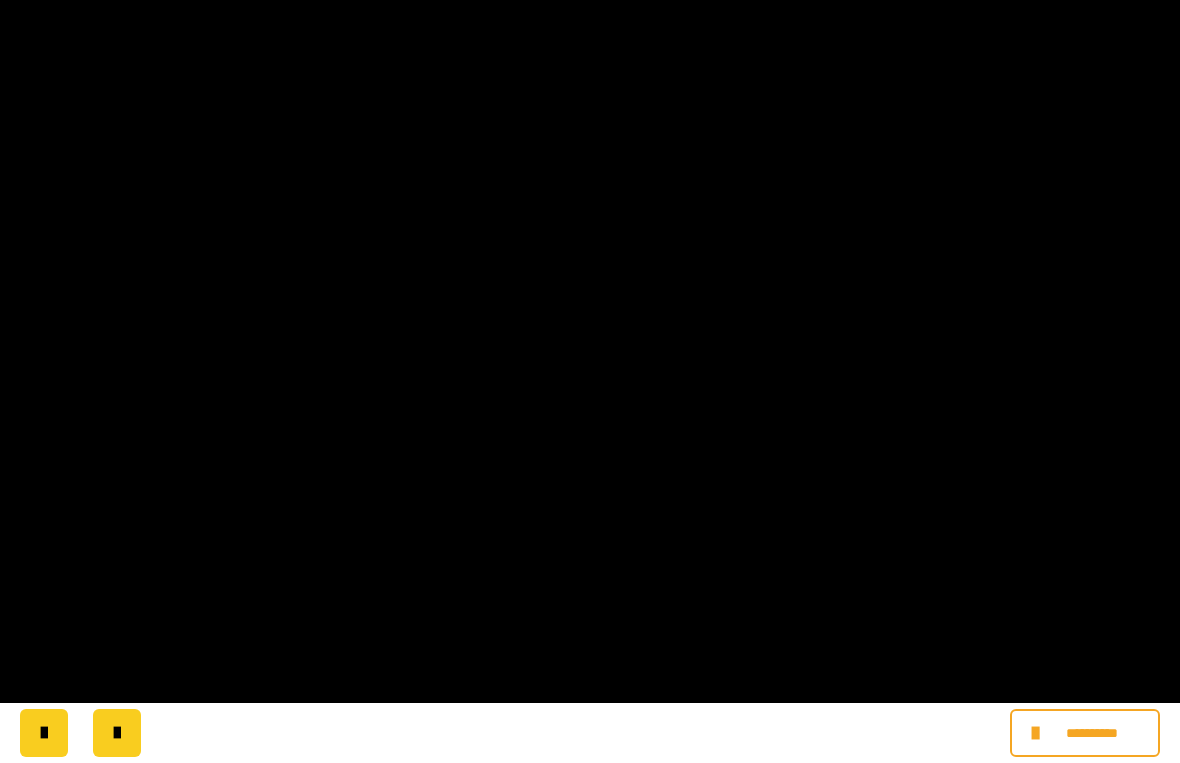 click at bounding box center [590, 381] 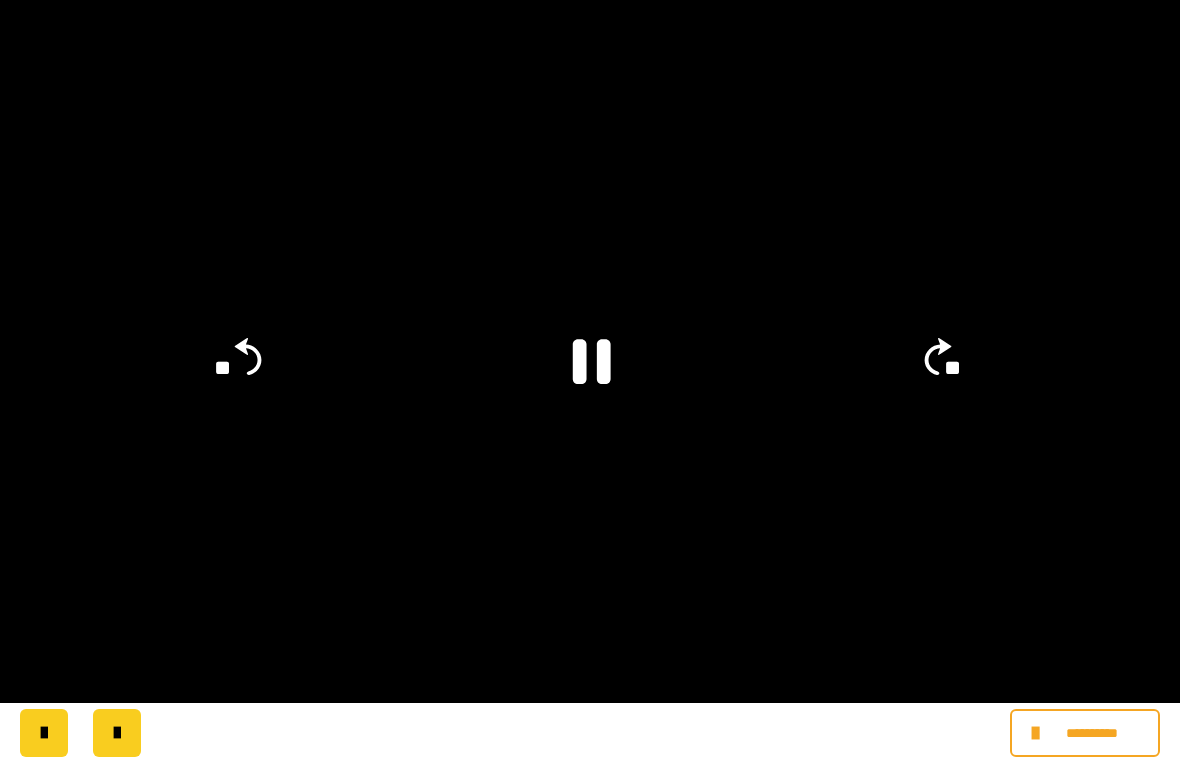 click 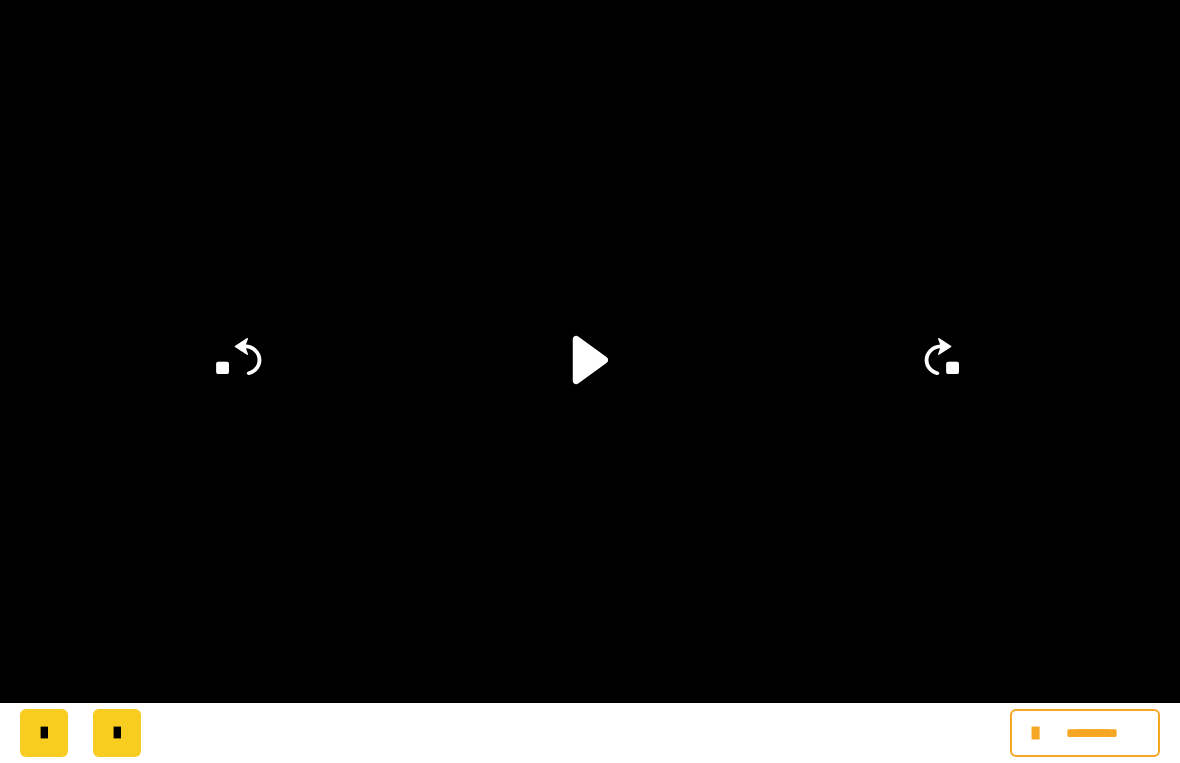 click 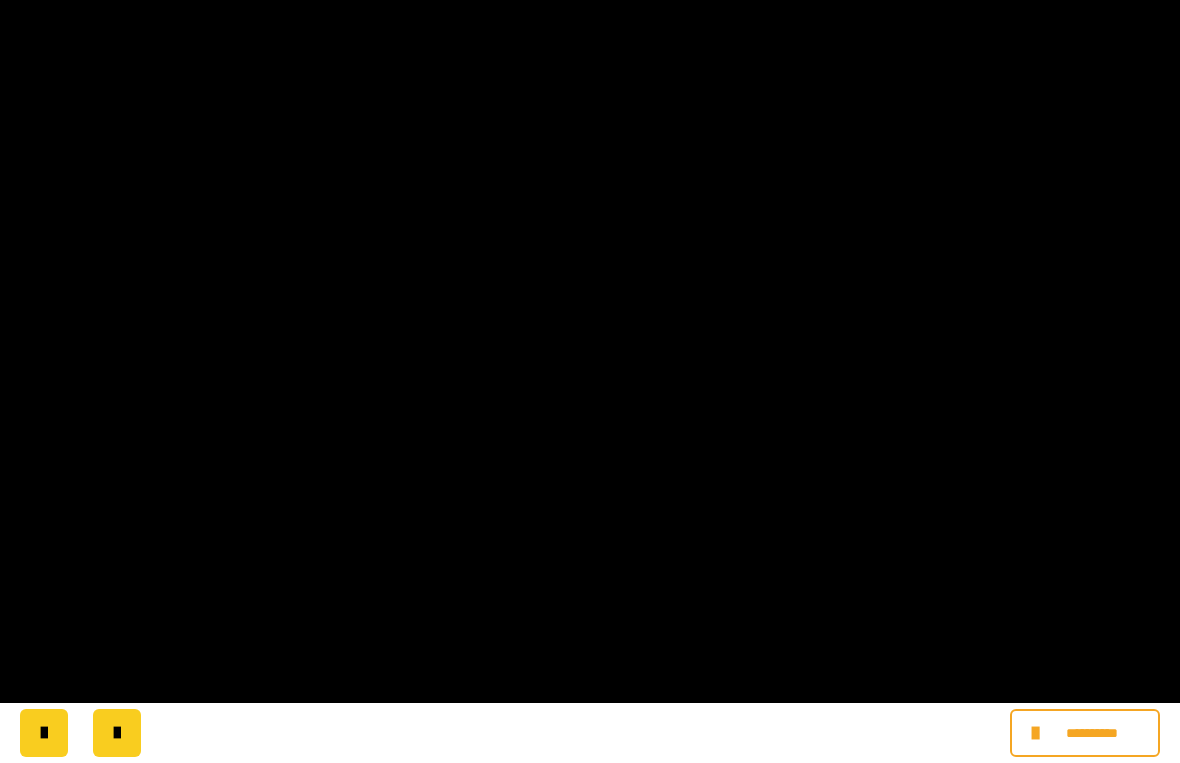 click at bounding box center [590, 381] 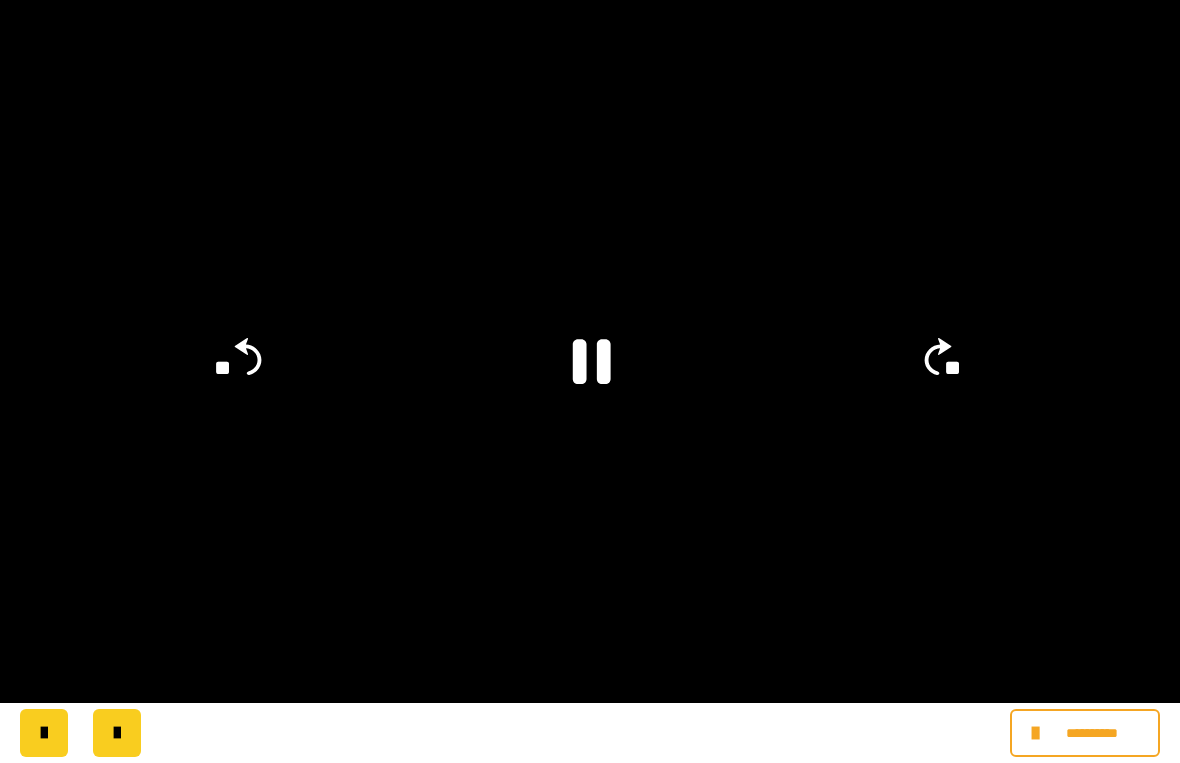 click 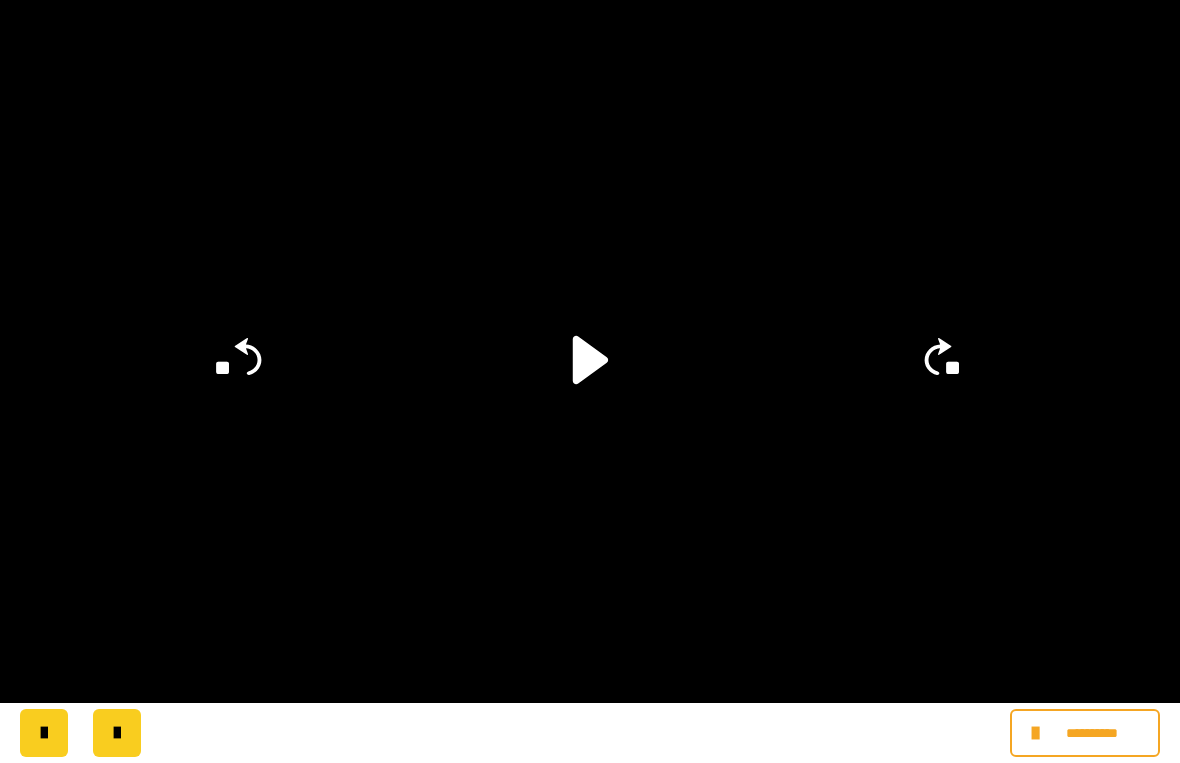 click 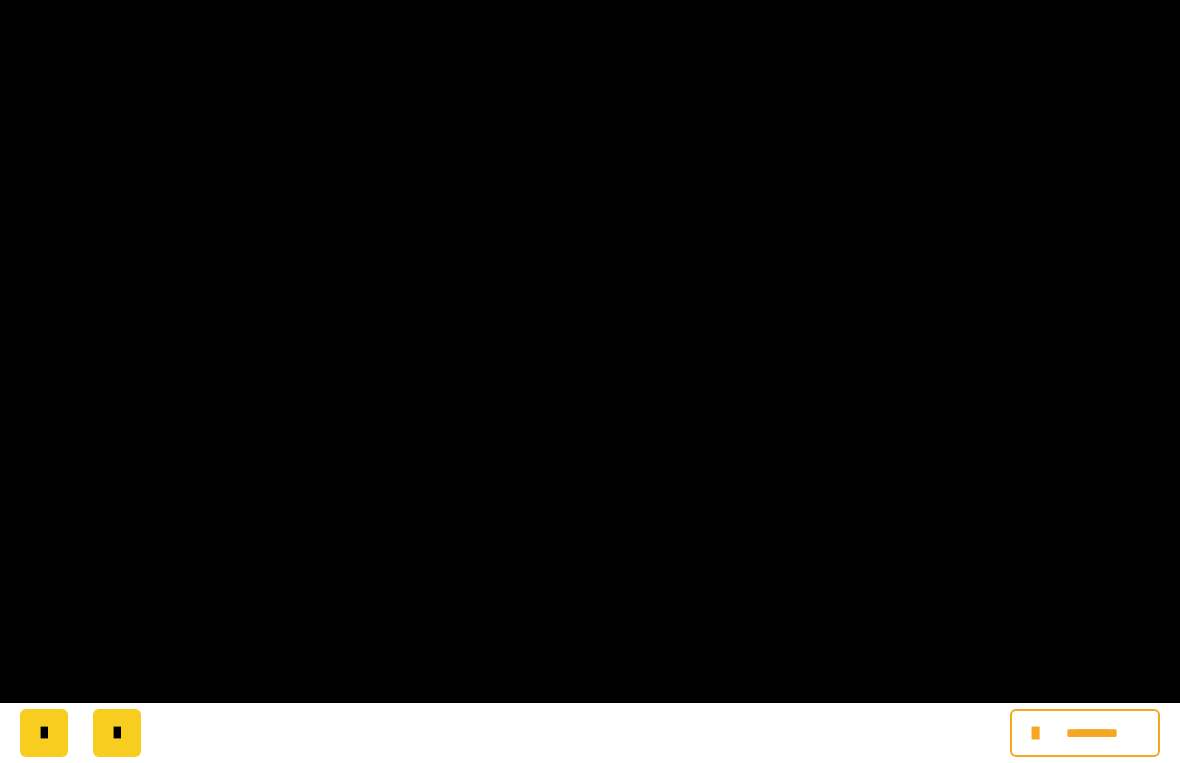 click at bounding box center (590, 381) 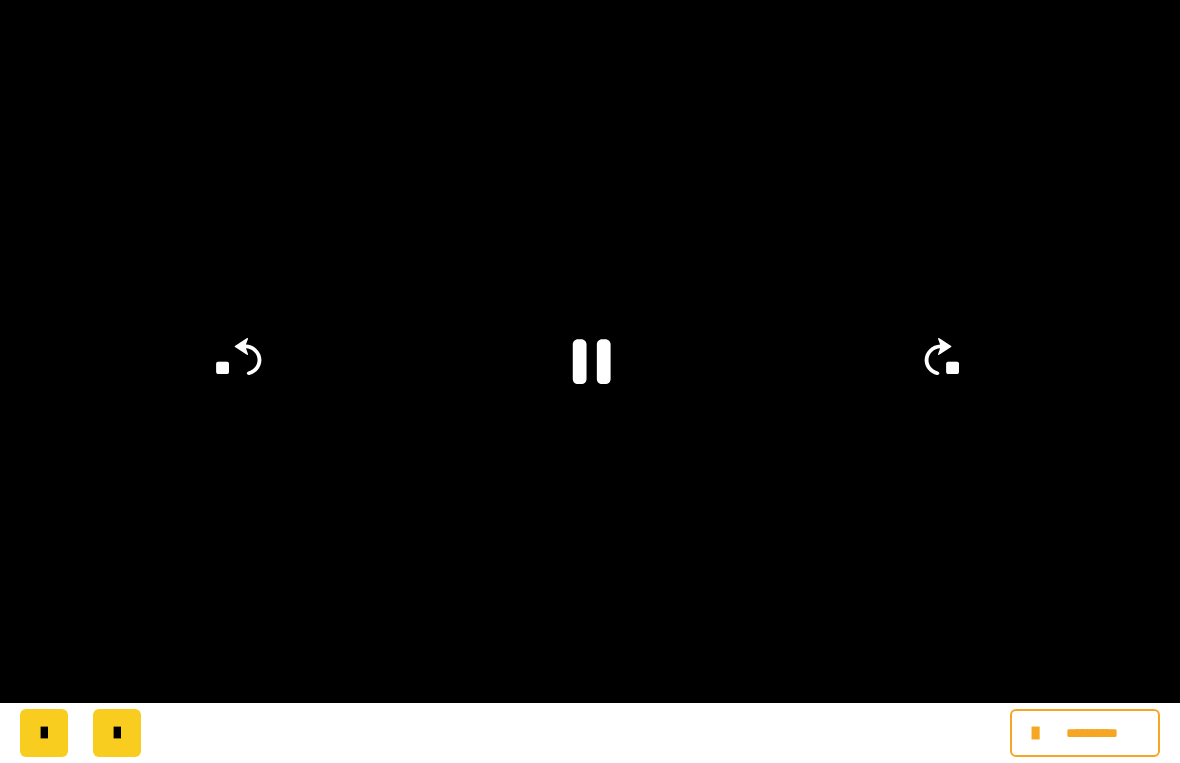 click 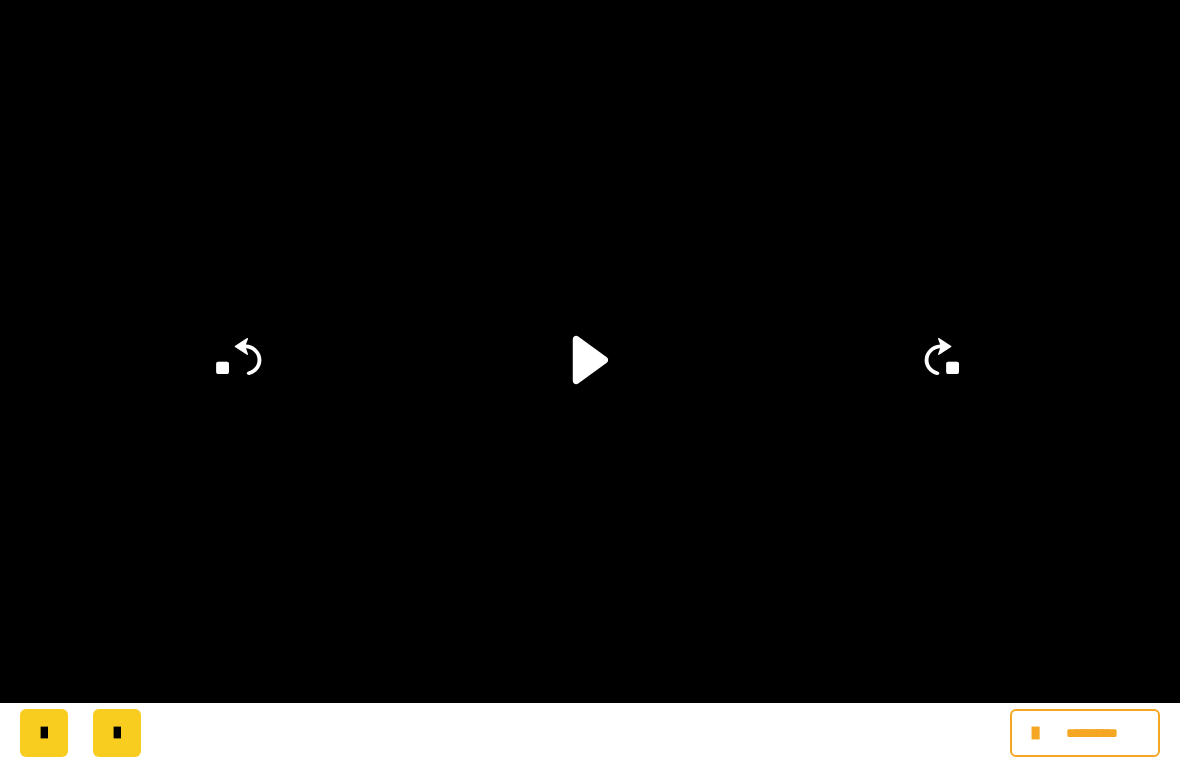 click 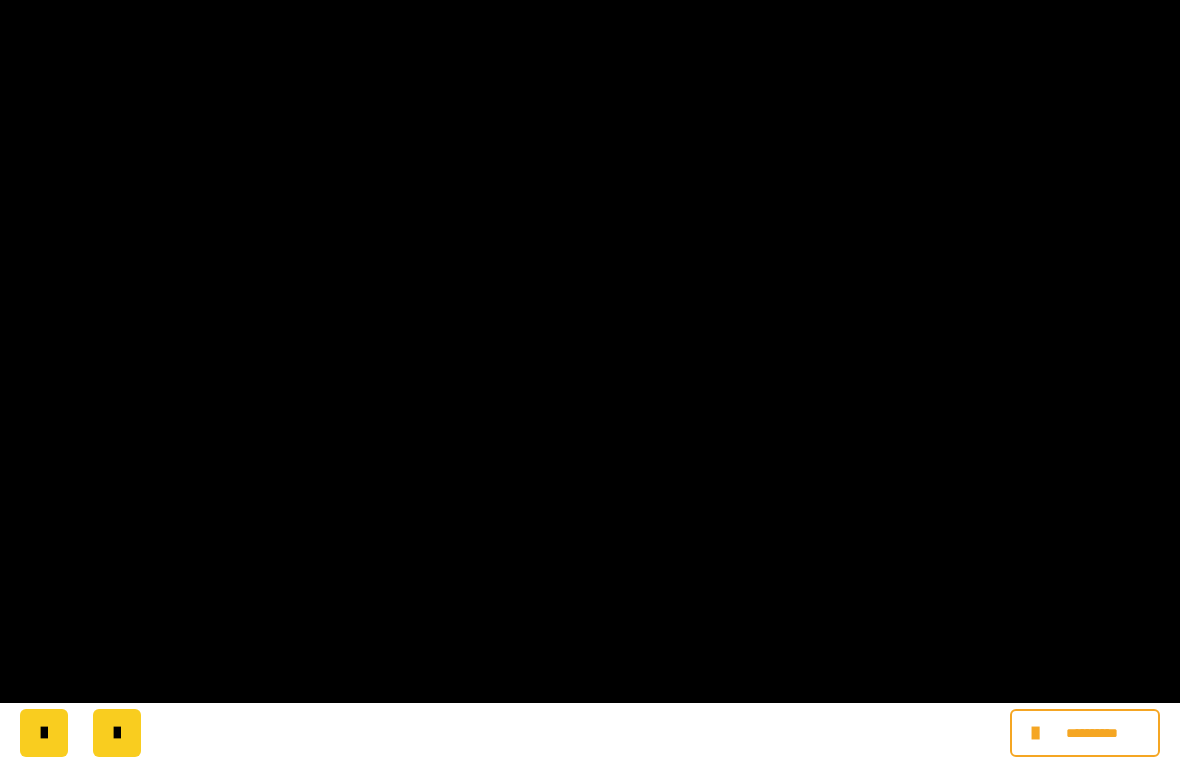 click at bounding box center (590, 381) 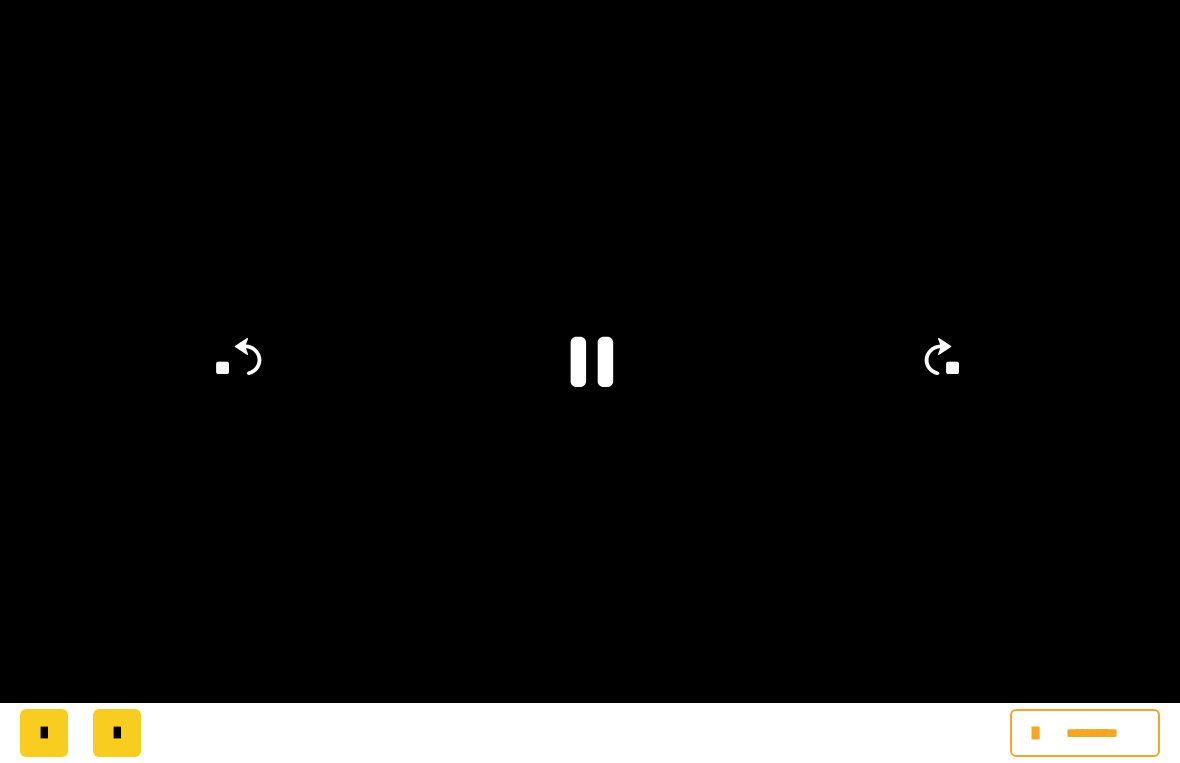click 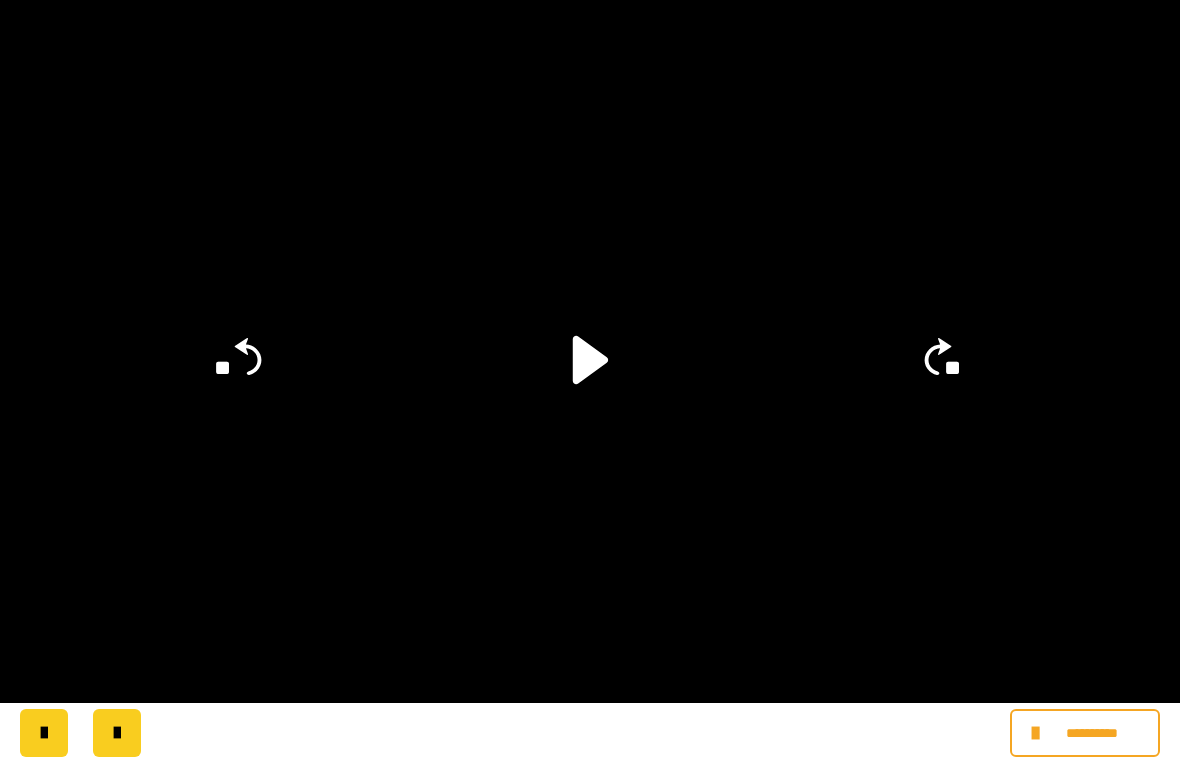click 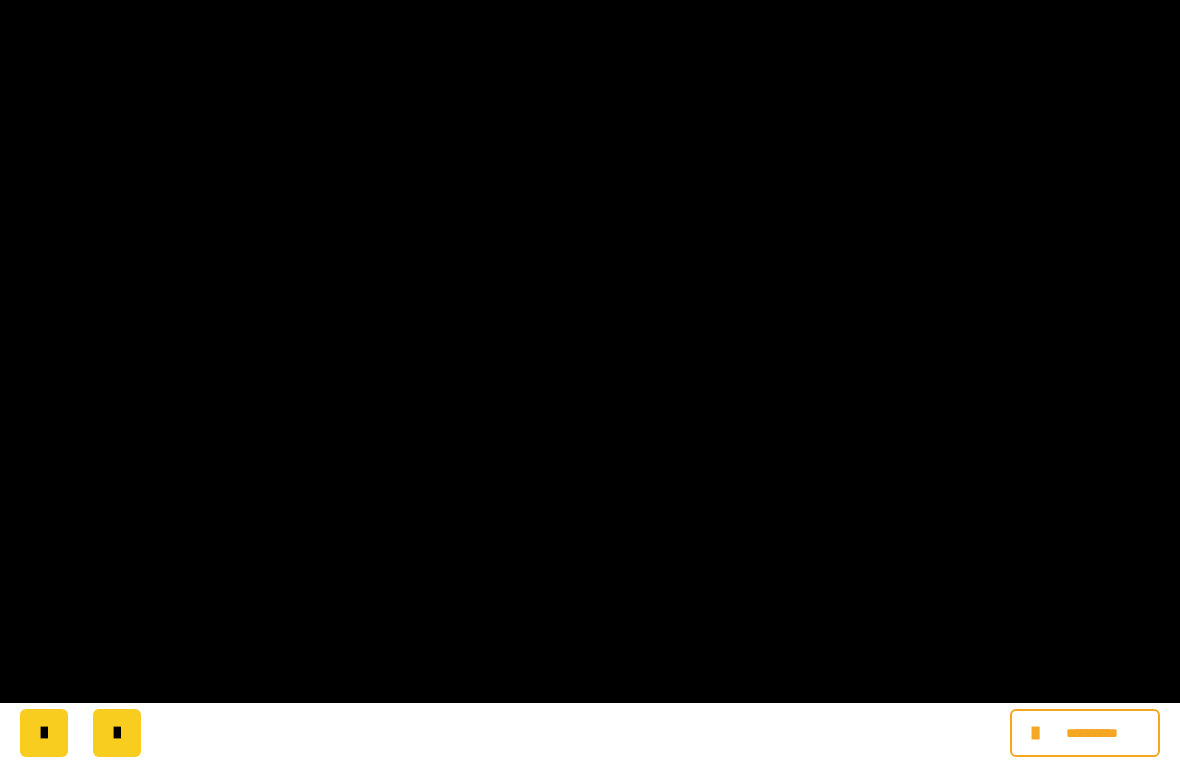 click at bounding box center (590, 381) 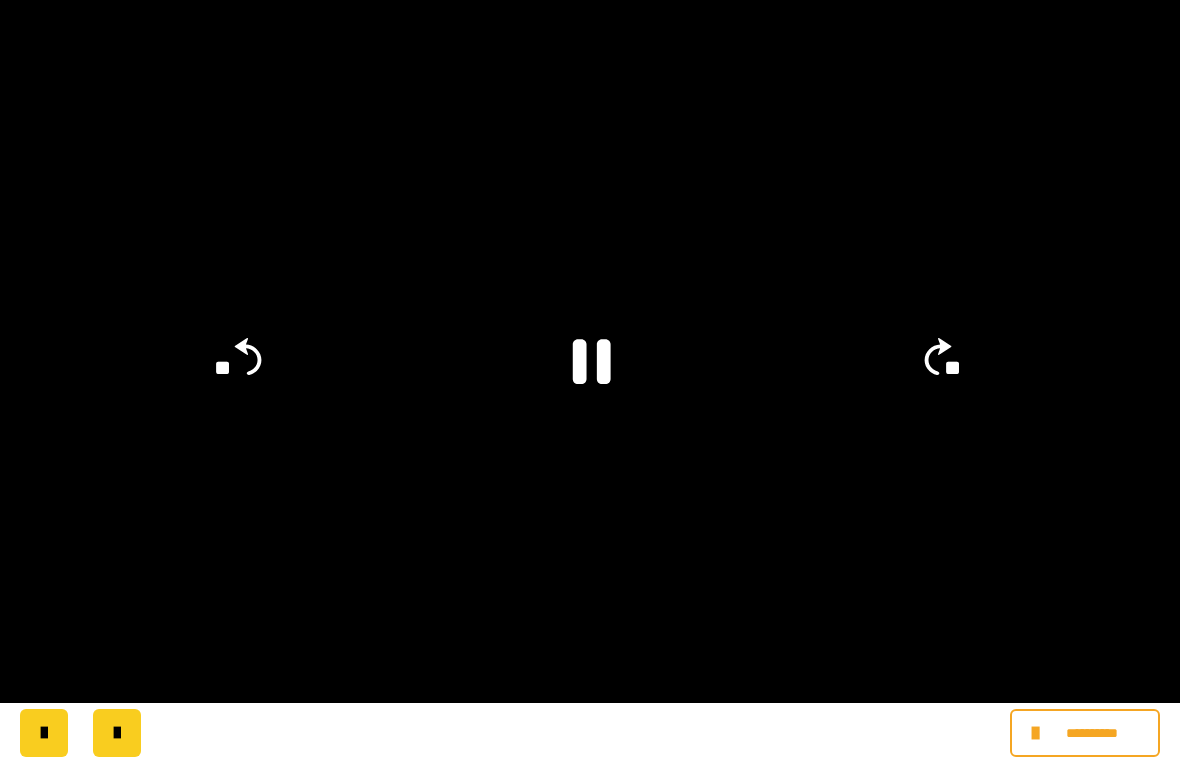 click 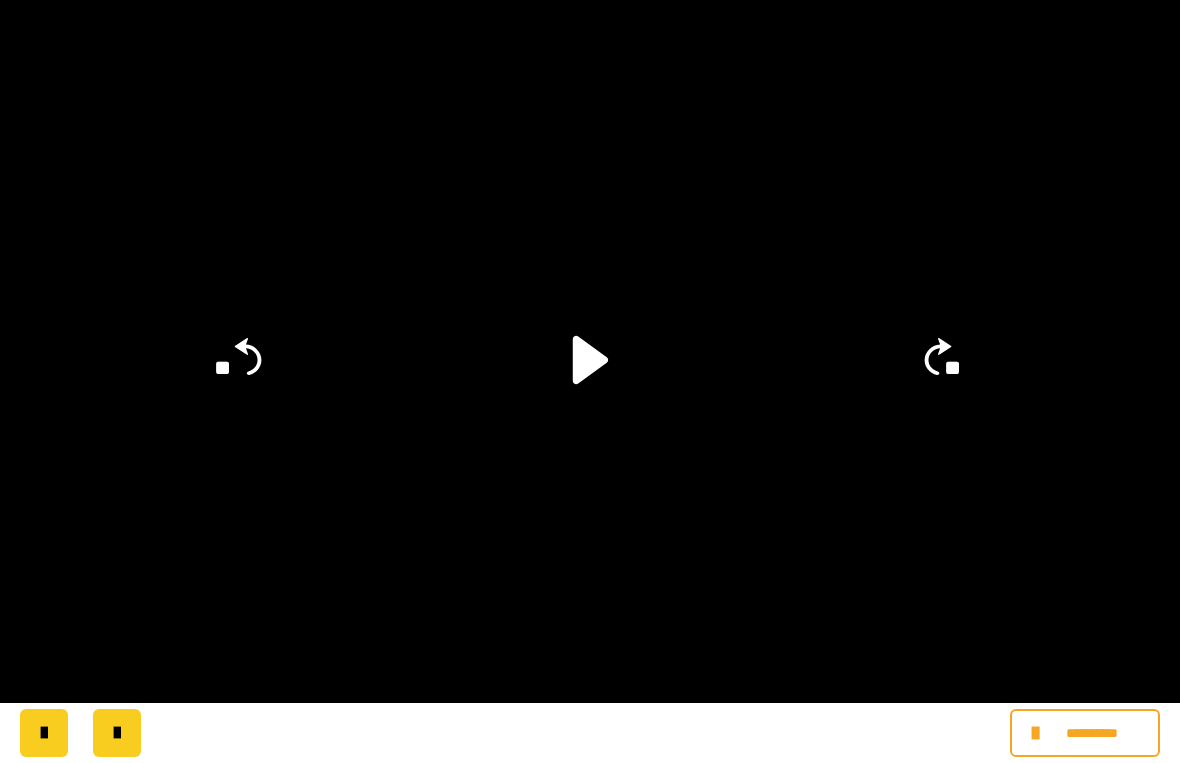 click 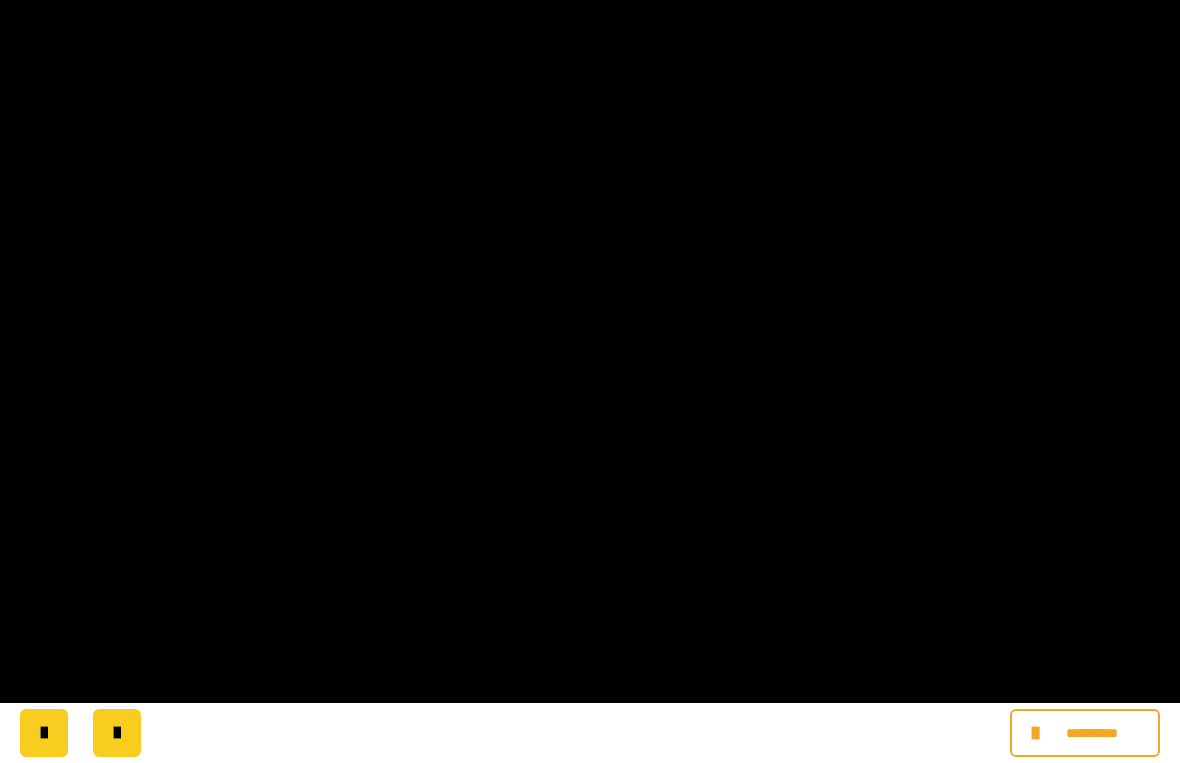 click at bounding box center [590, 381] 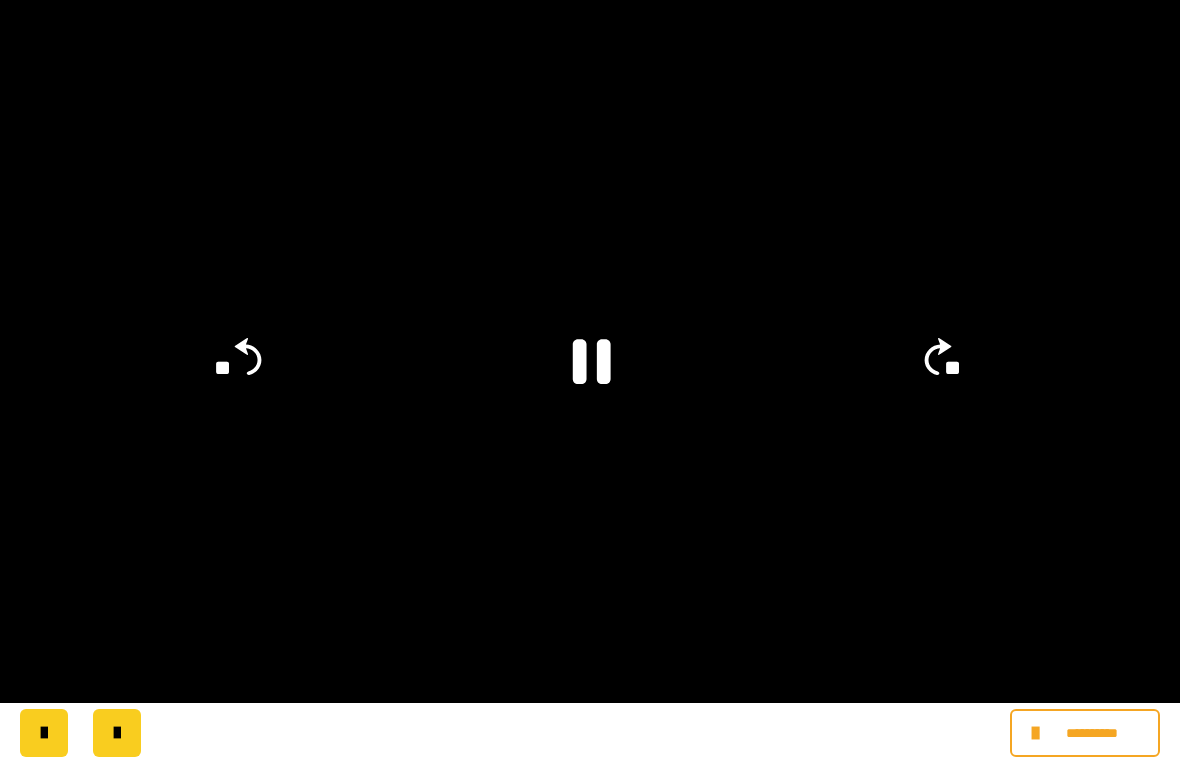 click 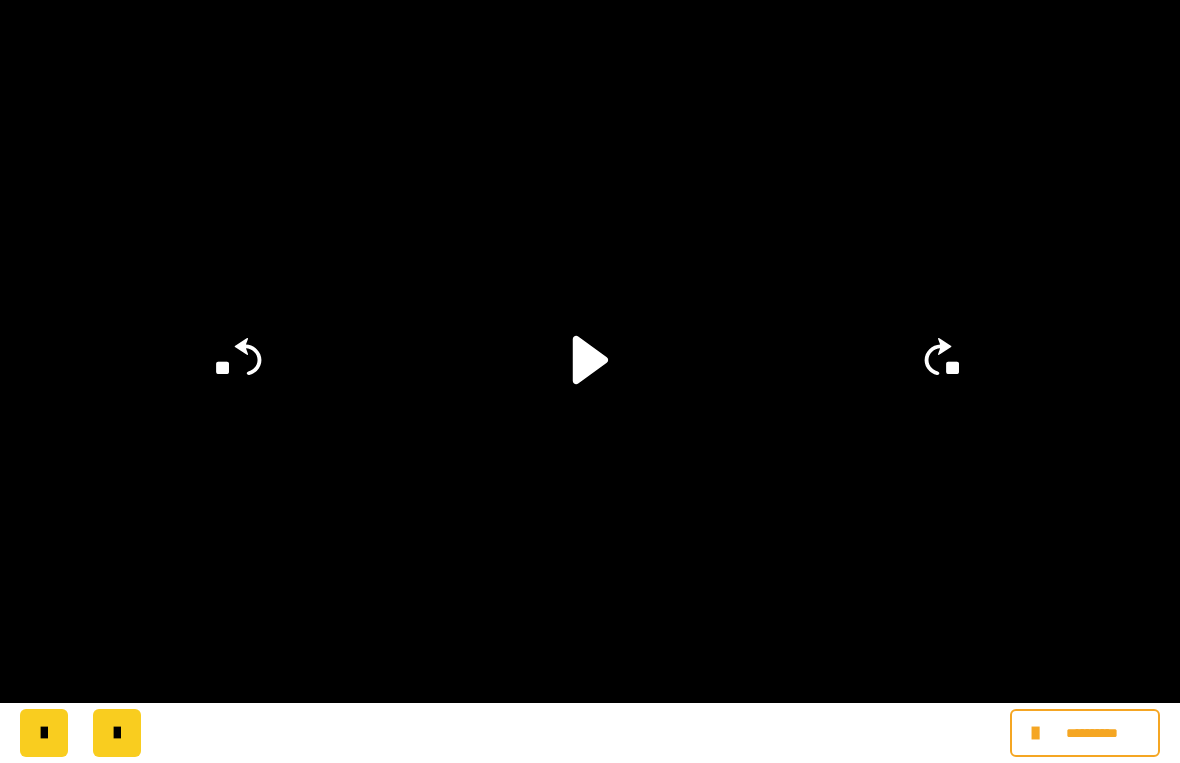 click 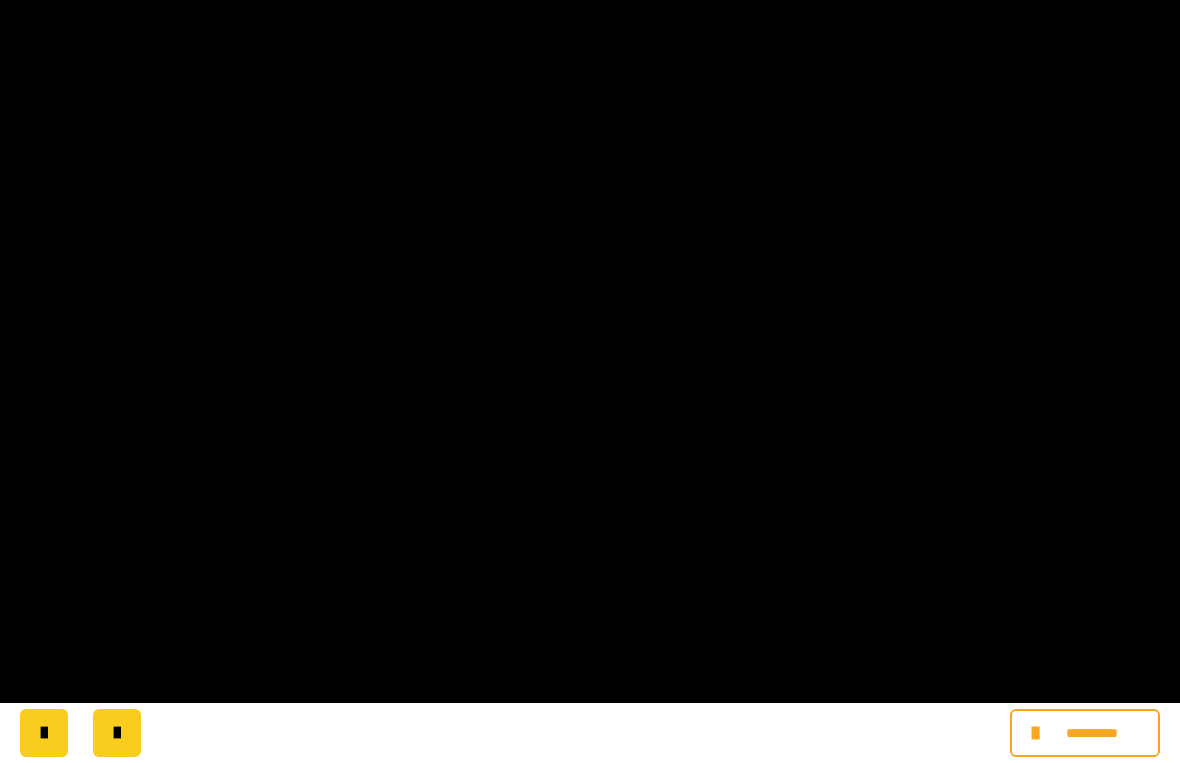 click at bounding box center [590, 381] 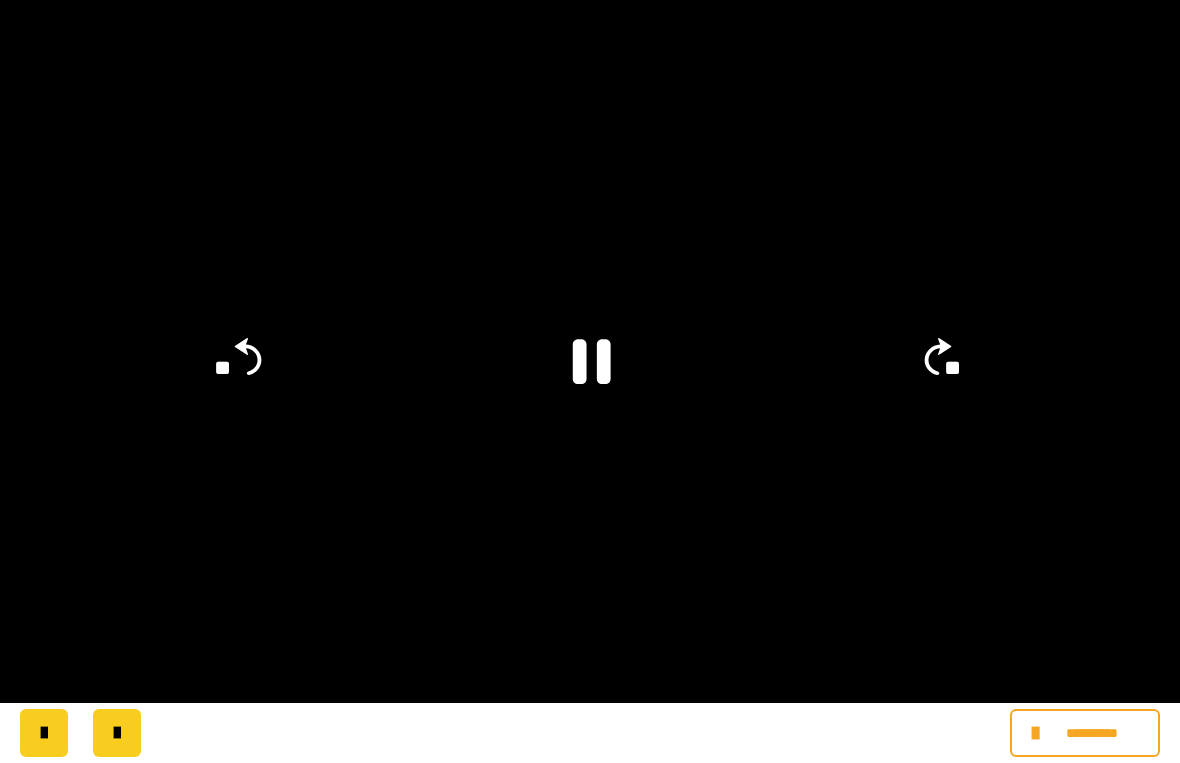 click 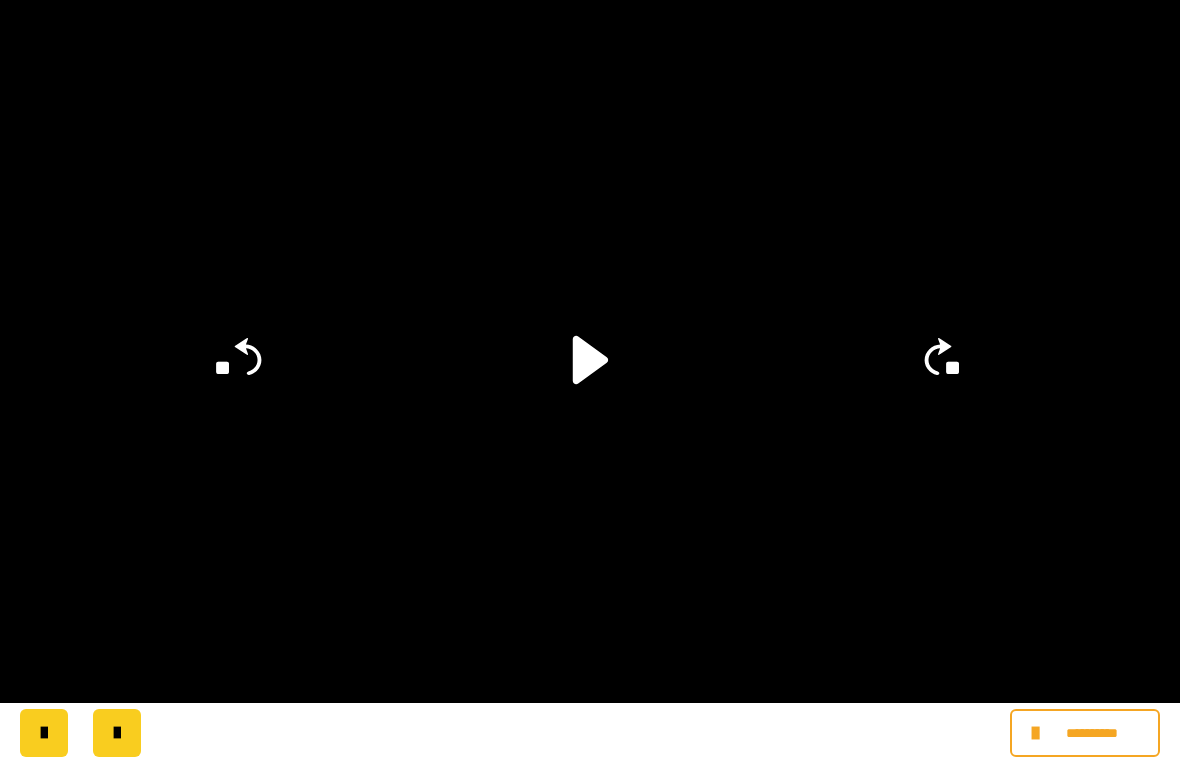 click at bounding box center (590, 381) 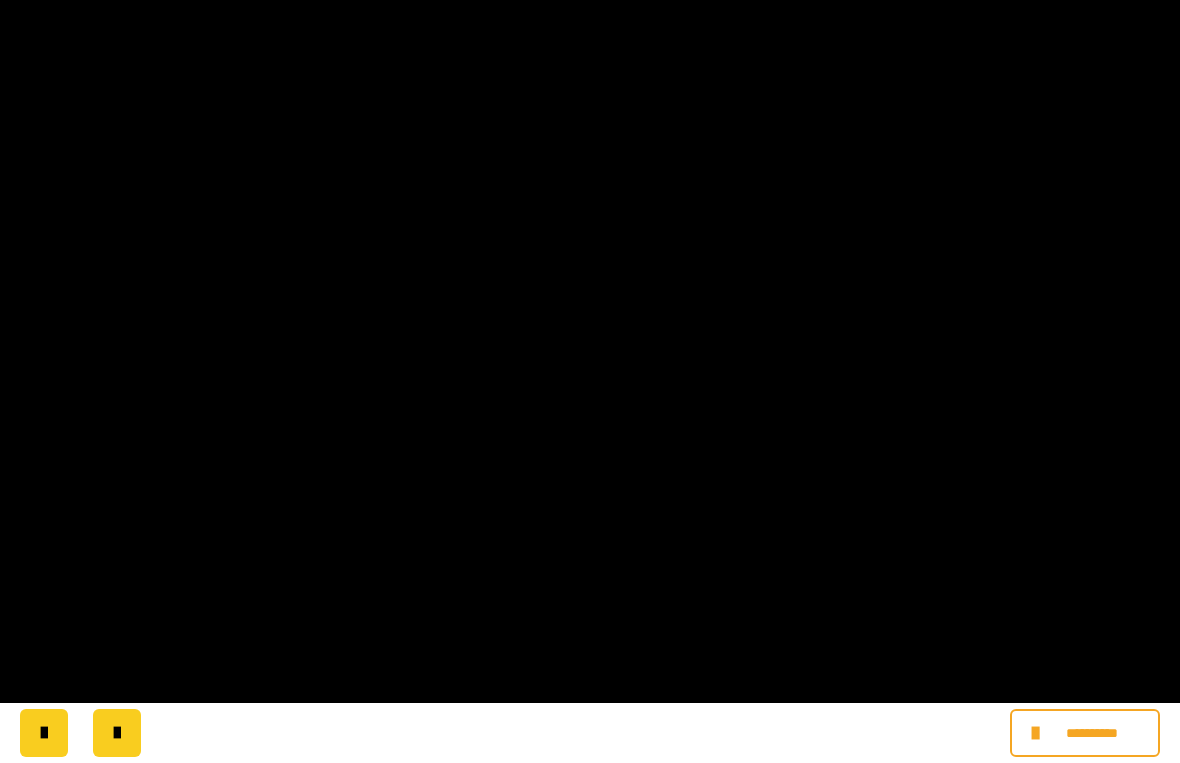 click at bounding box center [590, 381] 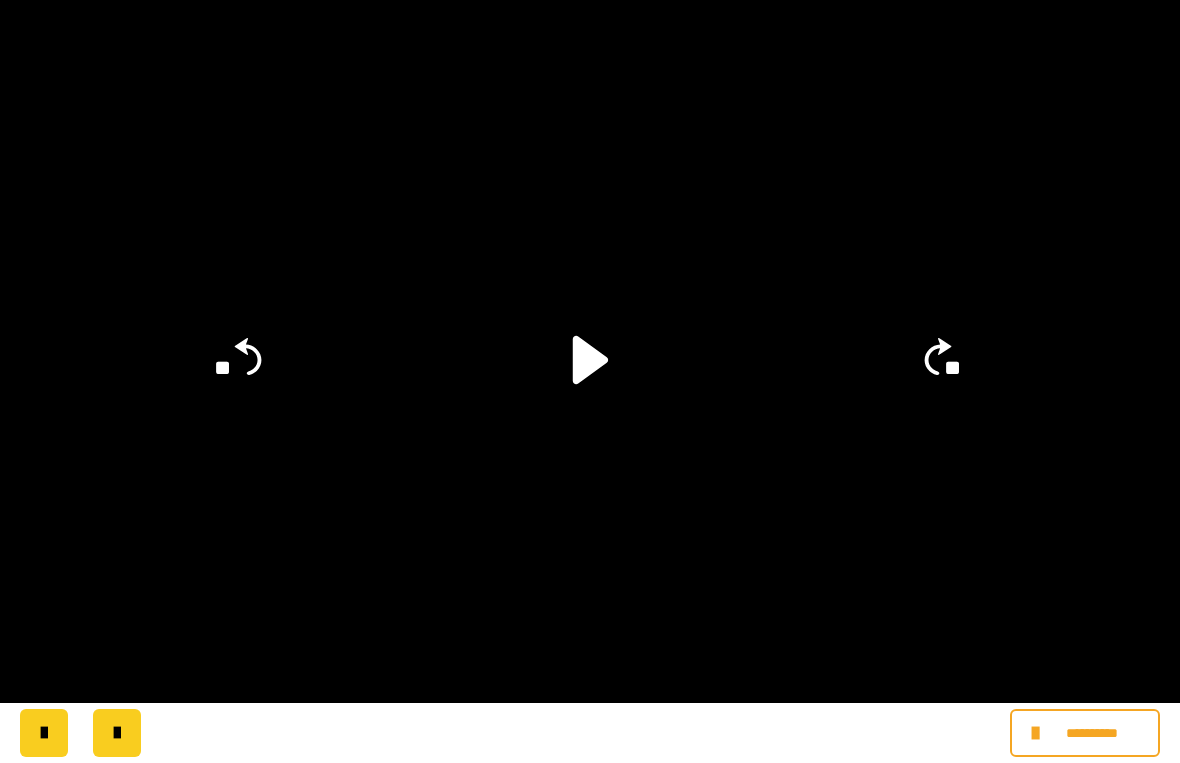 click 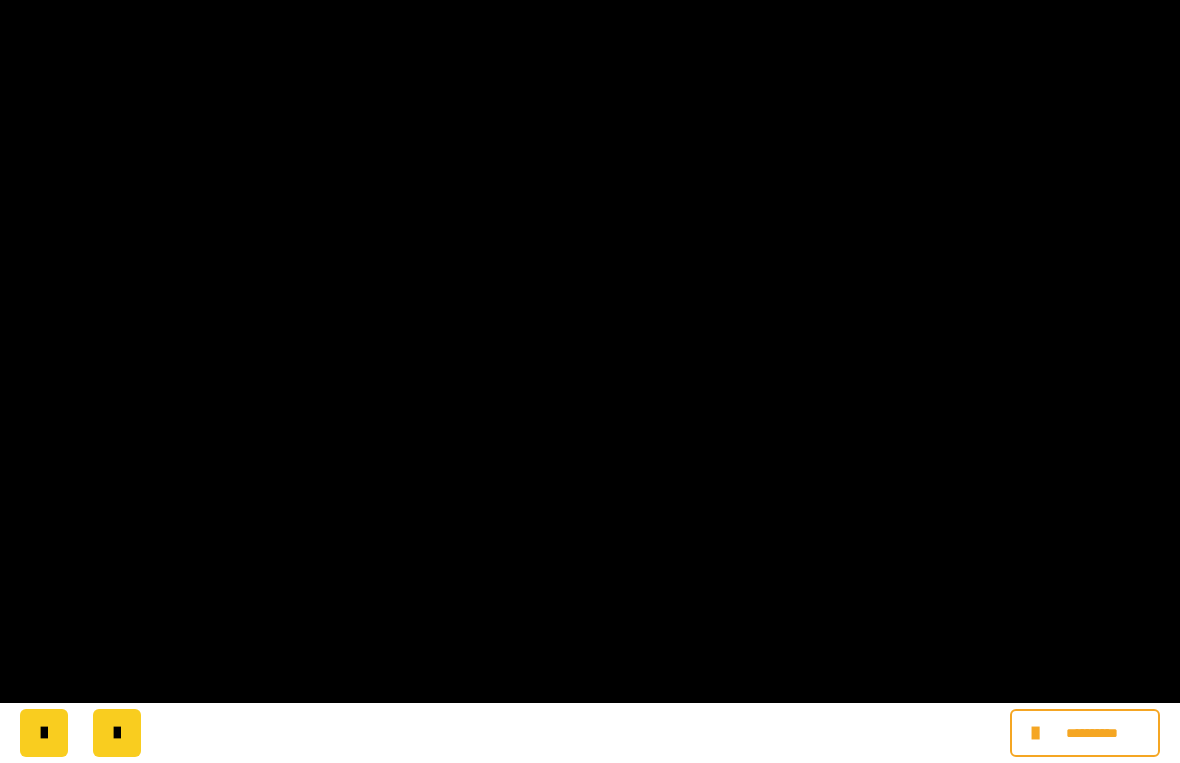 click at bounding box center (590, 381) 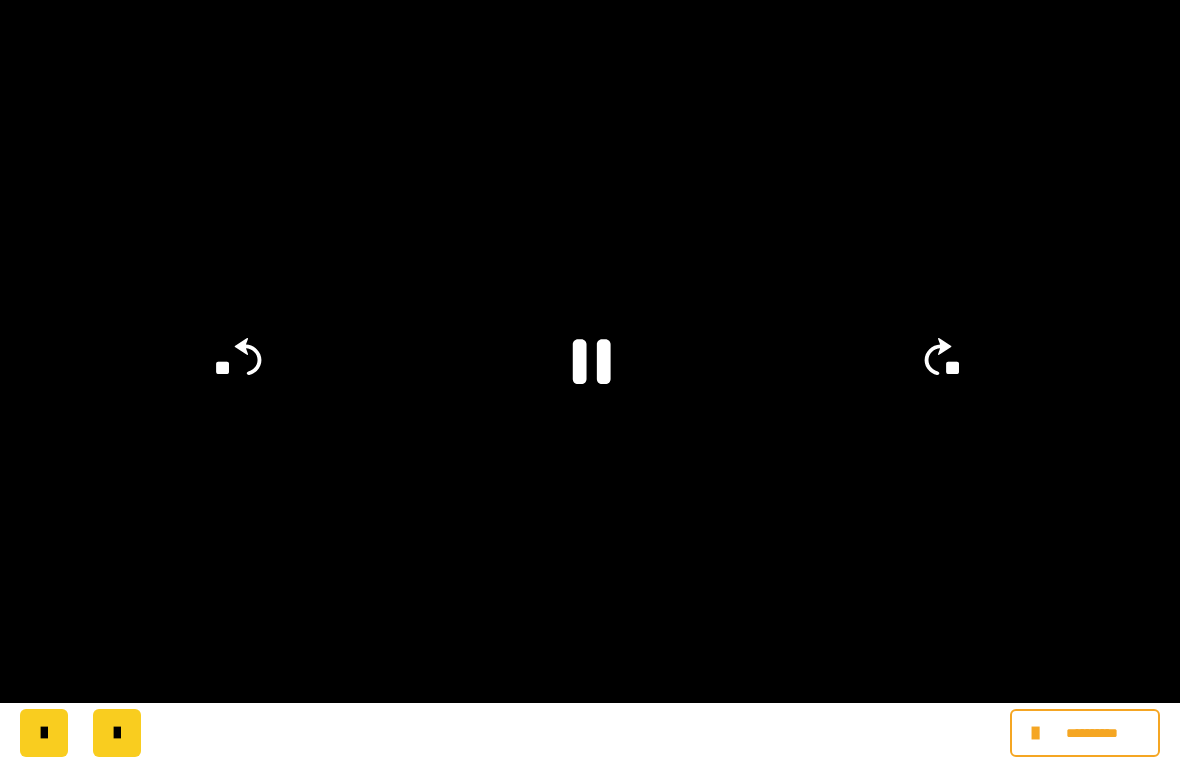 click 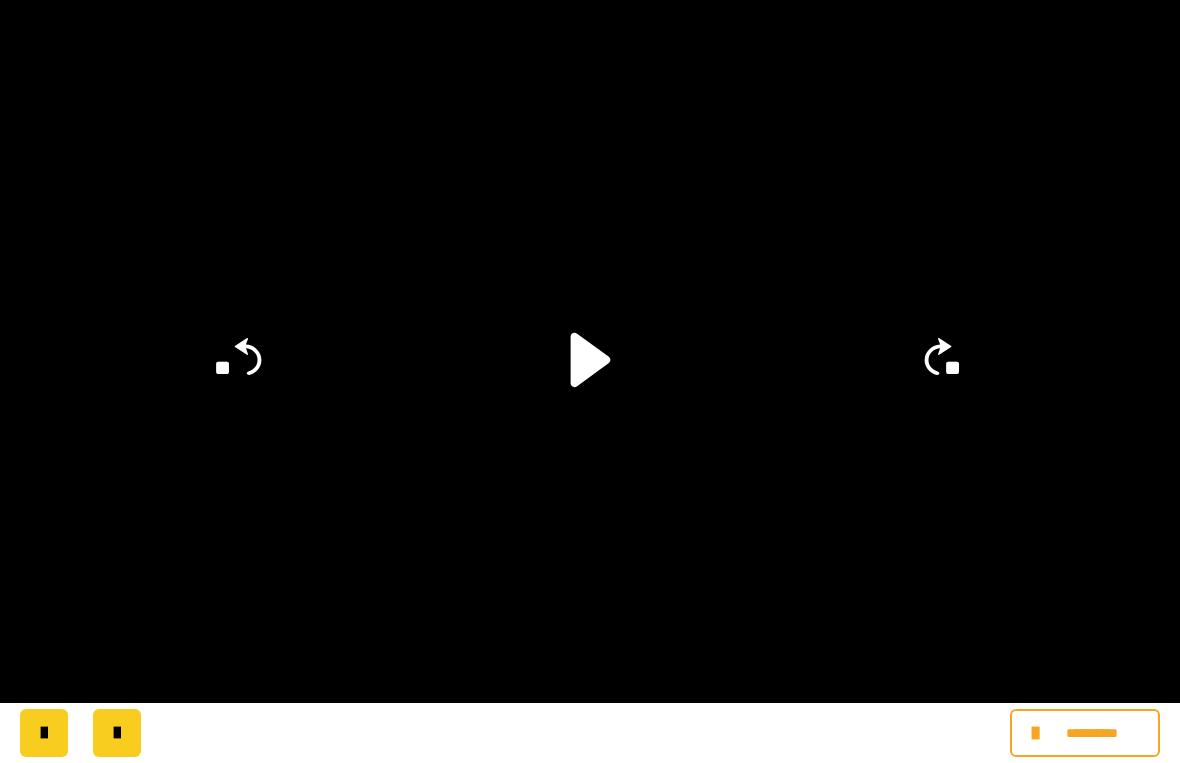 click 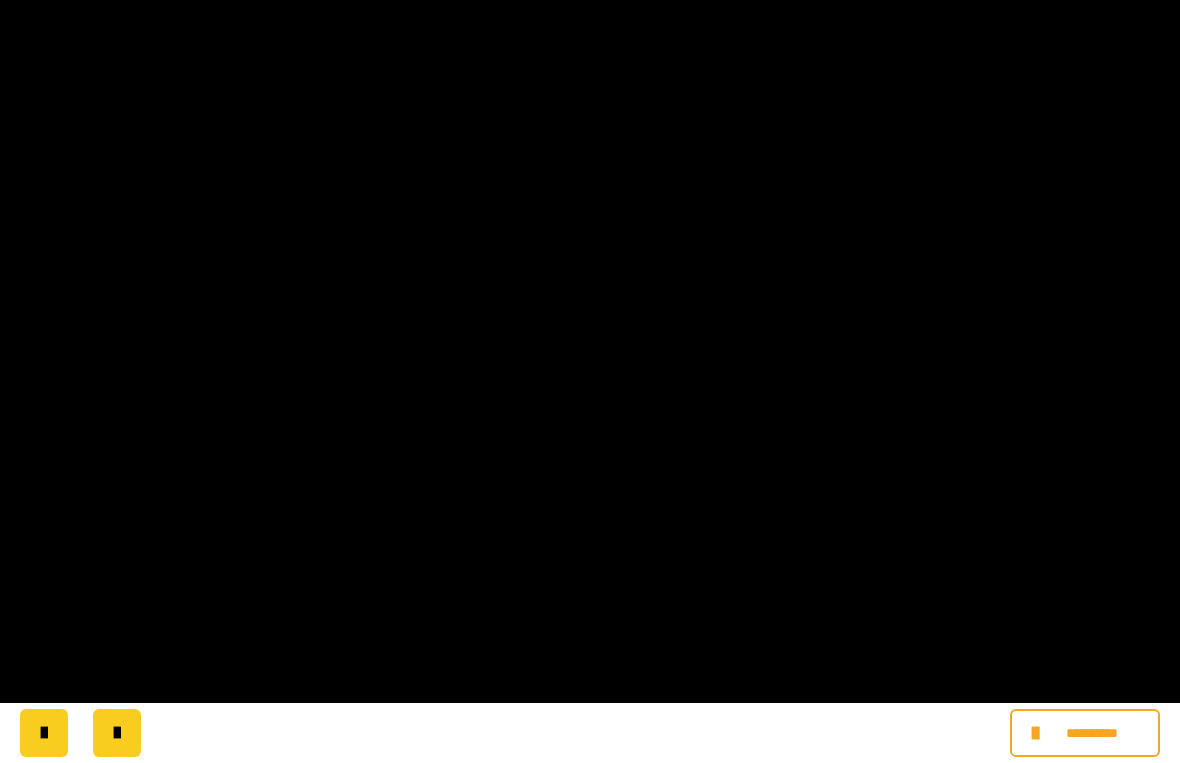 click at bounding box center [590, 381] 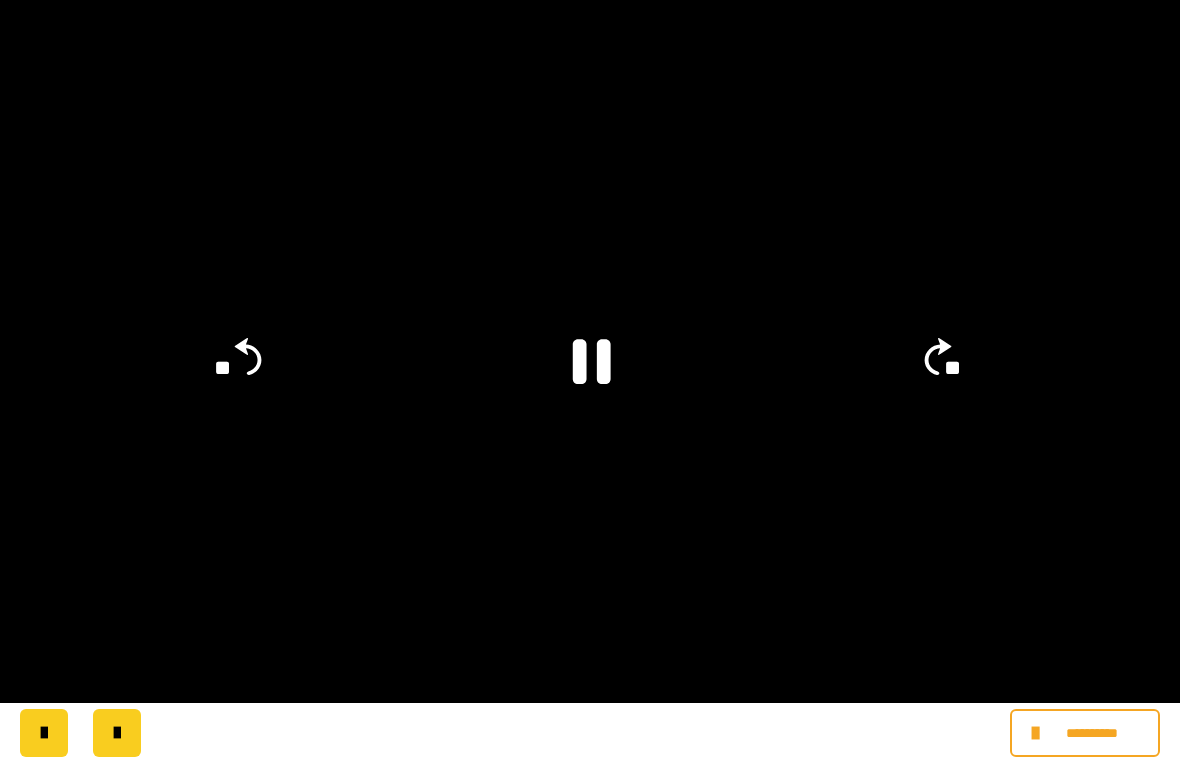 click 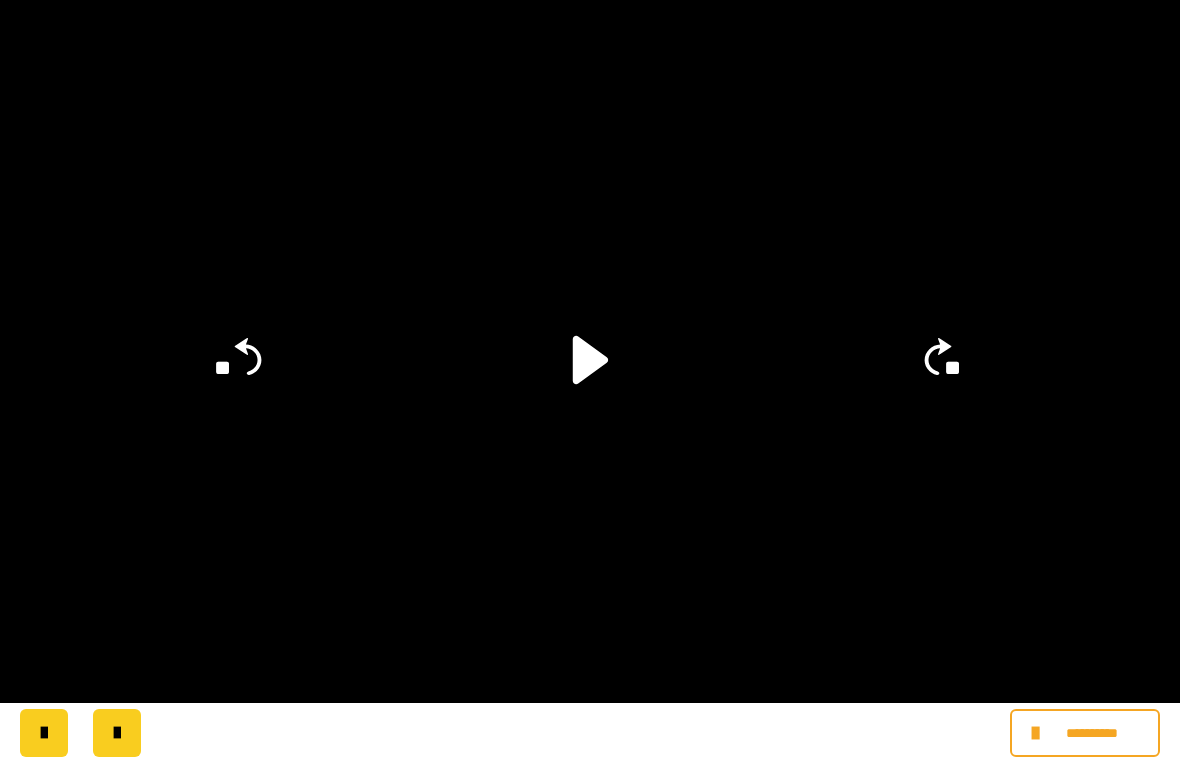 click 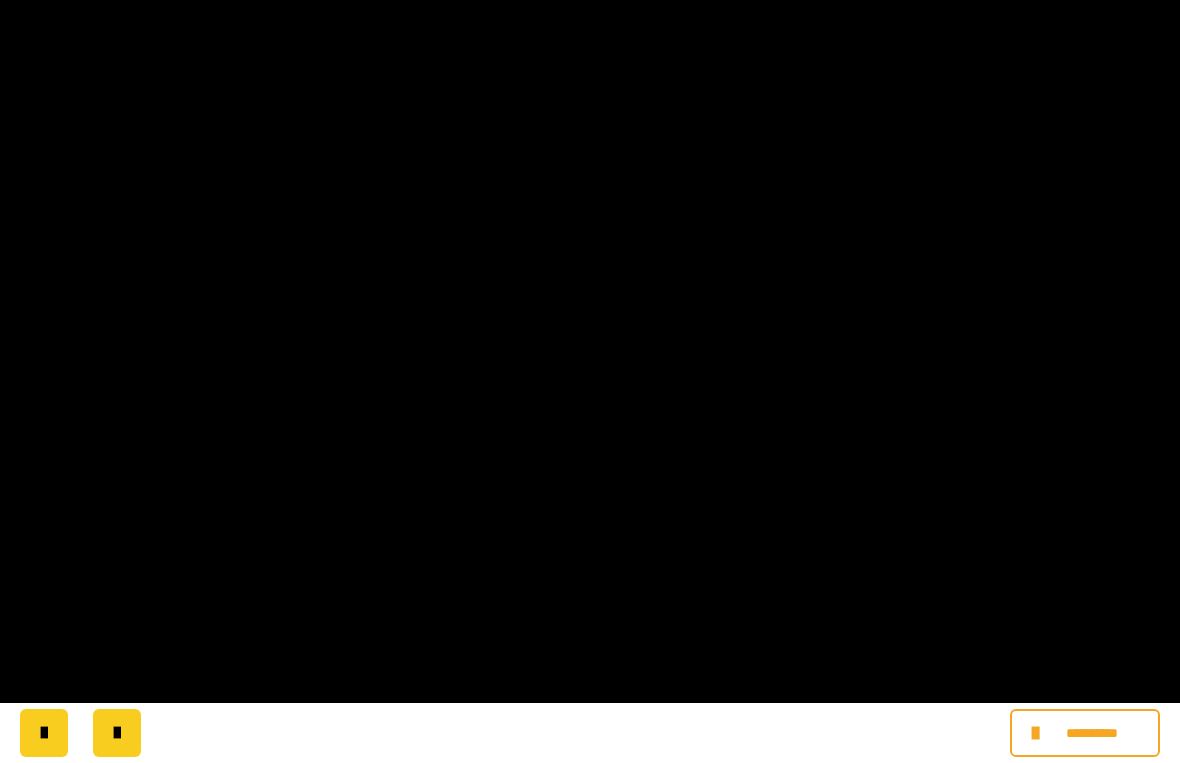 click at bounding box center (590, 381) 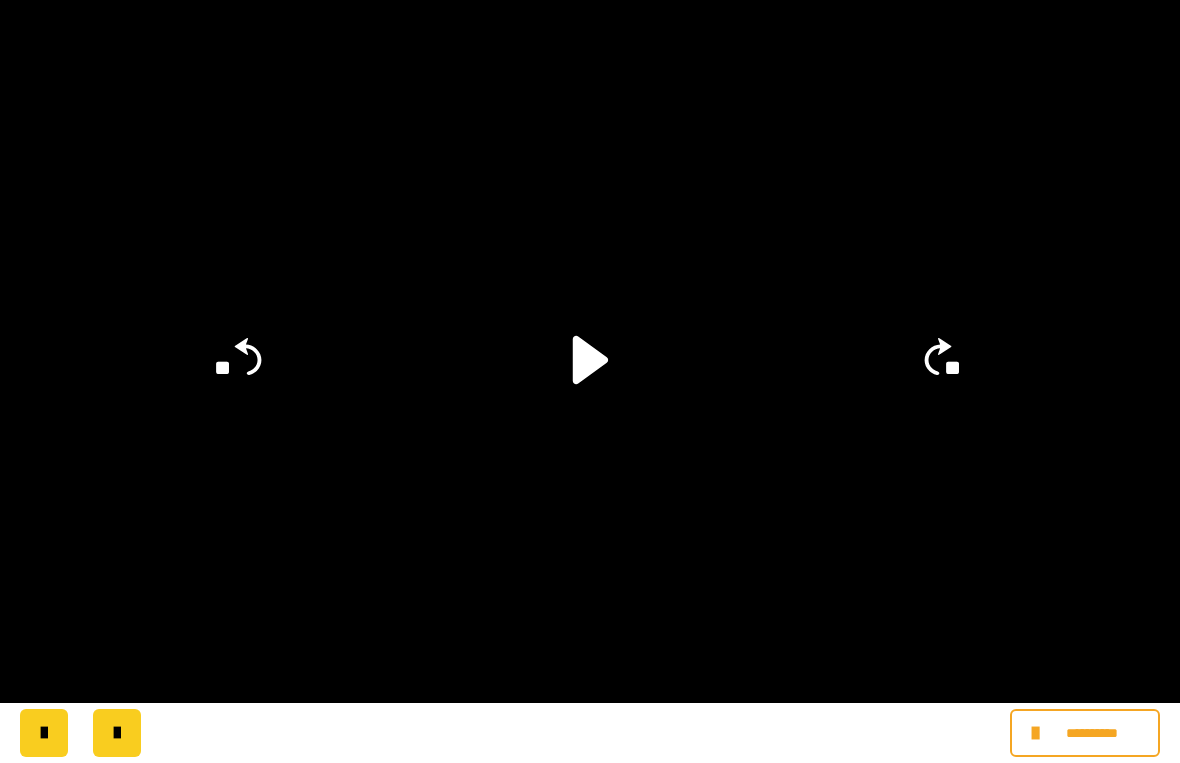 click 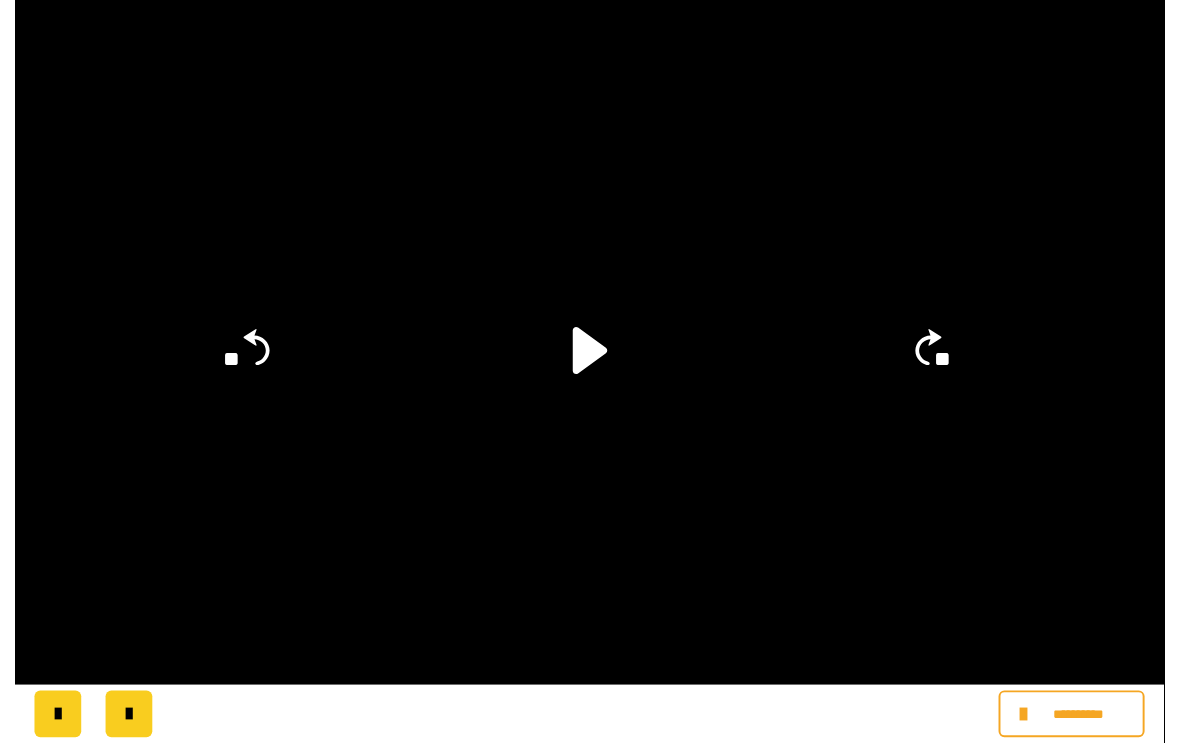 scroll, scrollTop: 149, scrollLeft: 0, axis: vertical 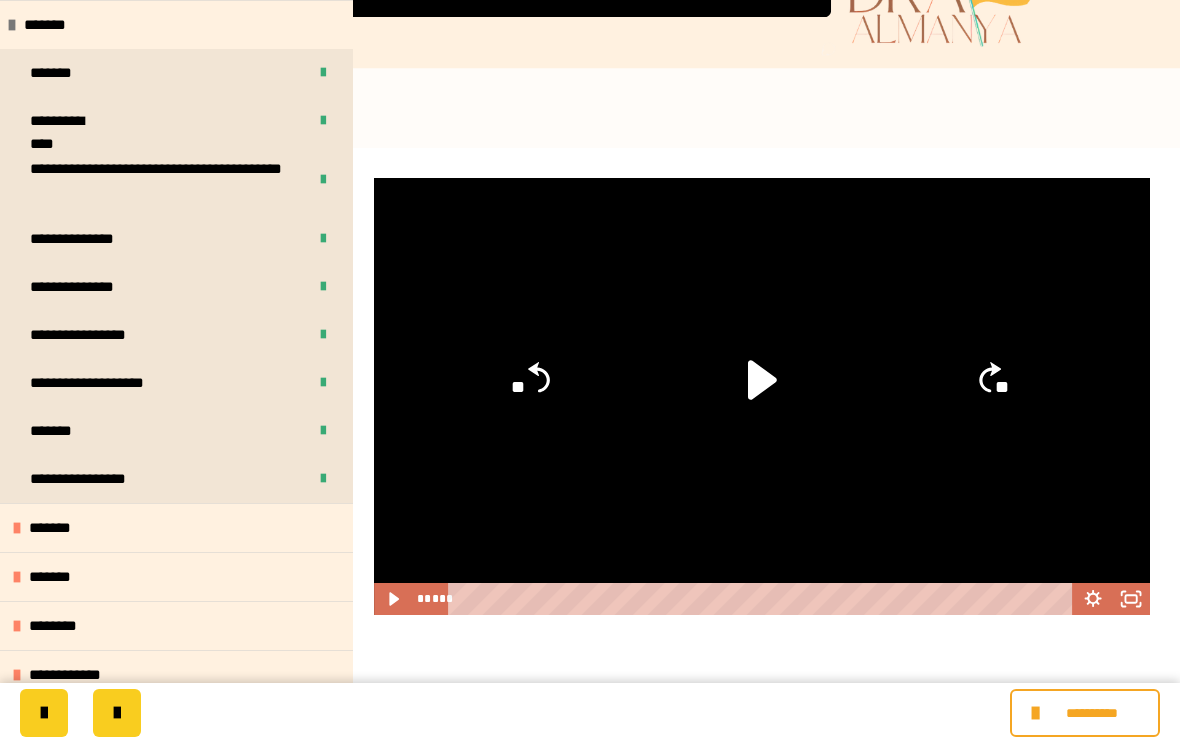 click on "*******" at bounding box center [61, 528] 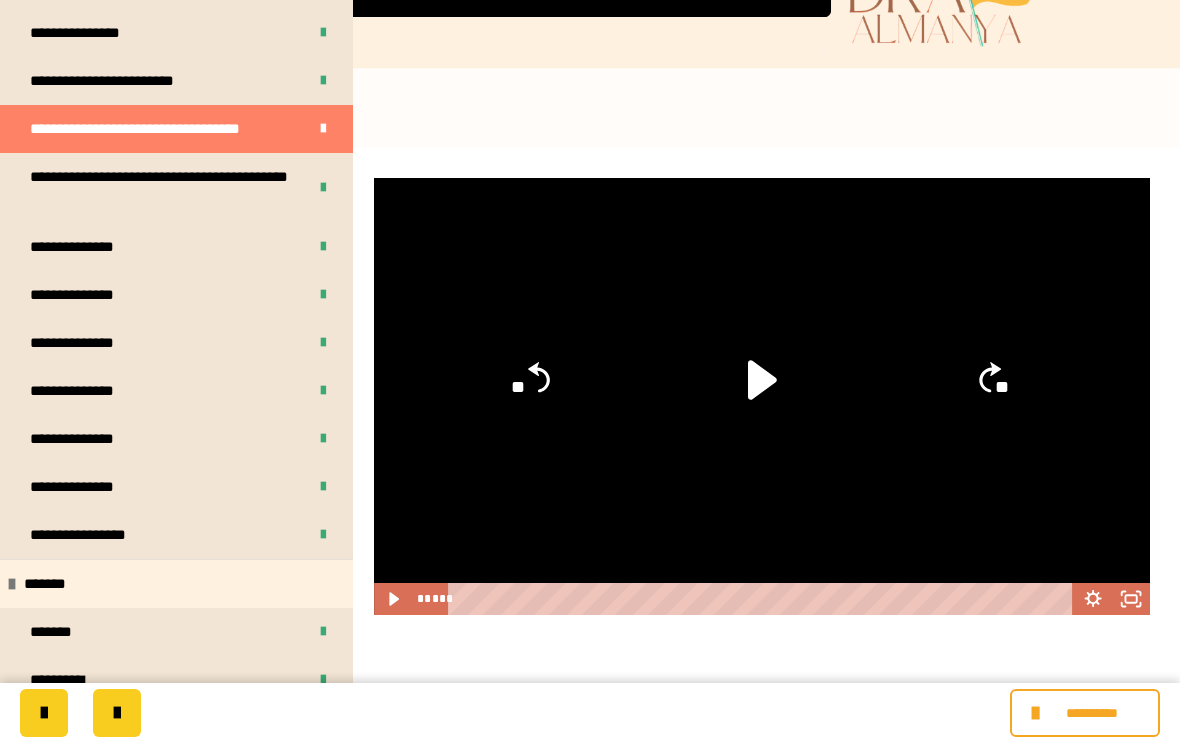 scroll, scrollTop: 582, scrollLeft: 0, axis: vertical 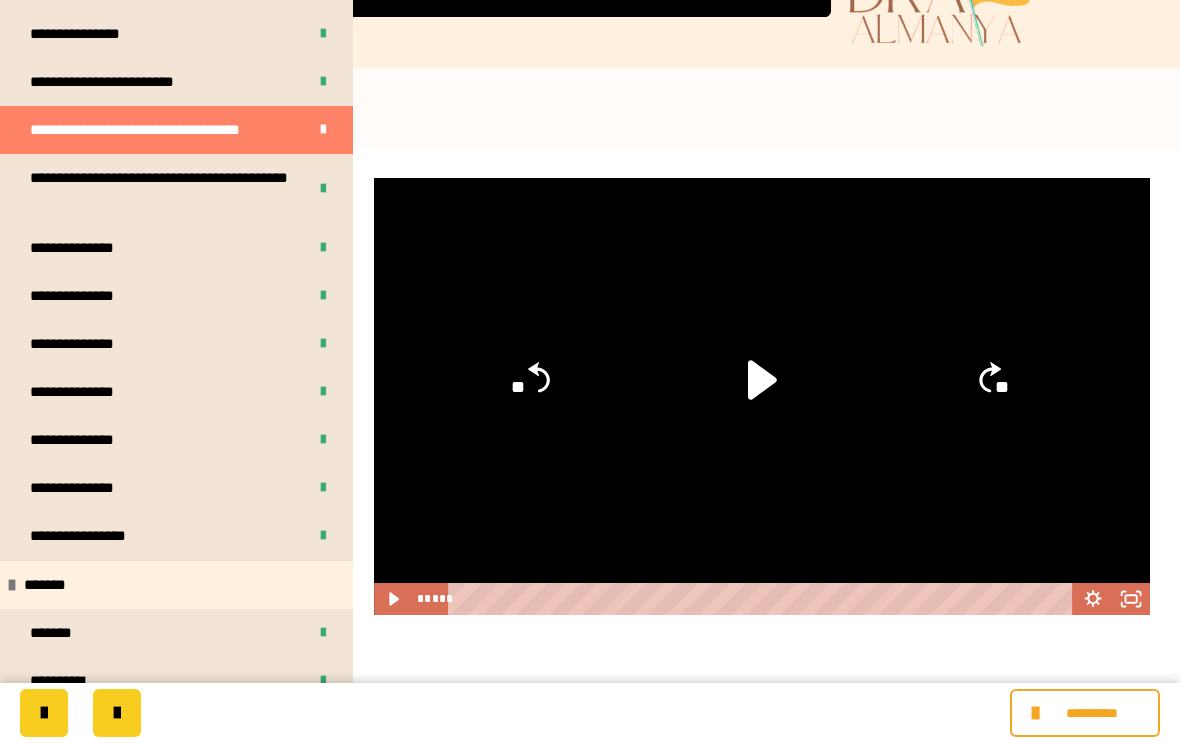 click on "**********" at bounding box center (92, 248) 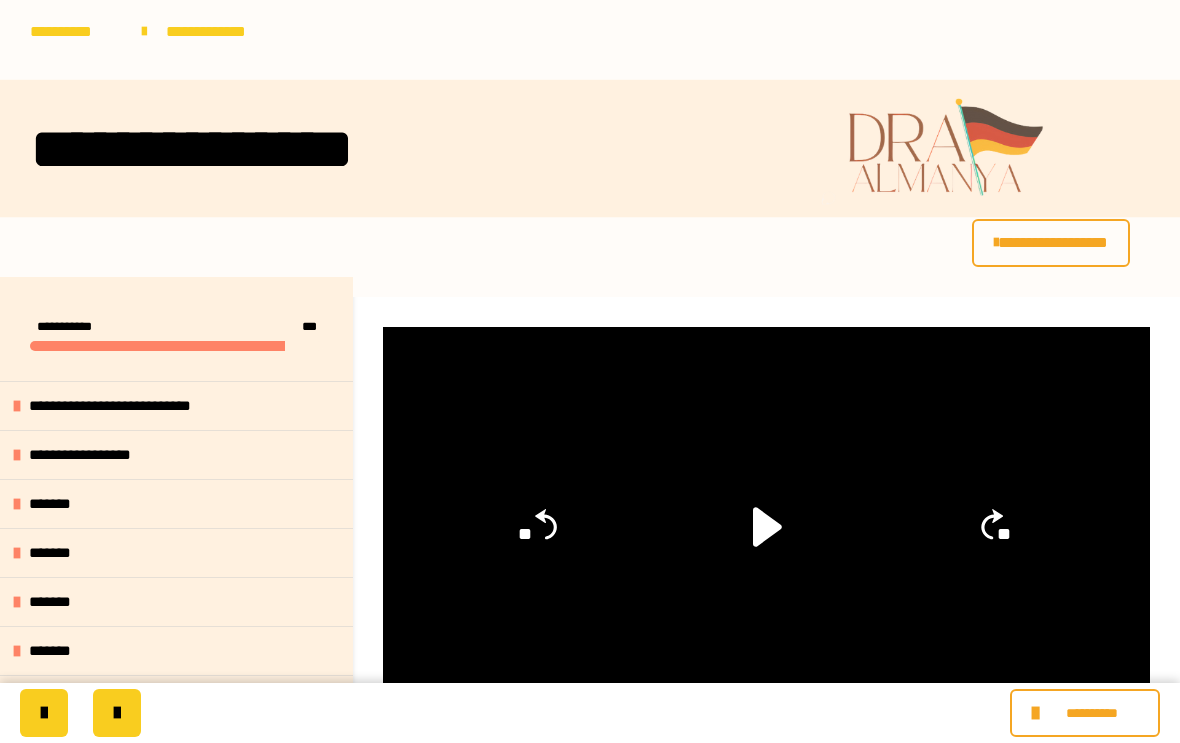 scroll, scrollTop: 0, scrollLeft: 0, axis: both 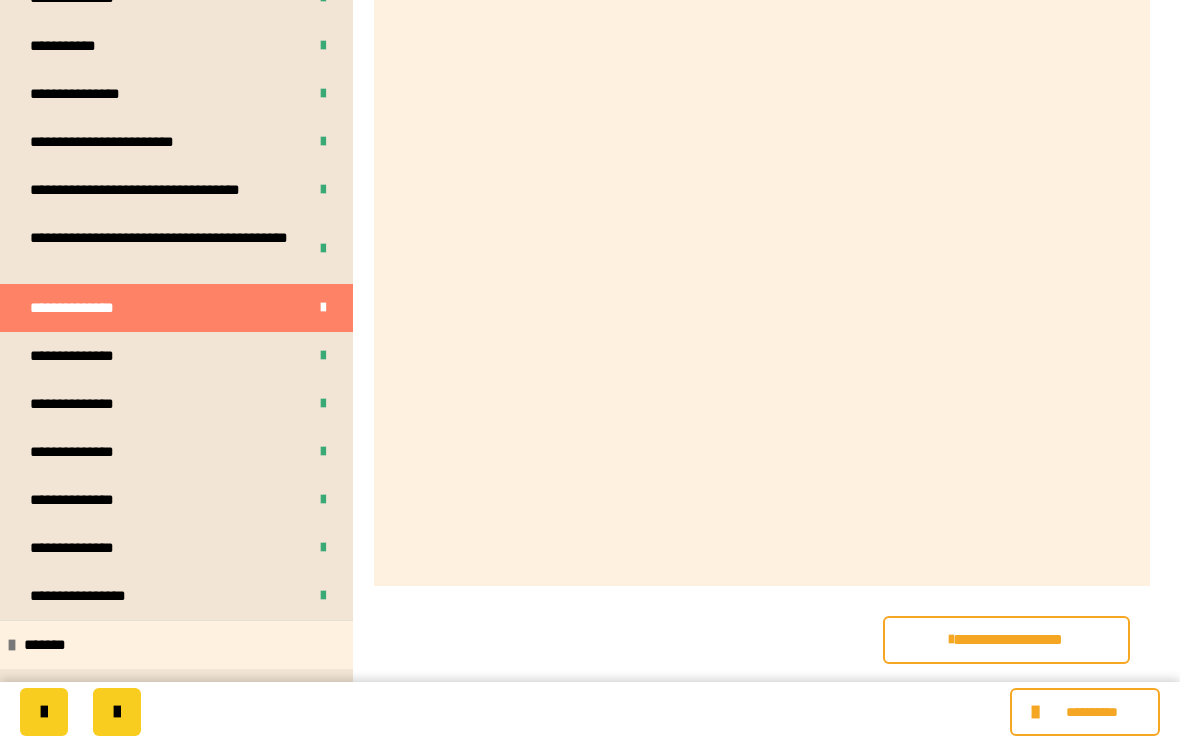 click on "**********" at bounding box center (92, 357) 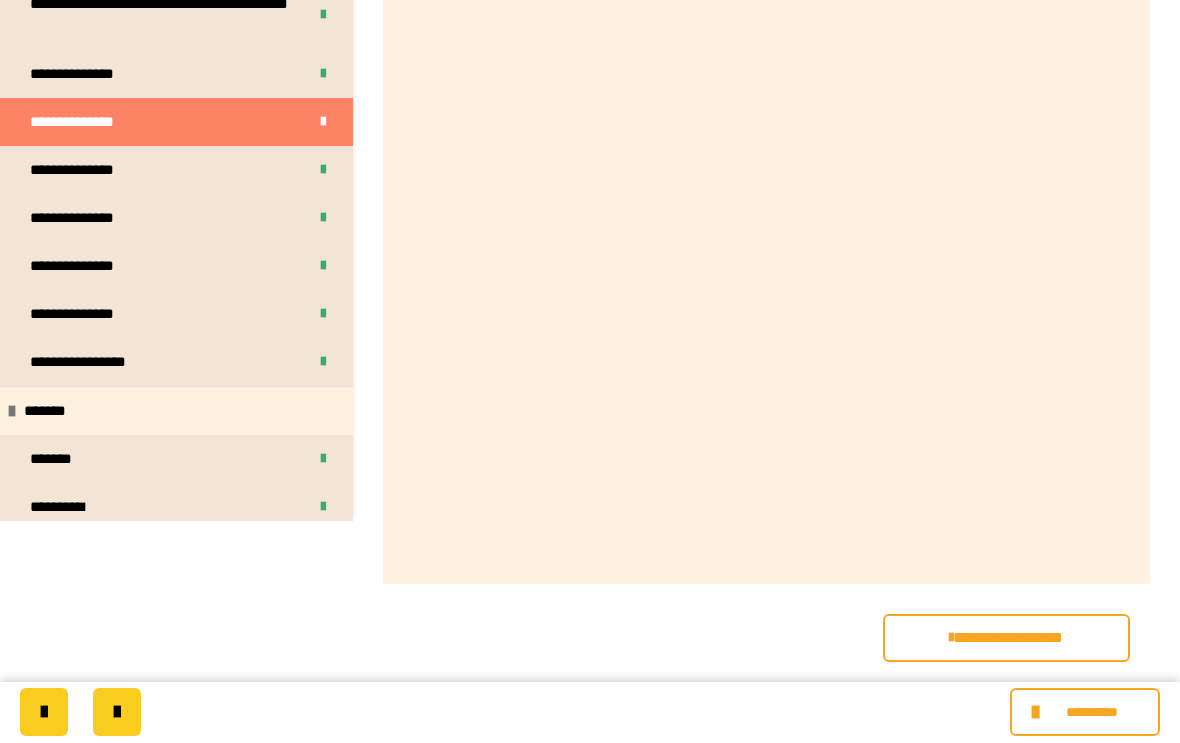 scroll, scrollTop: 0, scrollLeft: 0, axis: both 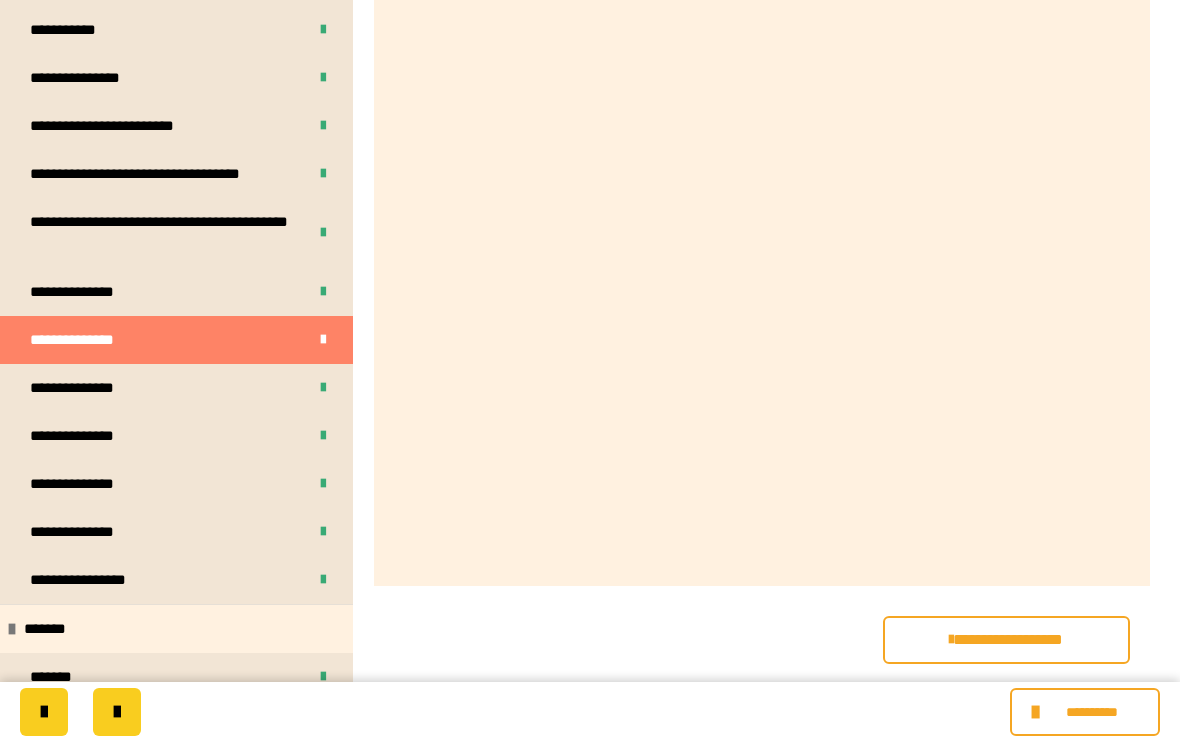 click on "**********" at bounding box center [92, 389] 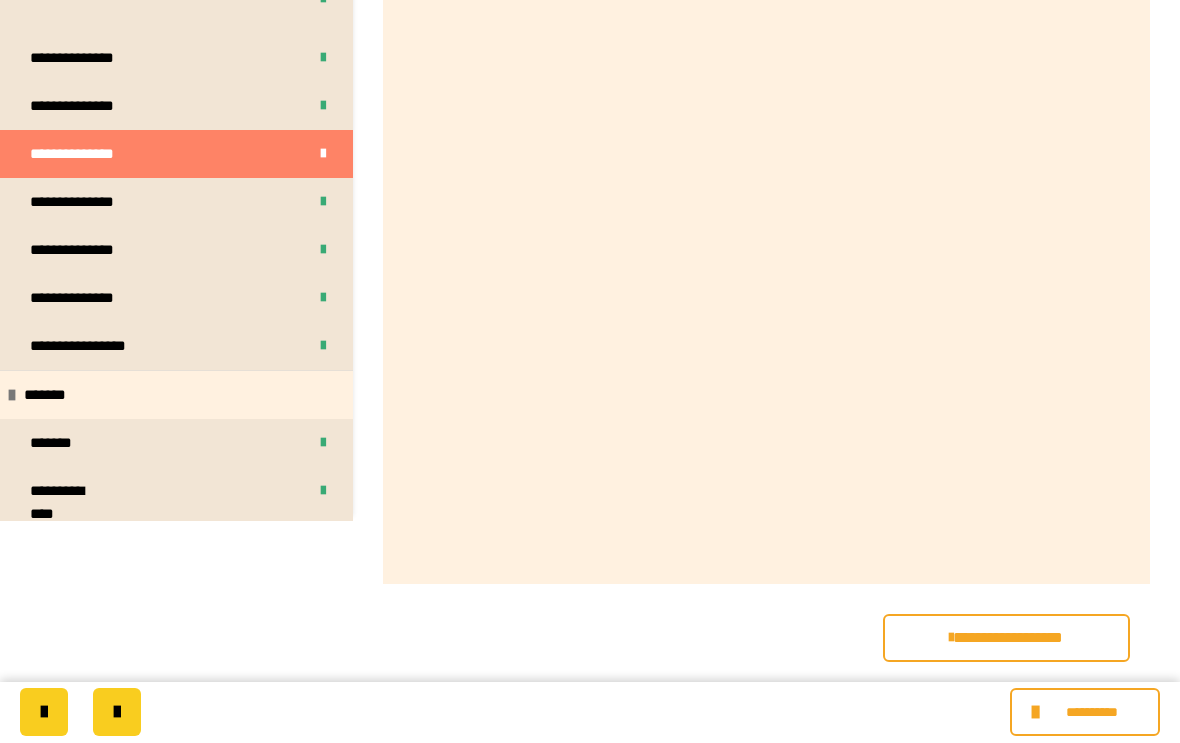 scroll, scrollTop: 0, scrollLeft: 0, axis: both 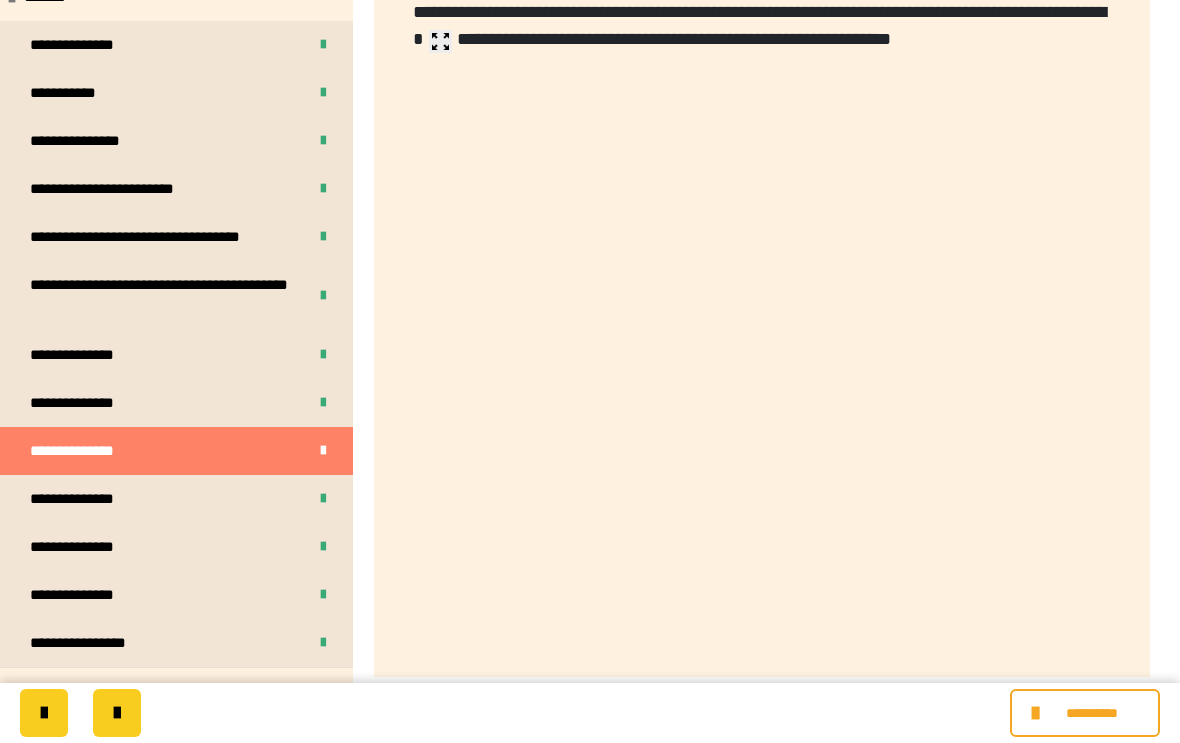 click on "**********" at bounding box center [92, 499] 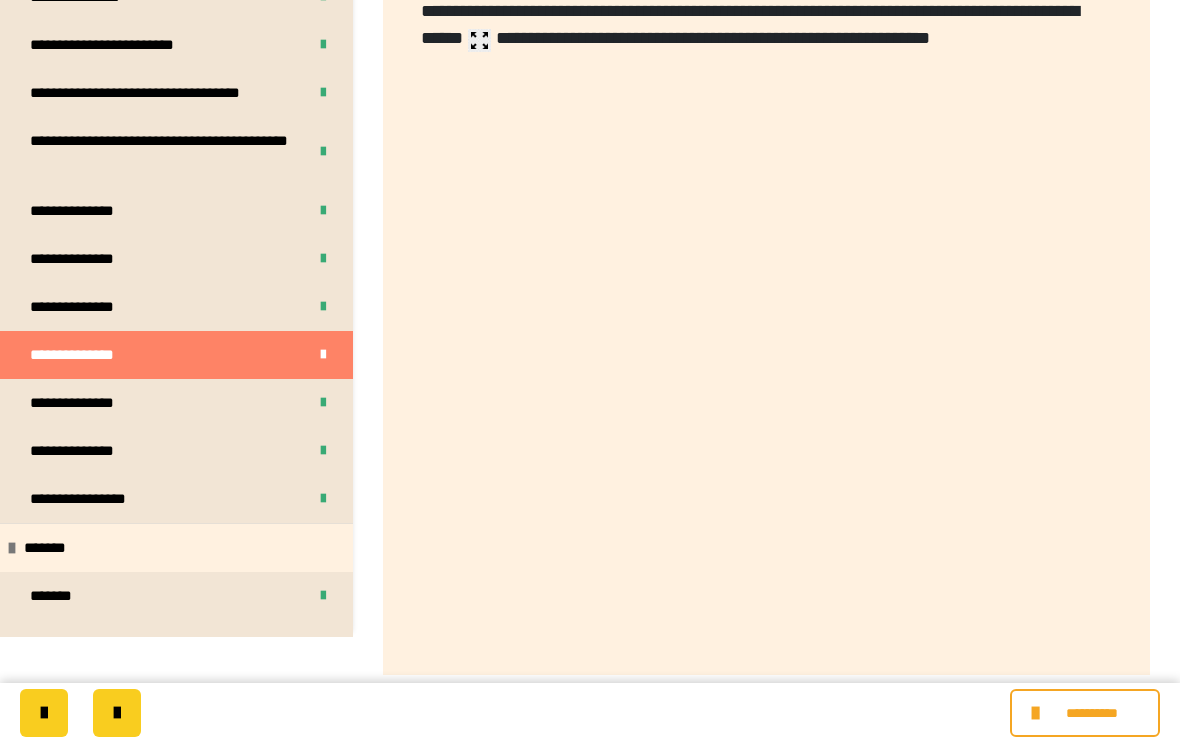 scroll, scrollTop: 0, scrollLeft: 0, axis: both 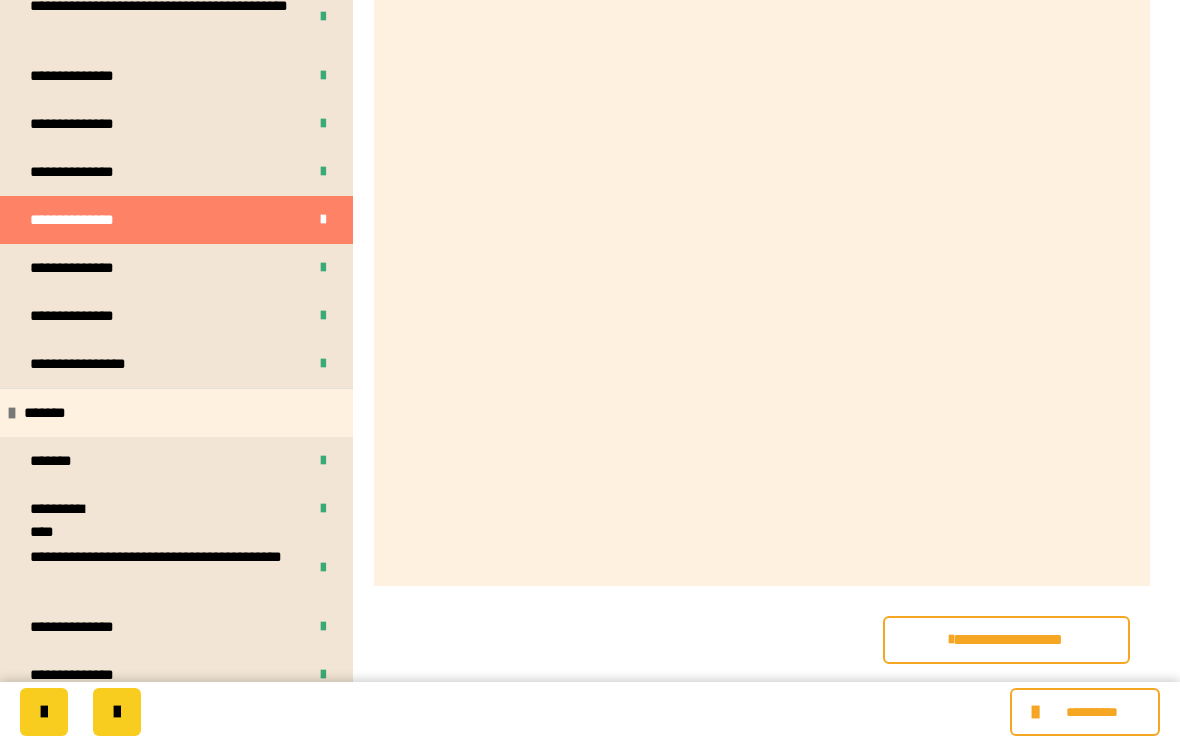 click on "**********" at bounding box center [92, 269] 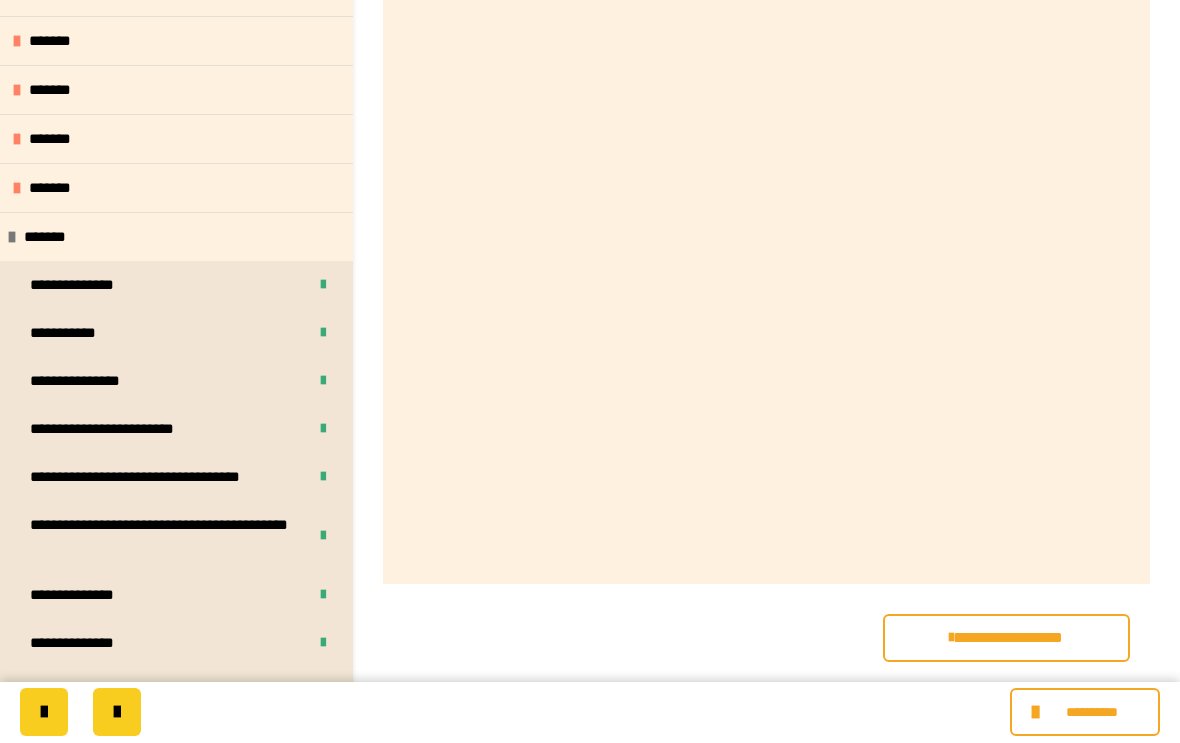 scroll, scrollTop: 0, scrollLeft: 0, axis: both 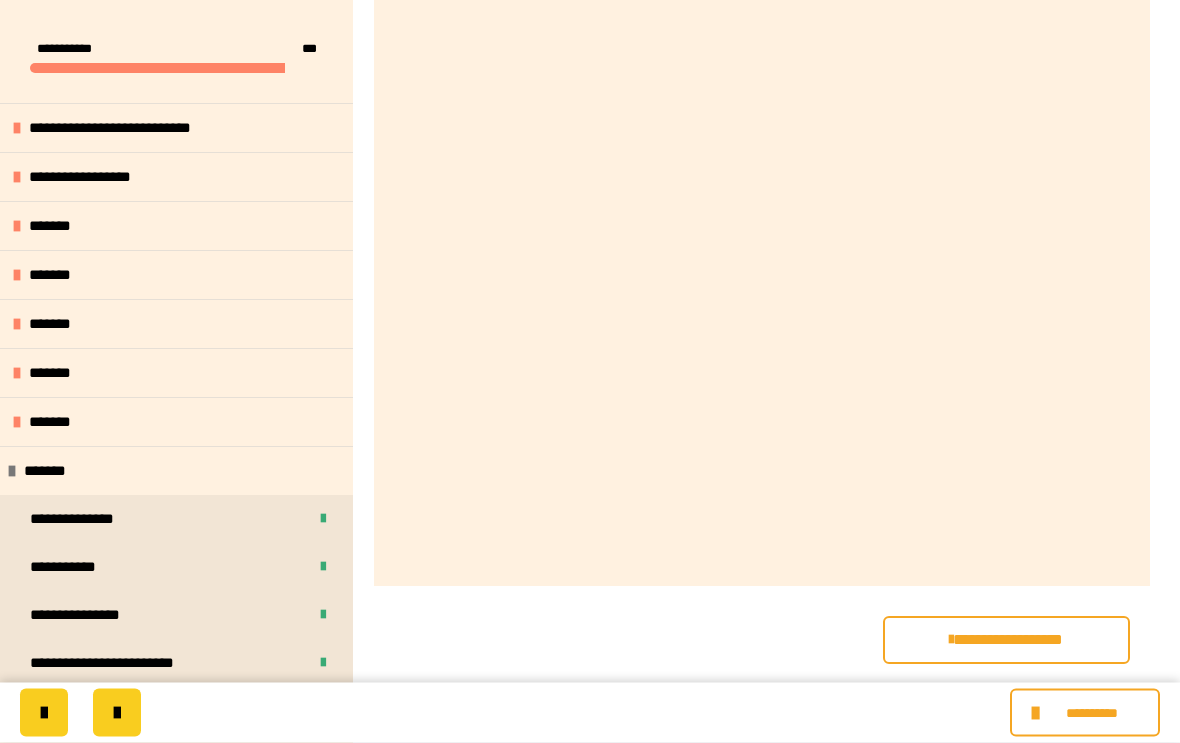 click on "**********" at bounding box center (1006, 641) 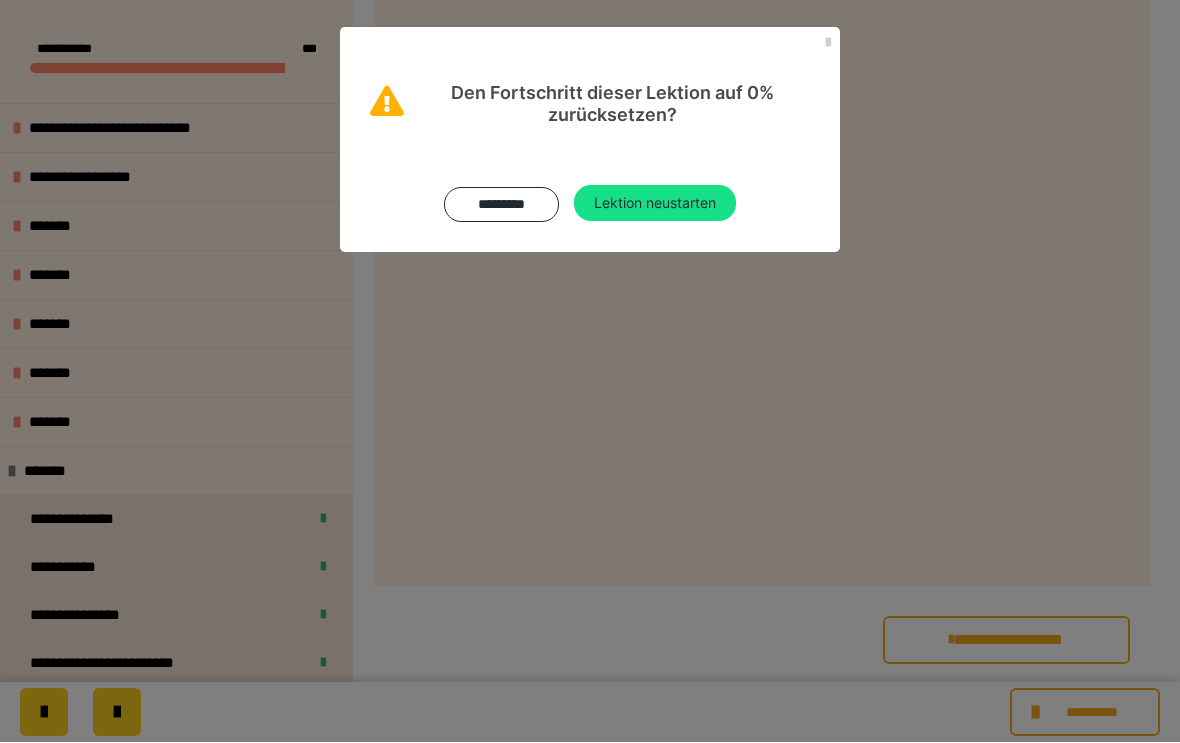 click on "Lektion neustarten" at bounding box center (655, 204) 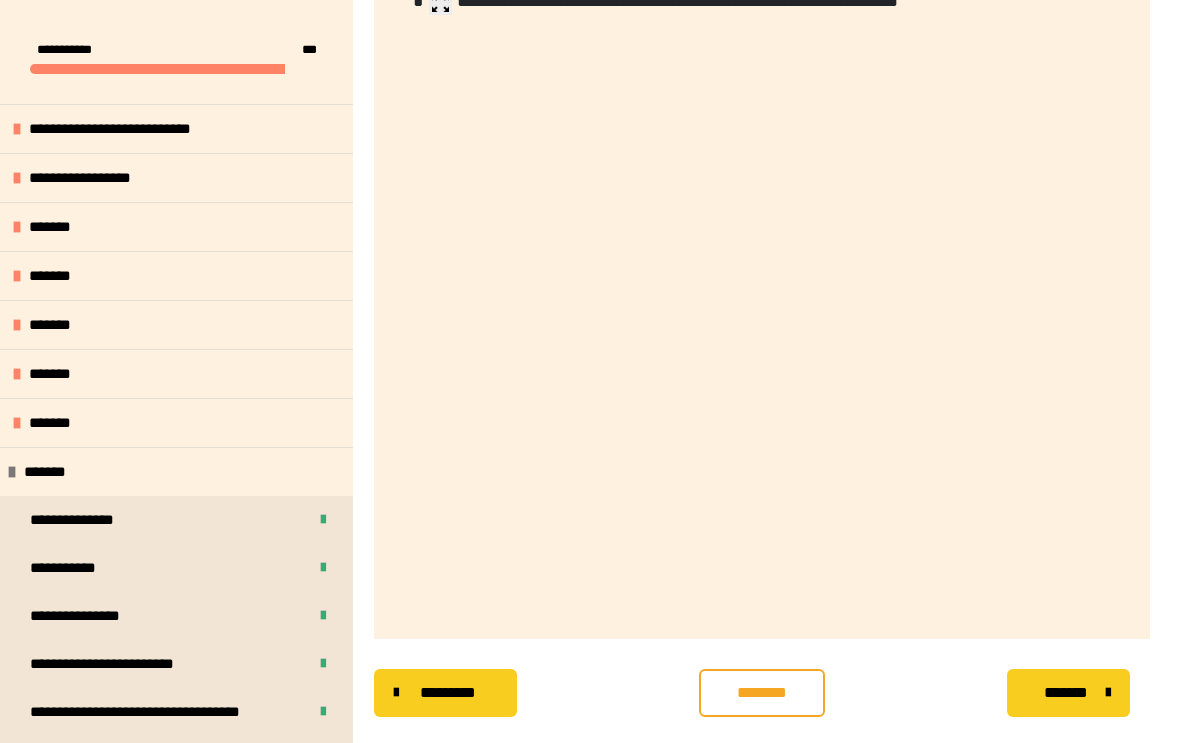 scroll, scrollTop: 511, scrollLeft: 0, axis: vertical 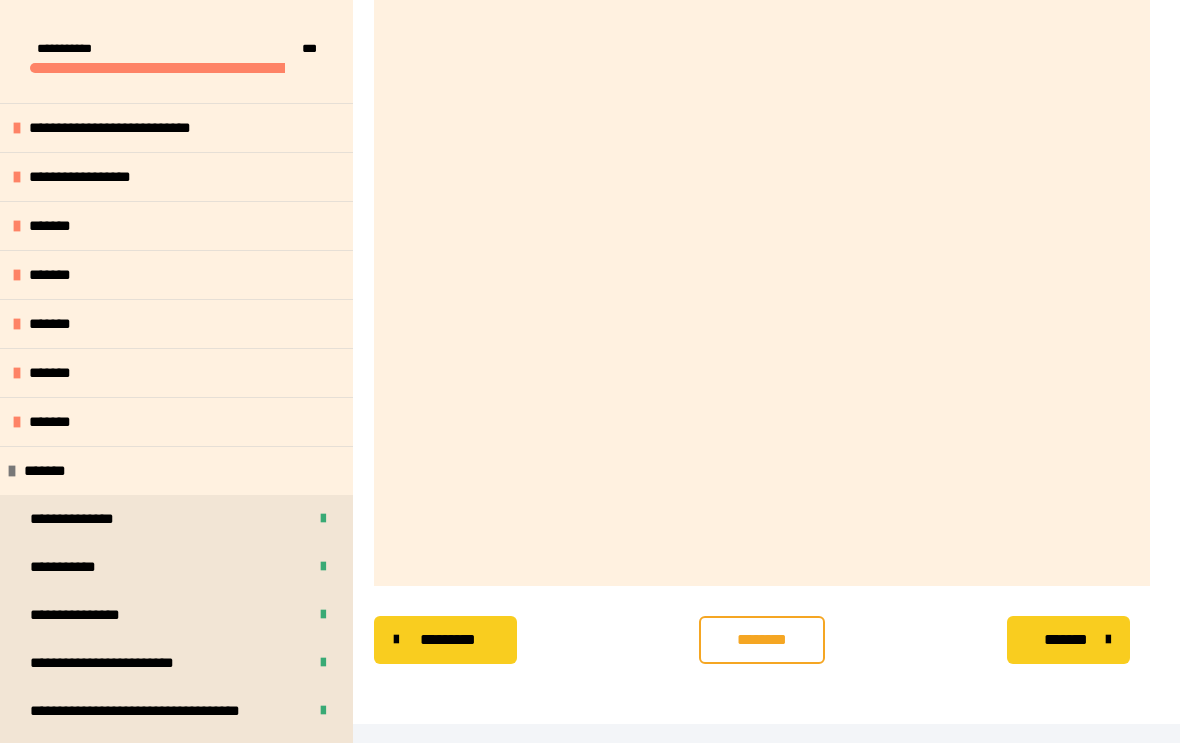 click on "********" at bounding box center (762, 641) 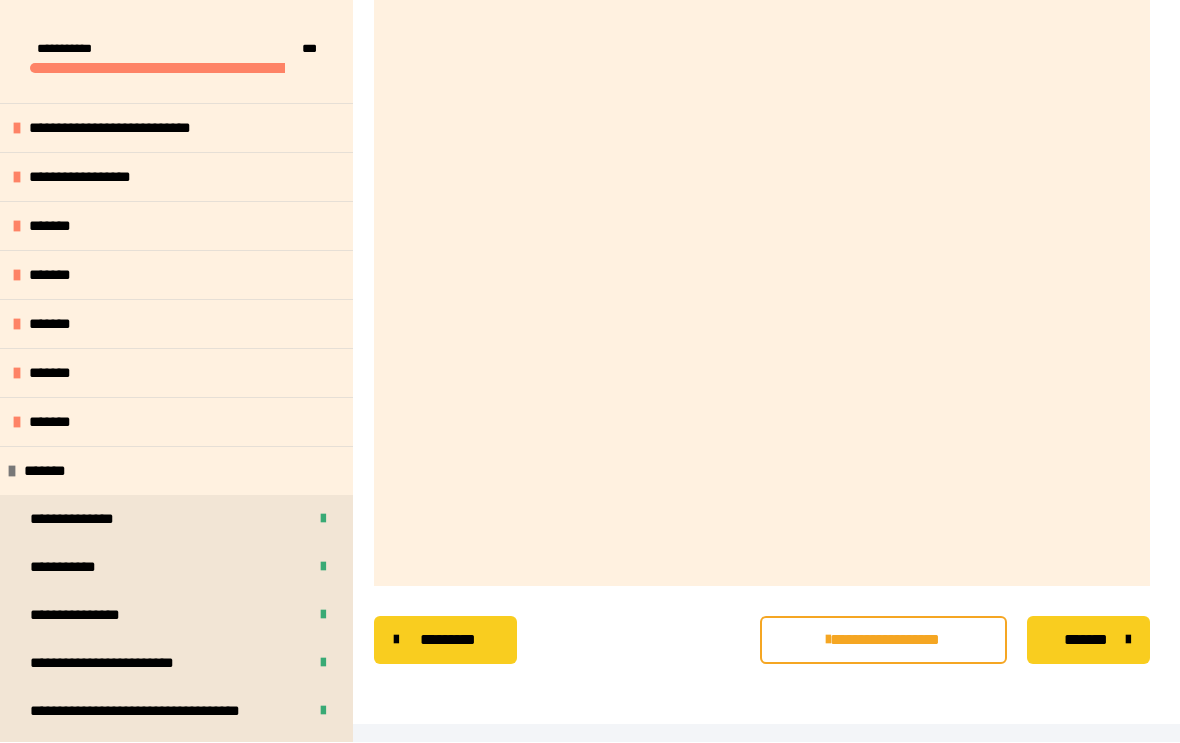 click on "**********" at bounding box center (883, 641) 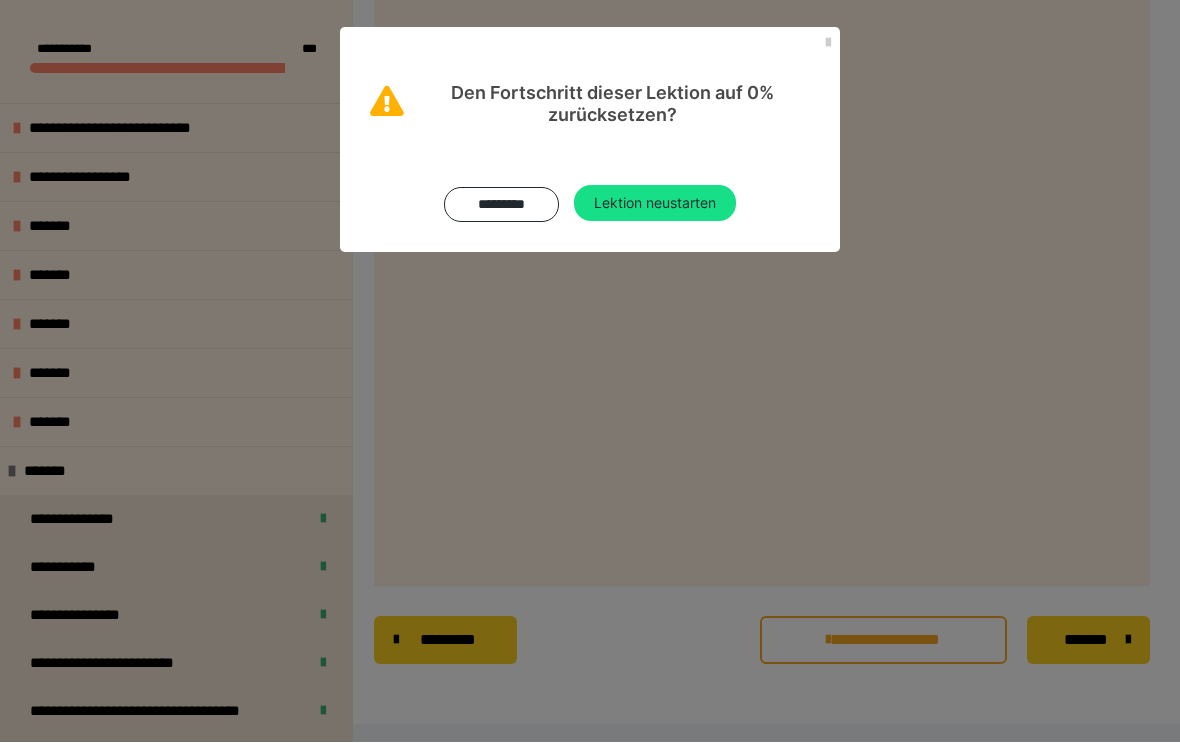 click on "*********" at bounding box center [501, 205] 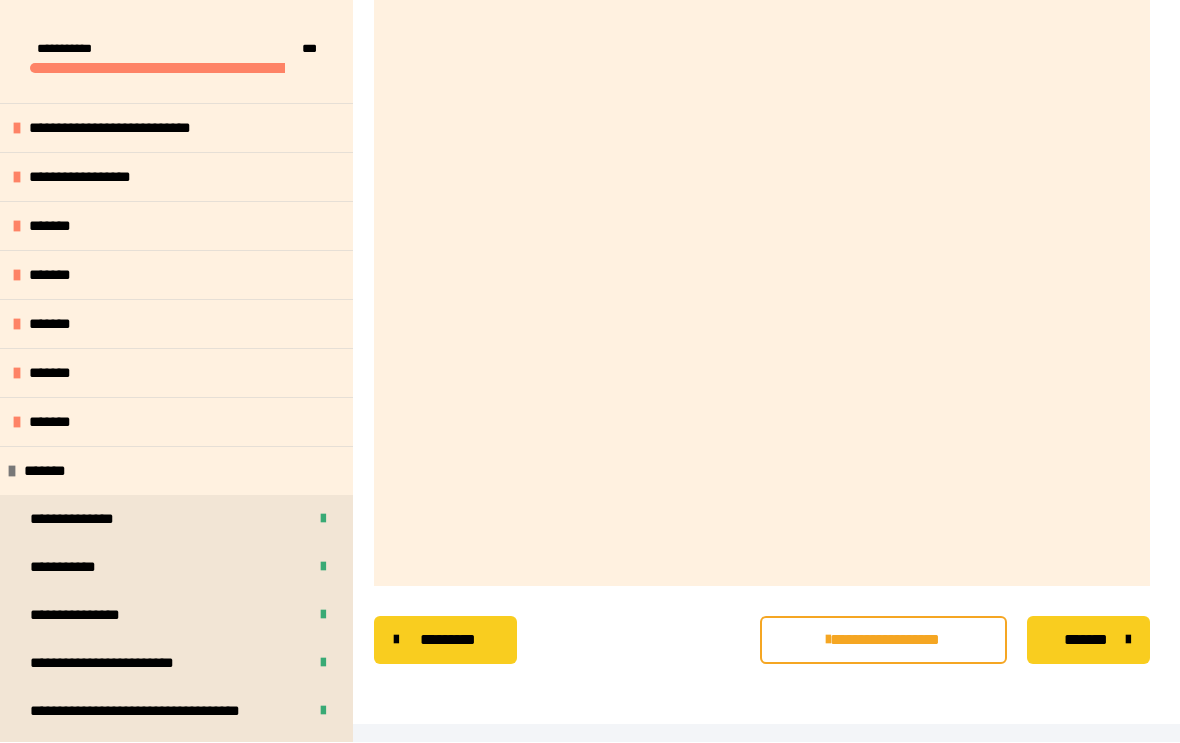 click on "**********" at bounding box center [883, 641] 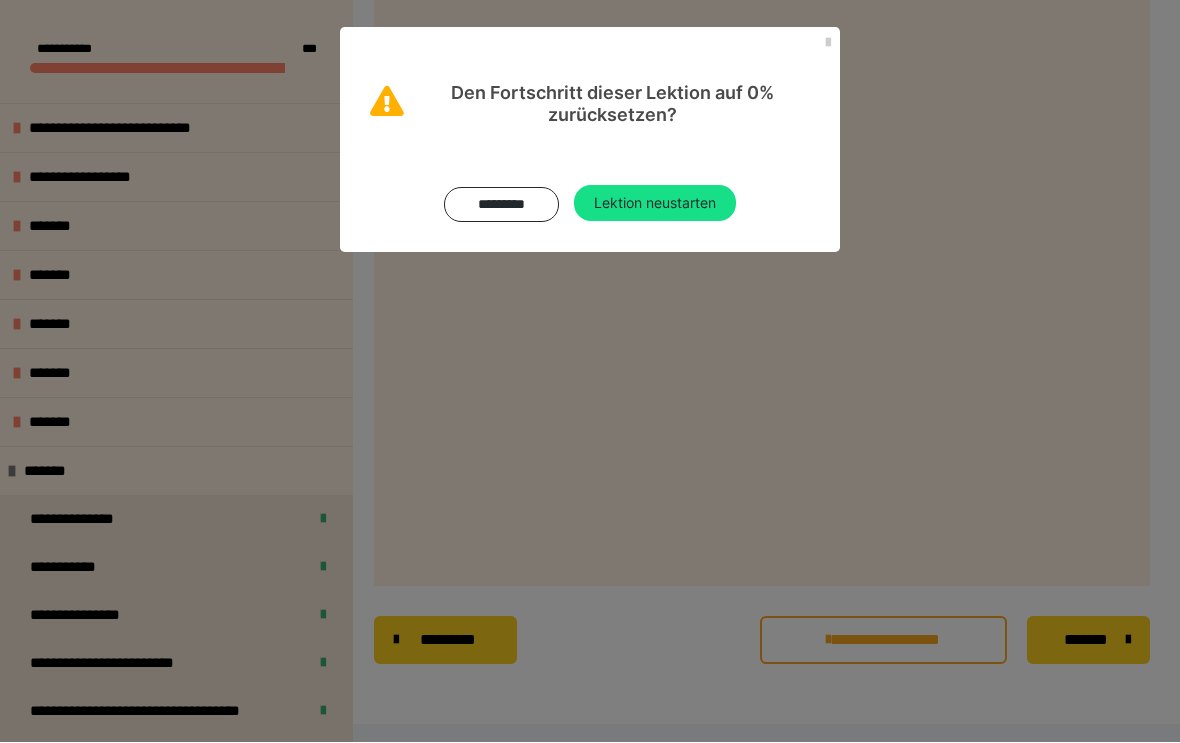 click on "Lektion neustarten" at bounding box center (655, 204) 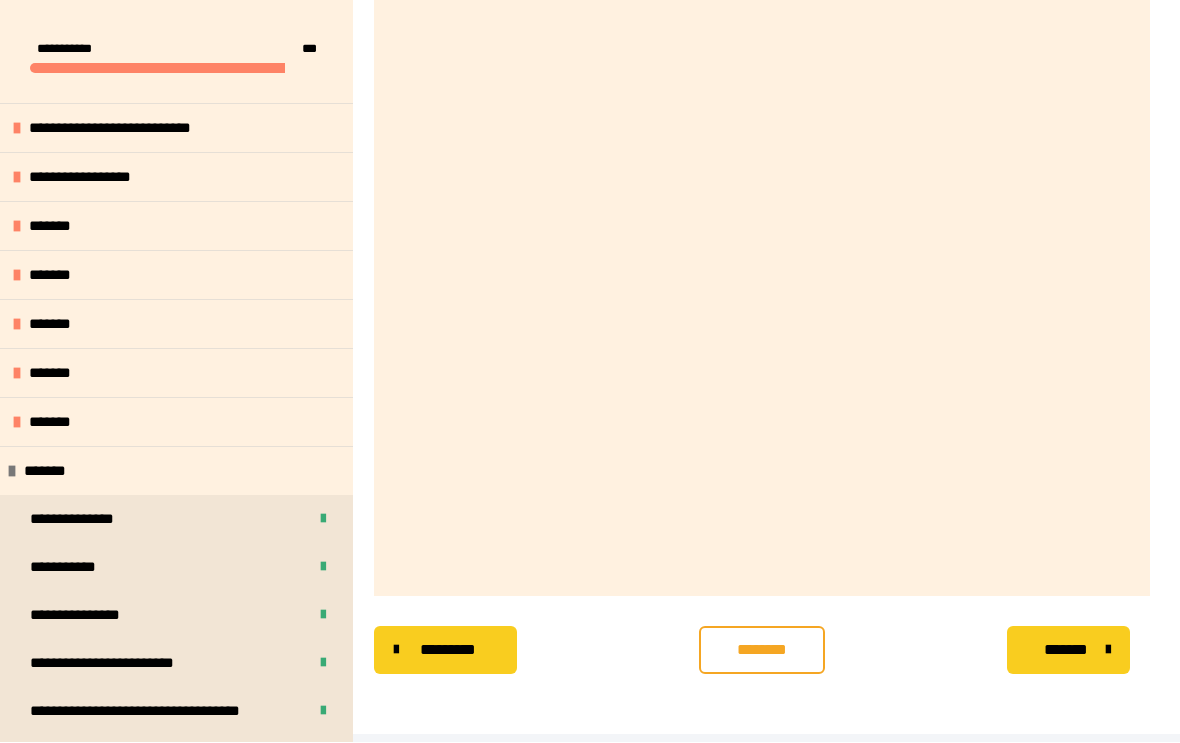 scroll, scrollTop: 511, scrollLeft: 0, axis: vertical 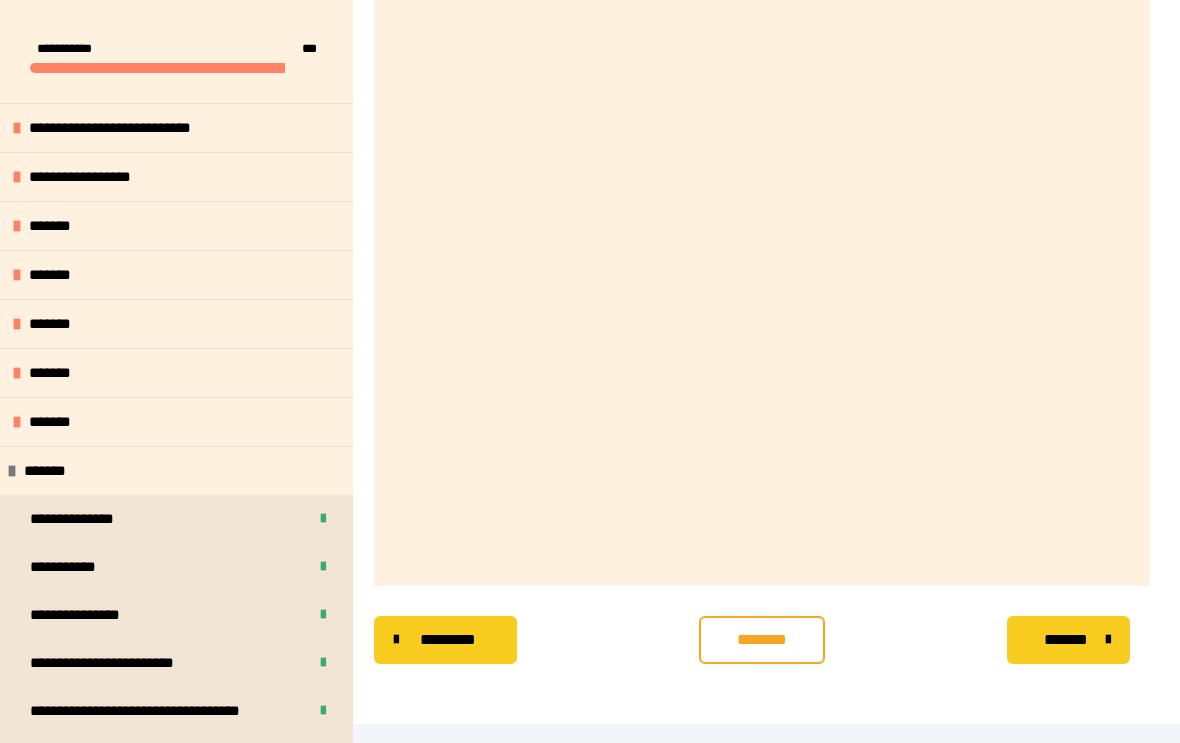 click on "********" at bounding box center [762, 641] 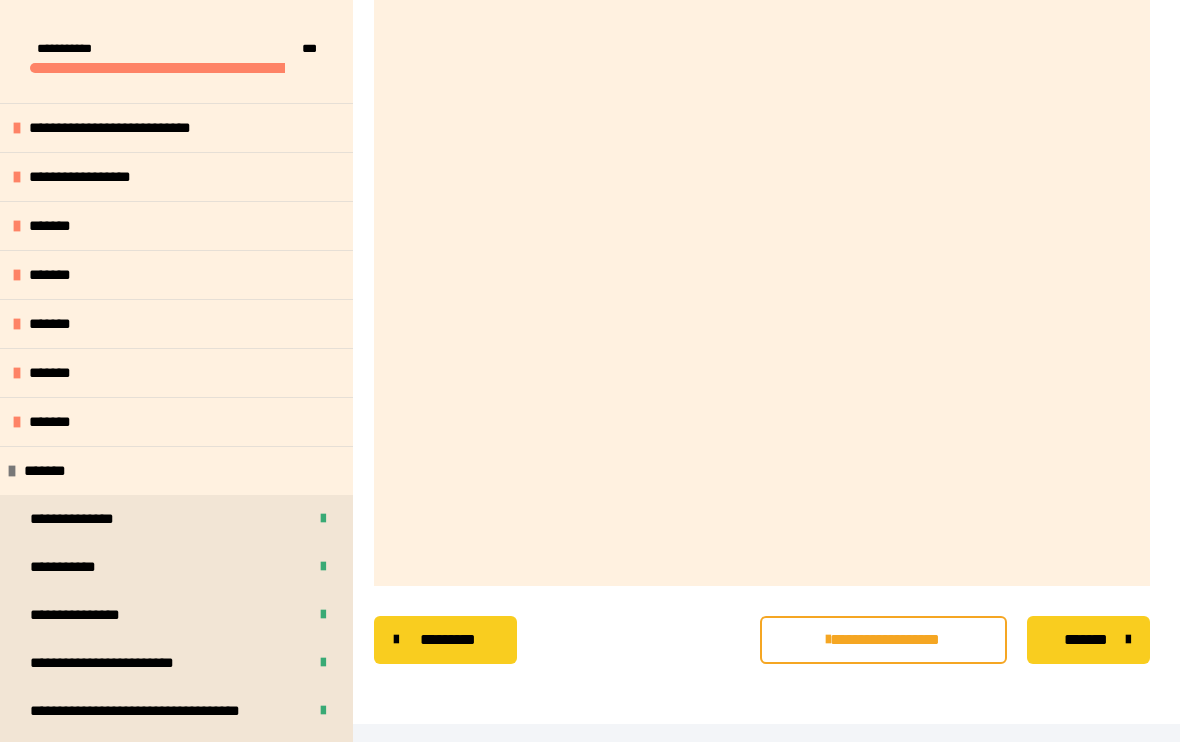 click at bounding box center [828, 641] 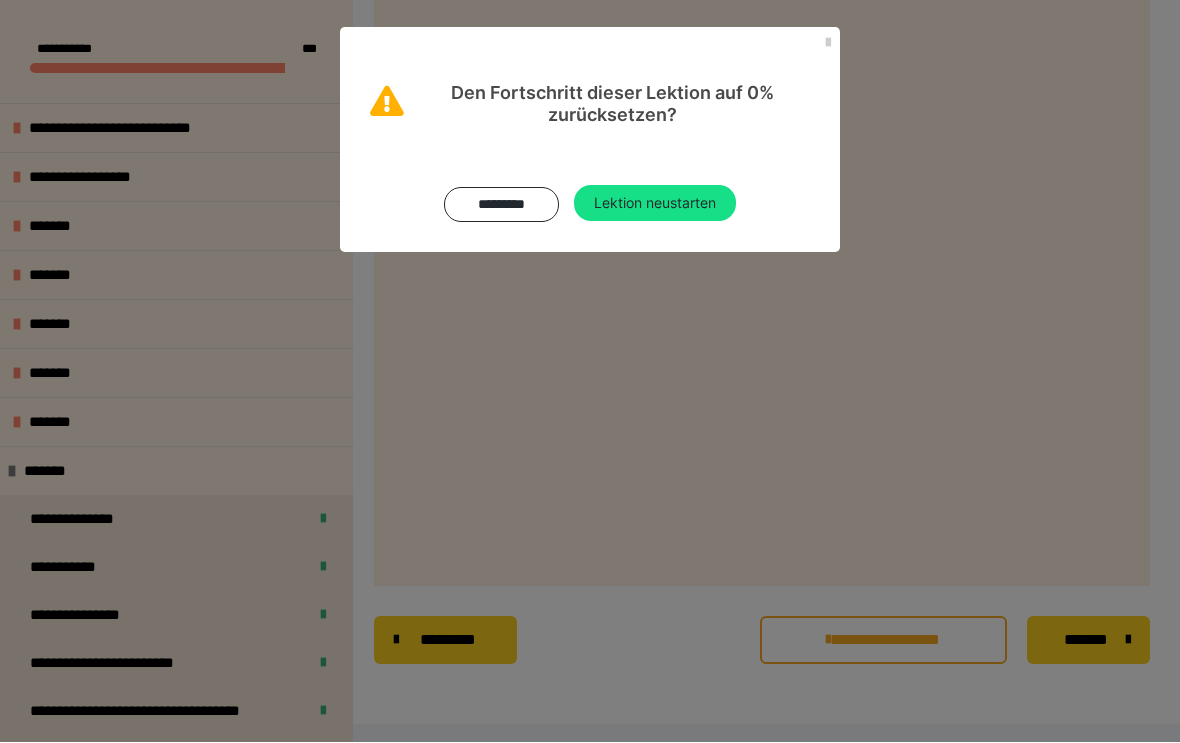 click on "Lektion neustarten" at bounding box center (655, 204) 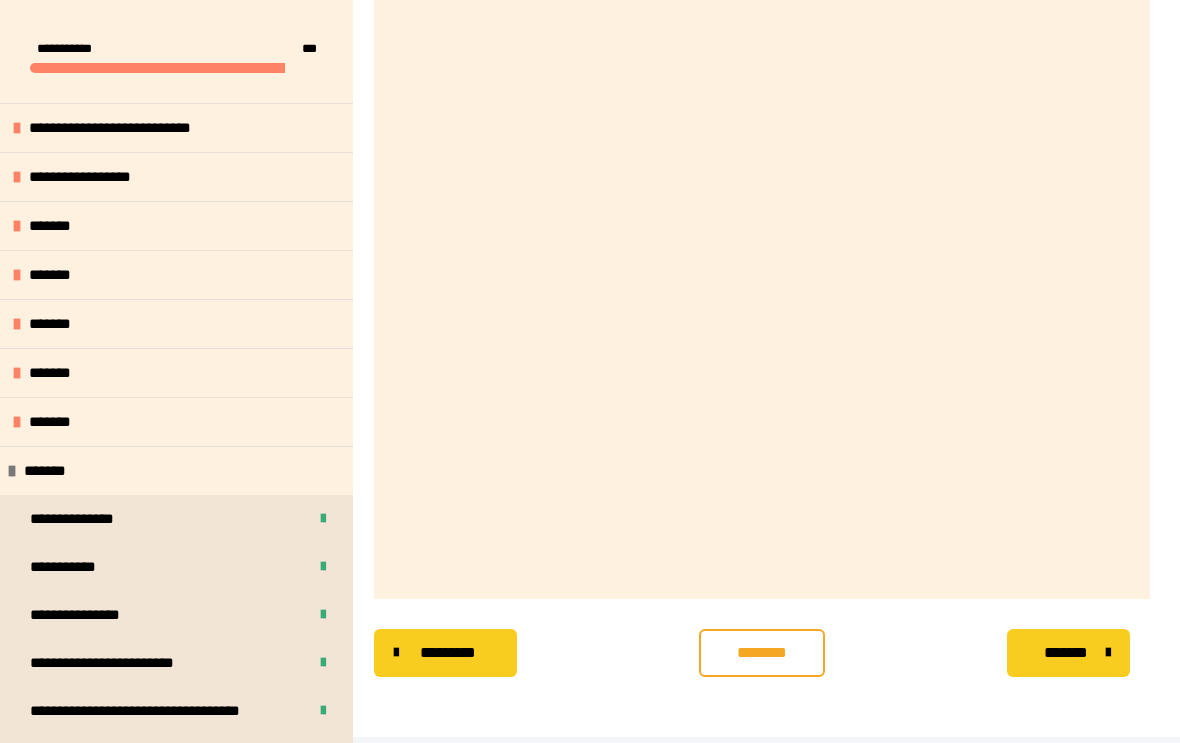 scroll, scrollTop: 498, scrollLeft: 0, axis: vertical 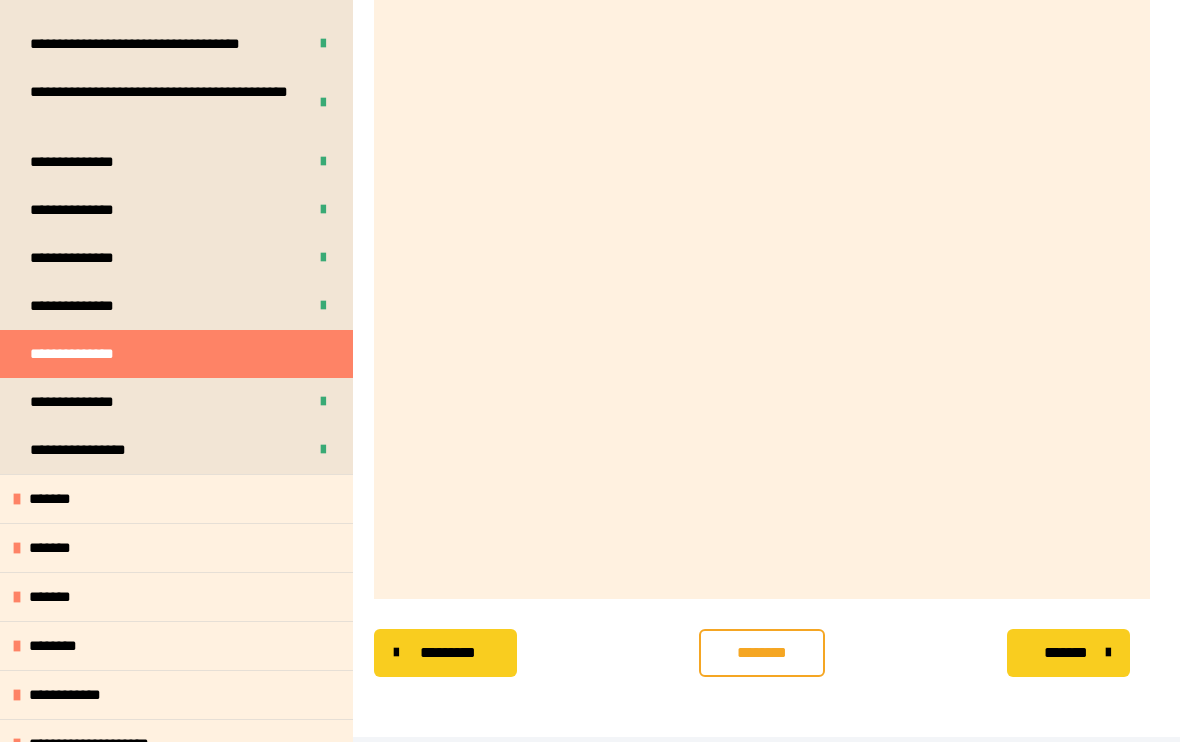 click on "**********" at bounding box center [92, 403] 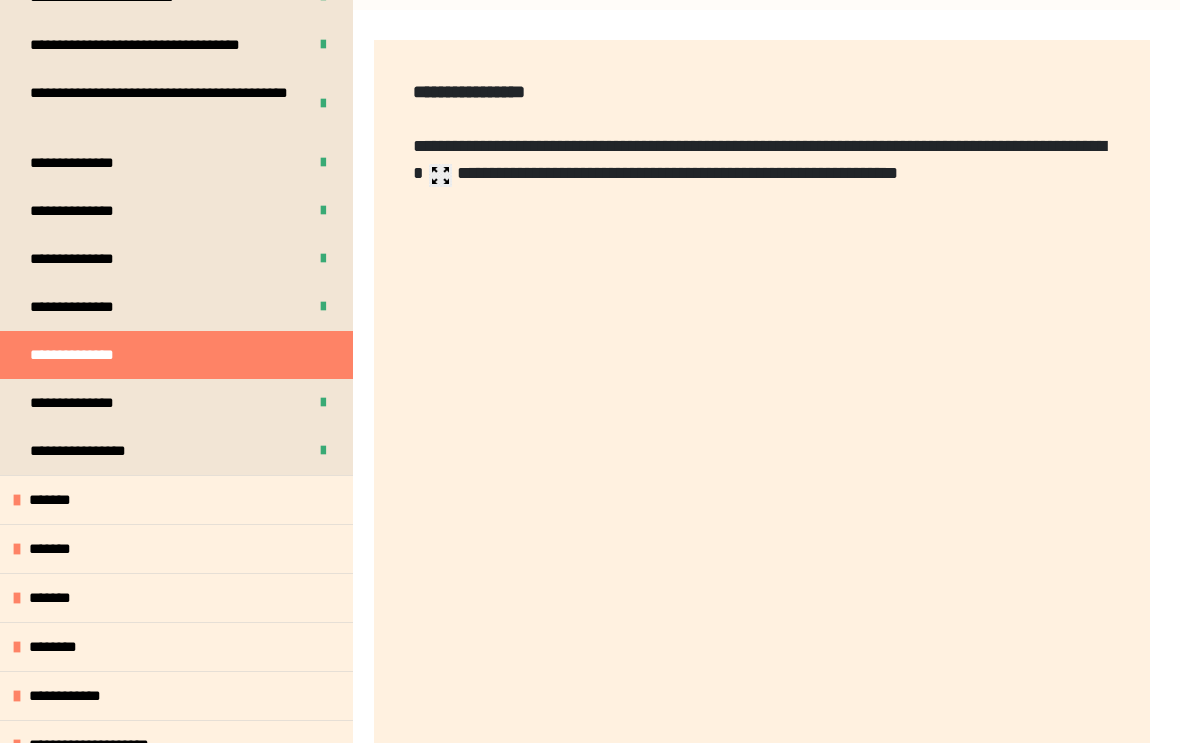 scroll, scrollTop: 655, scrollLeft: 0, axis: vertical 